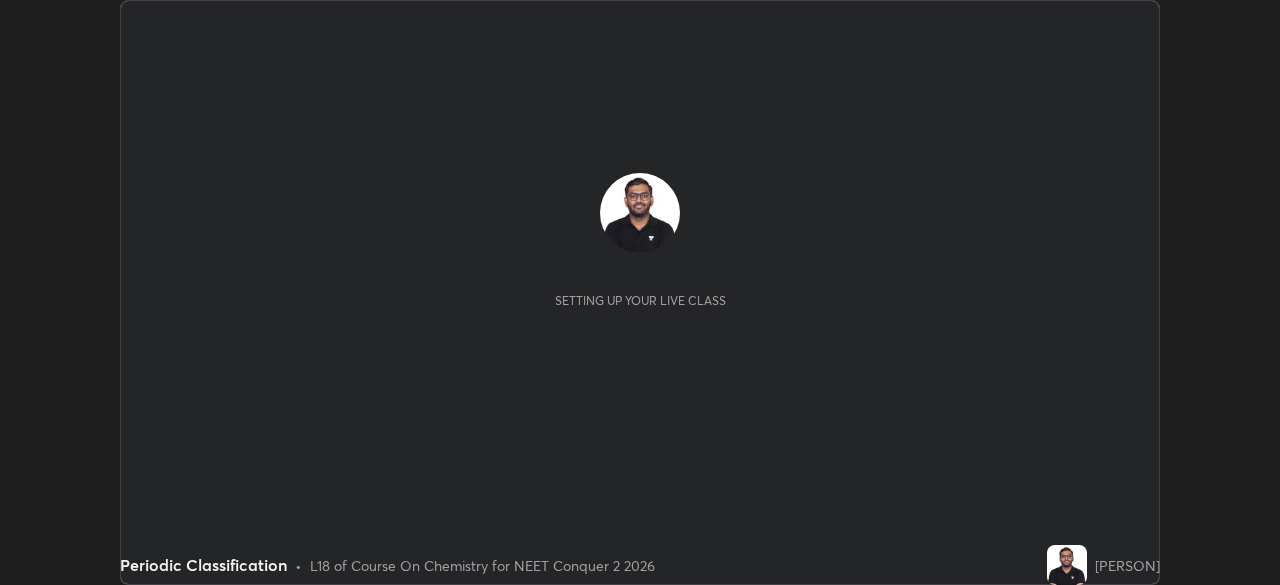 scroll, scrollTop: 0, scrollLeft: 0, axis: both 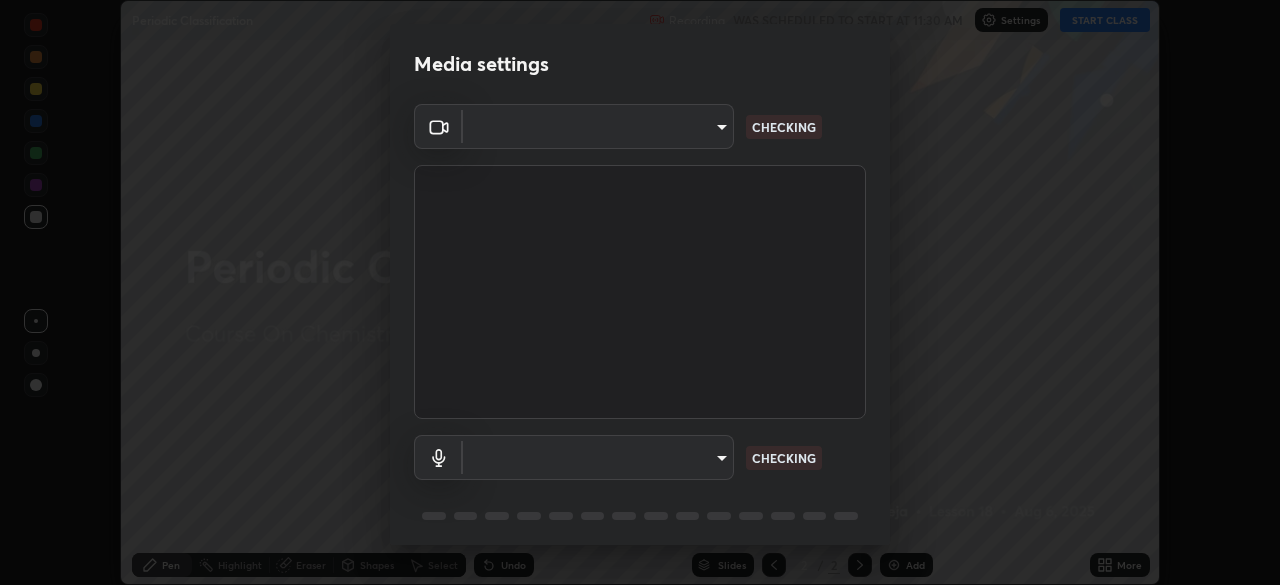 type on "09f294524f3521c037d78ee7cdb71511b6c9344afeed810a356f0d23342d5398" 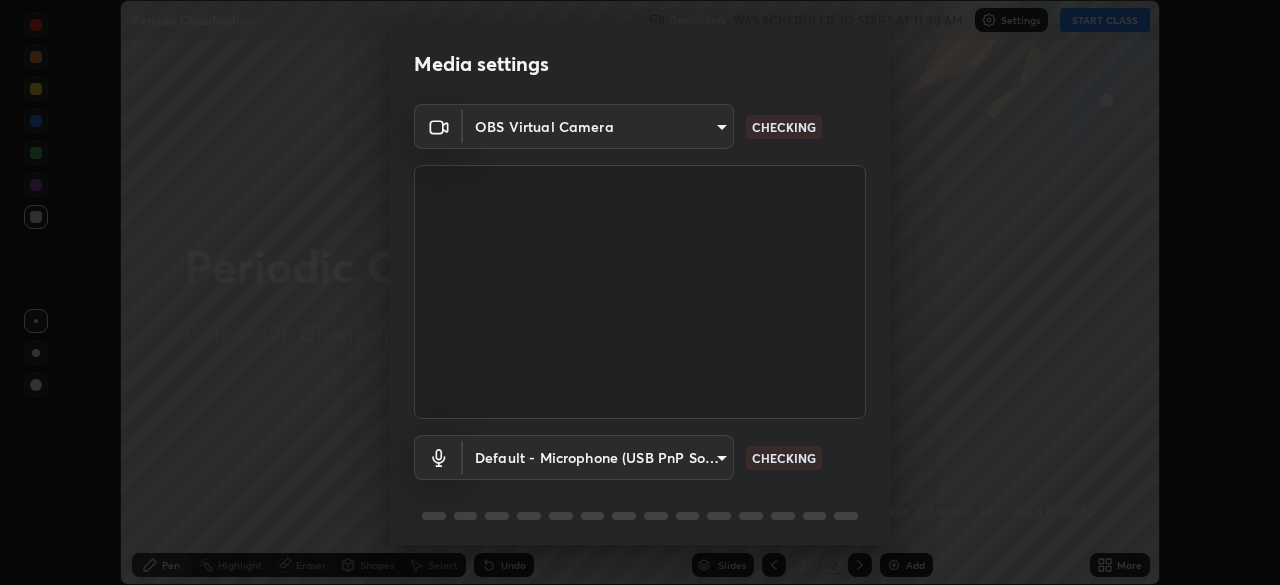 click on "Erase all Periodic Classification Recording WAS SCHEDULED TO START AT  11:30 AM Settings START CLASS Setting up your live class Periodic Classification • L18 of Course On Chemistry for NEET Conquer 2 2026 [PERSON] Pen Highlight Eraser Shapes Select Undo Slides 2 / 2 Add More No doubts shared Encourage your learners to ask a doubt for better clarity Report an issue Reason for reporting Buffering Chat not working Audio - Video sync issue Educator video quality low ​ Attach an image Report Media settings OBS Virtual Camera 09f294524f3521c037d78ee7cdb71511b6c9344afeed810a356f0d23342d5398 CHECKING Default - Microphone (USB PnP Sound Device) default CHECKING 1 / 5 Next" at bounding box center (640, 292) 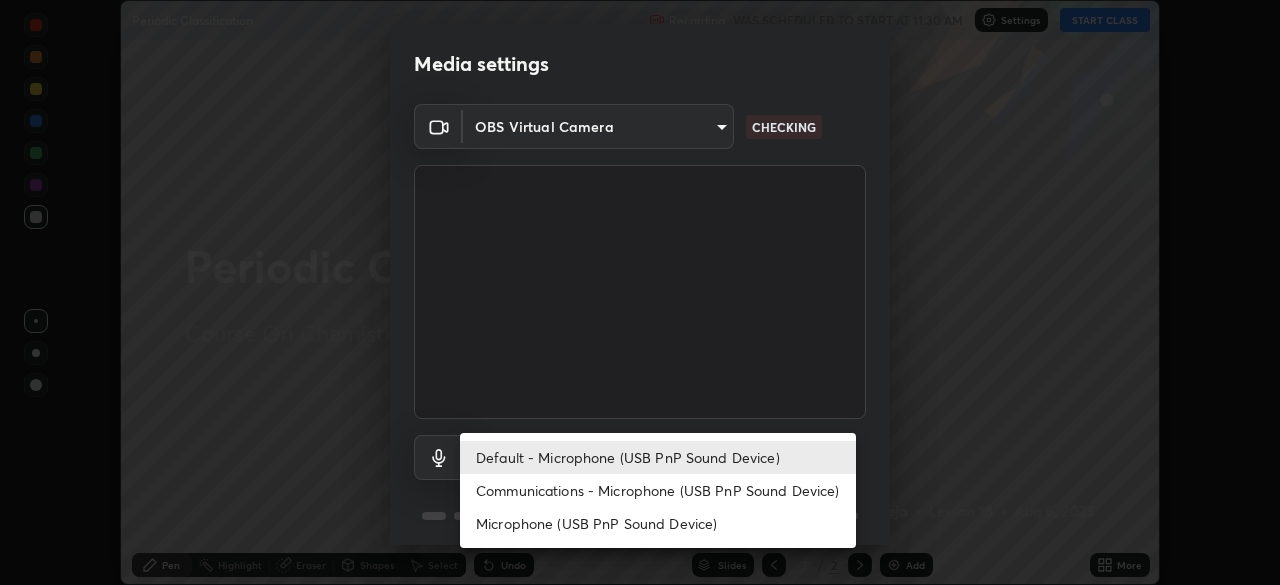 click on "Communications - Microphone (USB PnP Sound Device)" at bounding box center (658, 490) 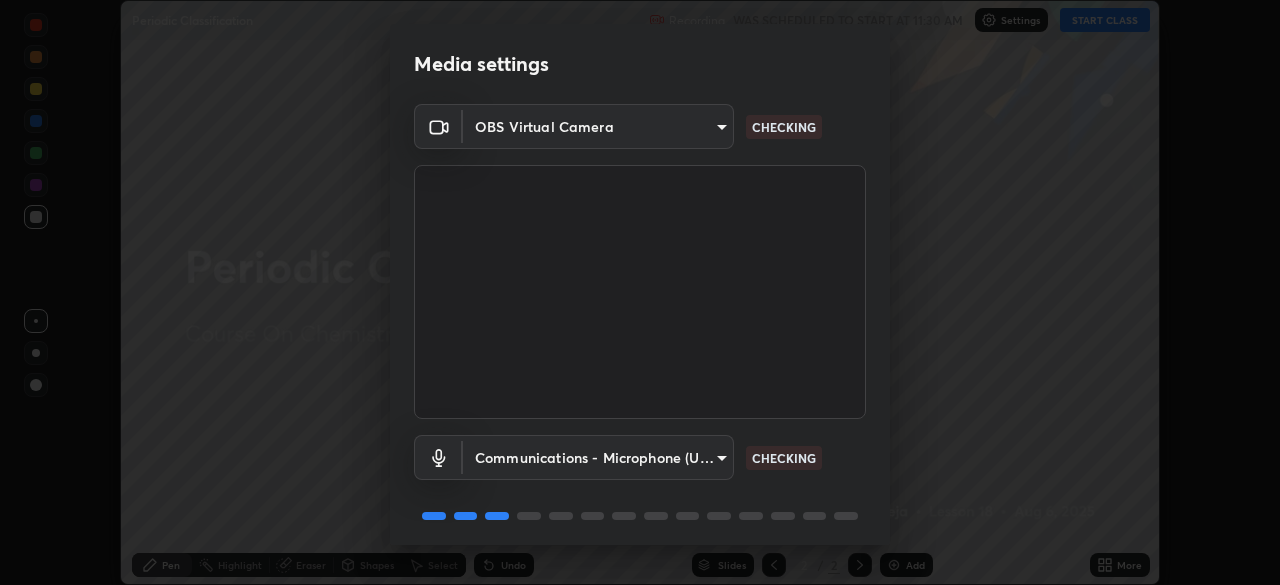 click on "Erase all Periodic Classification Recording WAS SCHEDULED TO START AT  11:30 AM Settings START CLASS Setting up your live class Periodic Classification • L18 of Course On Chemistry for NEET Conquer 2 2026 [PERSON] Pen Highlight Eraser Shapes Select Undo Slides 2 / 2 Add More No doubts shared Encourage your learners to ask a doubt for better clarity Report an issue Reason for reporting Buffering Chat not working Audio - Video sync issue Educator video quality low ​ Attach an image Report Media settings OBS Virtual Camera 09f294524f3521c037d78ee7cdb71511b6c9344afeed810a356f0d23342d5398 CHECKING Communications - Microphone (USB PnP Sound Device) communications CHECKING 1 / 5 Next" at bounding box center (640, 292) 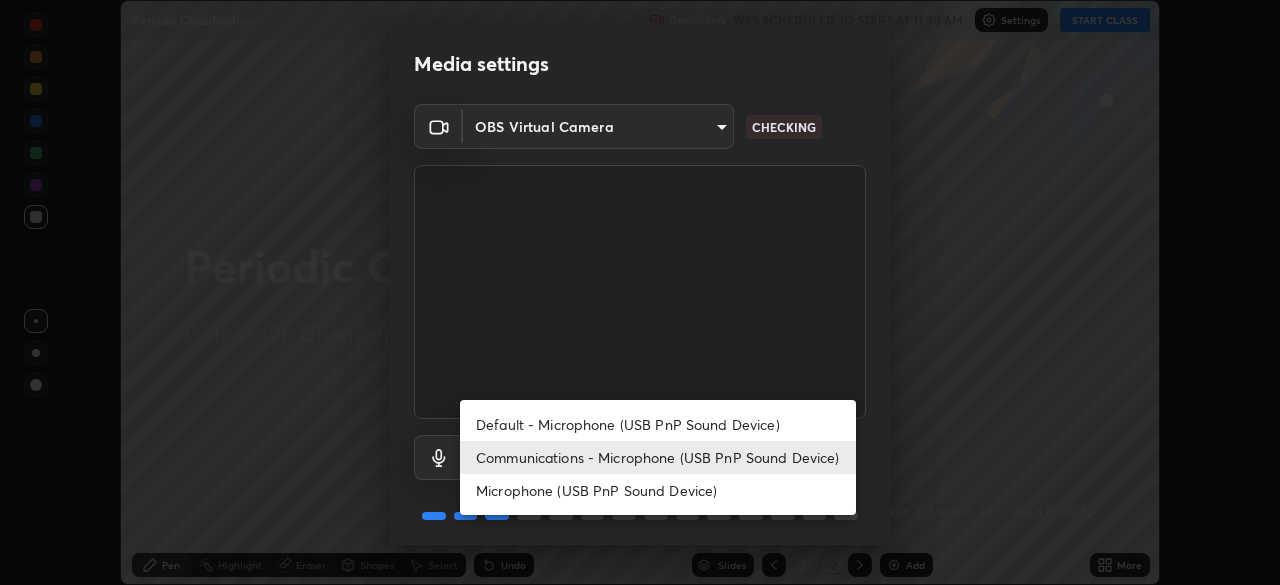 click on "Default - Microphone (USB PnP Sound Device)" at bounding box center [658, 424] 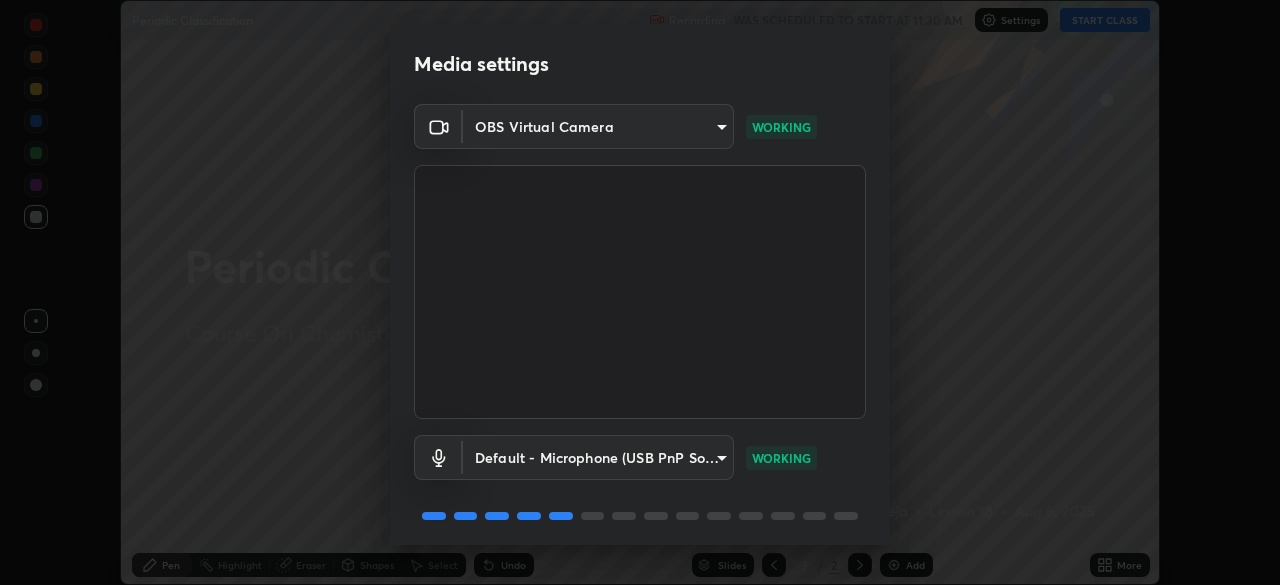 scroll, scrollTop: 71, scrollLeft: 0, axis: vertical 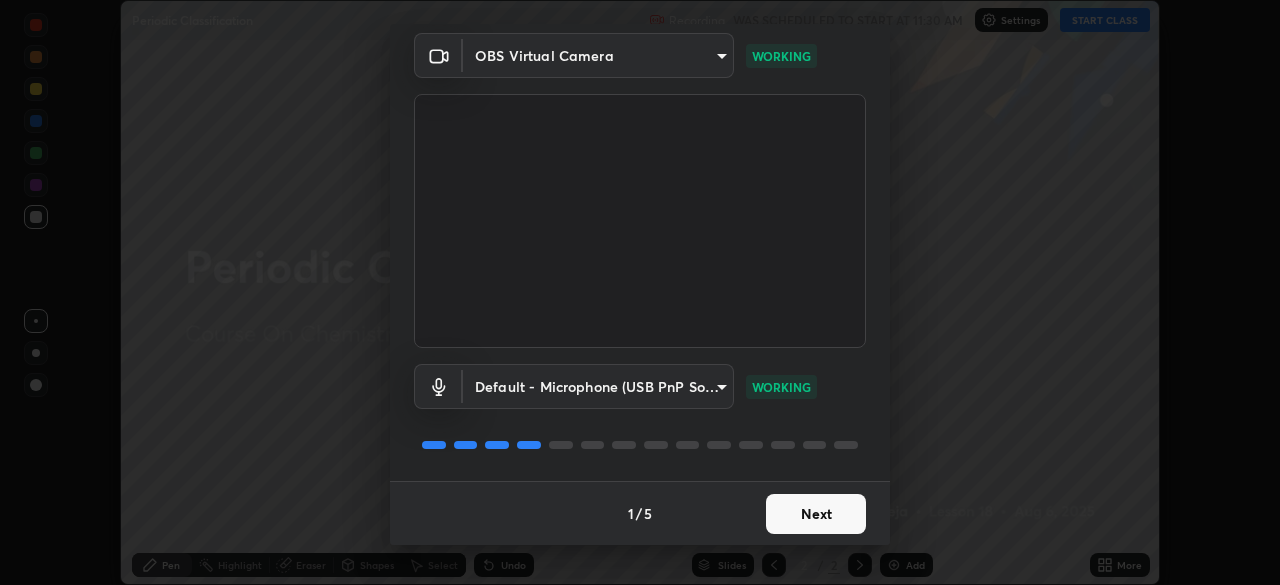 click on "Next" at bounding box center [816, 514] 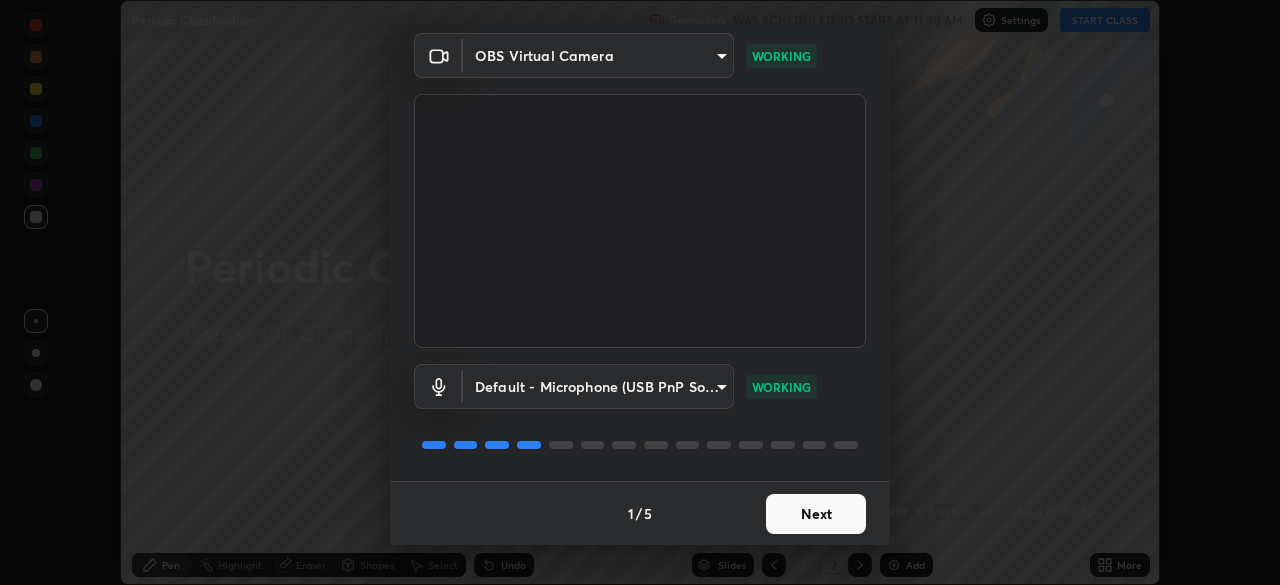 scroll, scrollTop: 0, scrollLeft: 0, axis: both 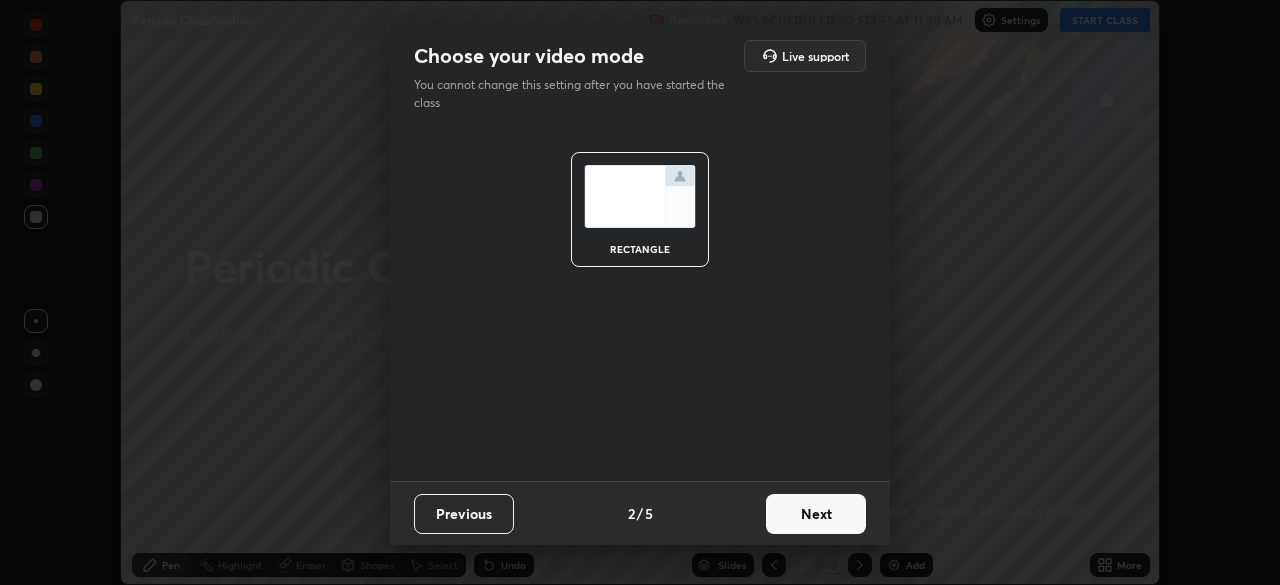 click on "Next" at bounding box center (816, 514) 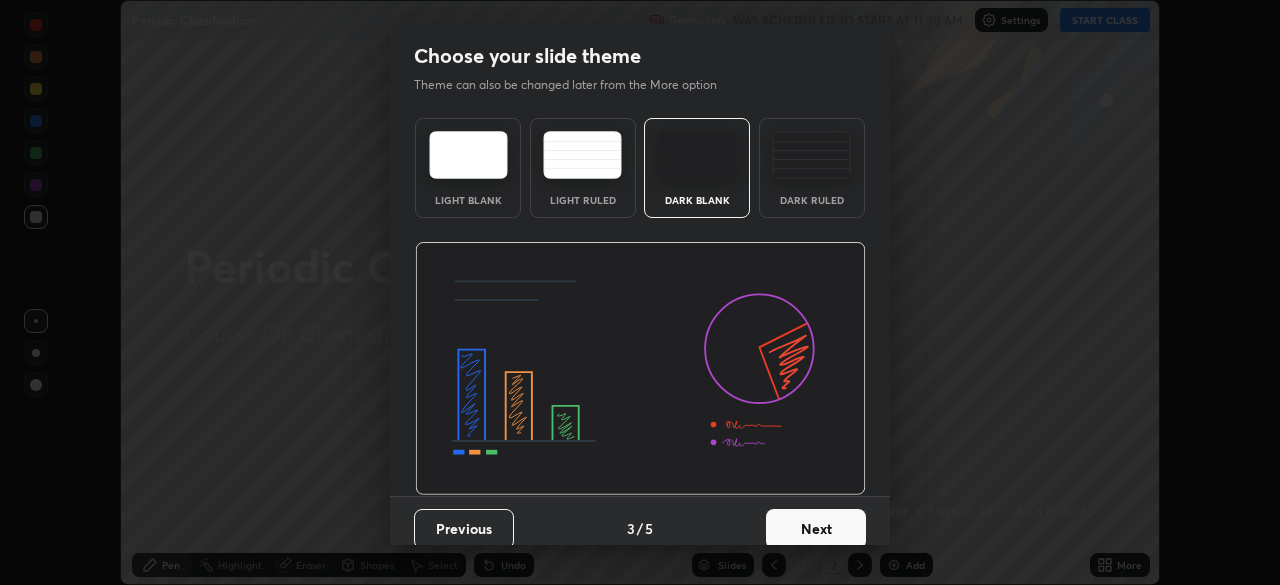 click on "Dark Ruled" at bounding box center [812, 168] 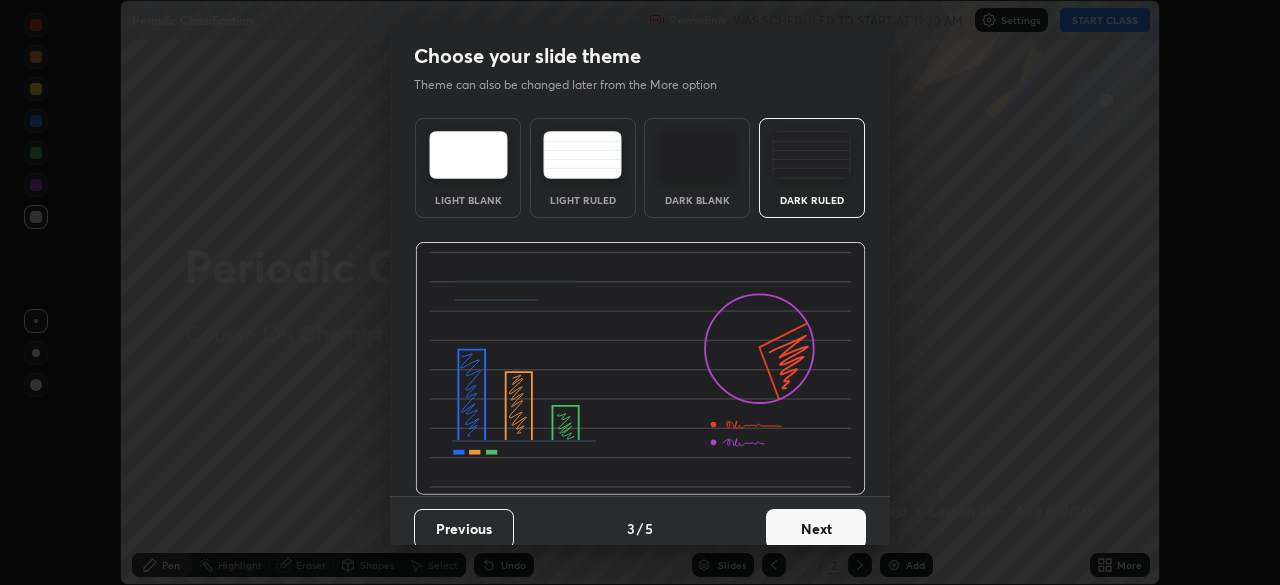 scroll, scrollTop: 15, scrollLeft: 0, axis: vertical 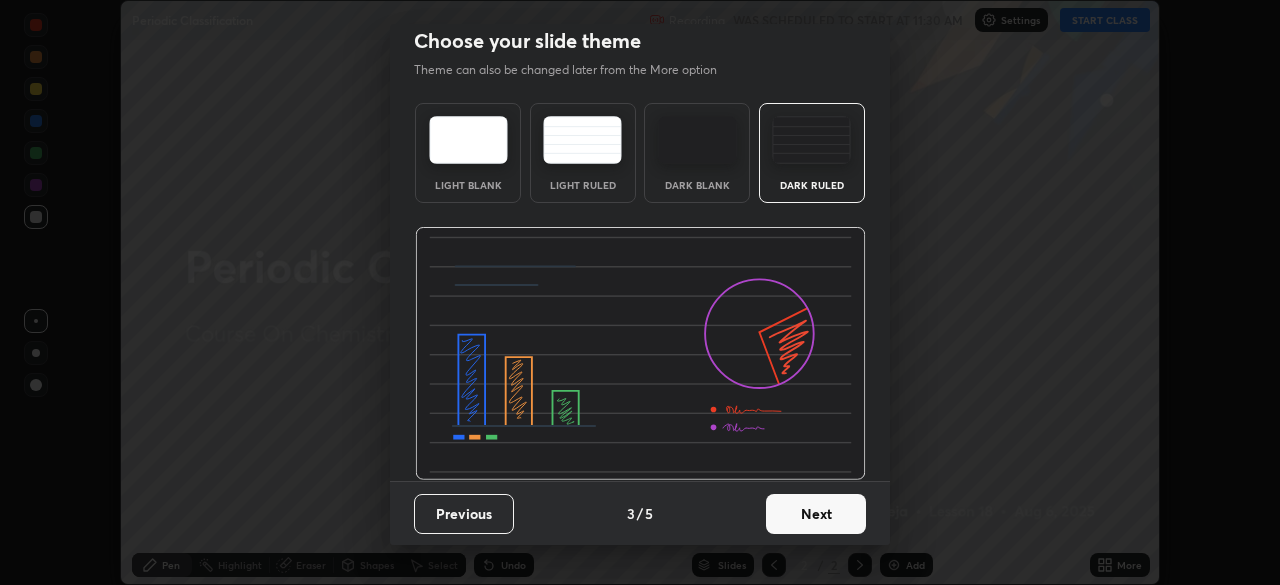 click on "Next" at bounding box center (816, 514) 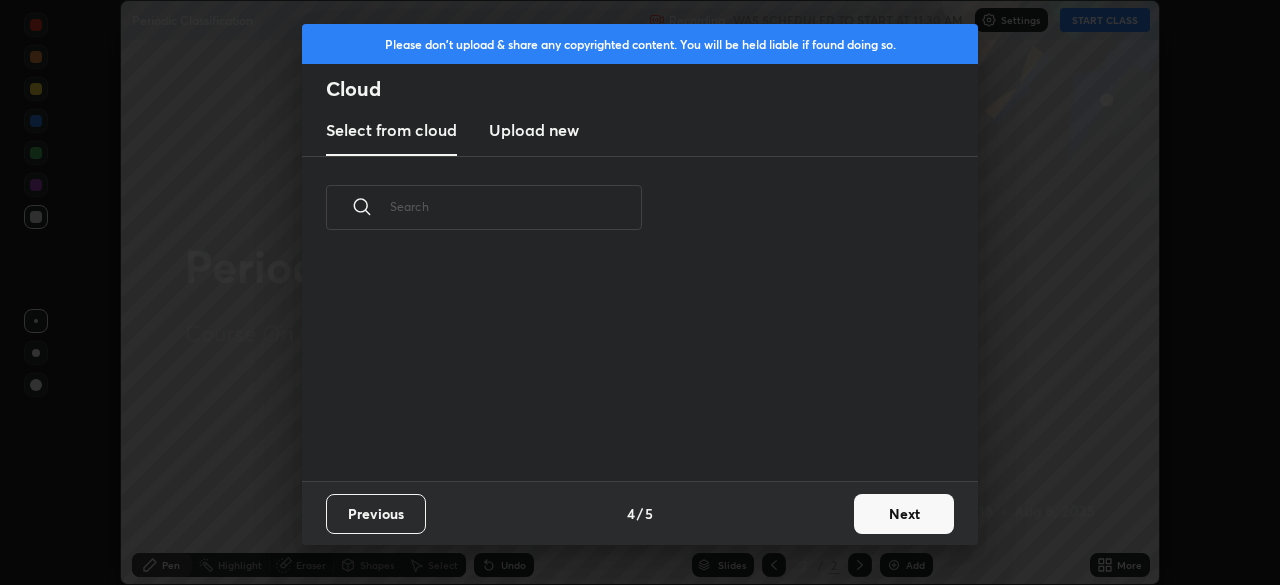 click on "Next" at bounding box center (904, 514) 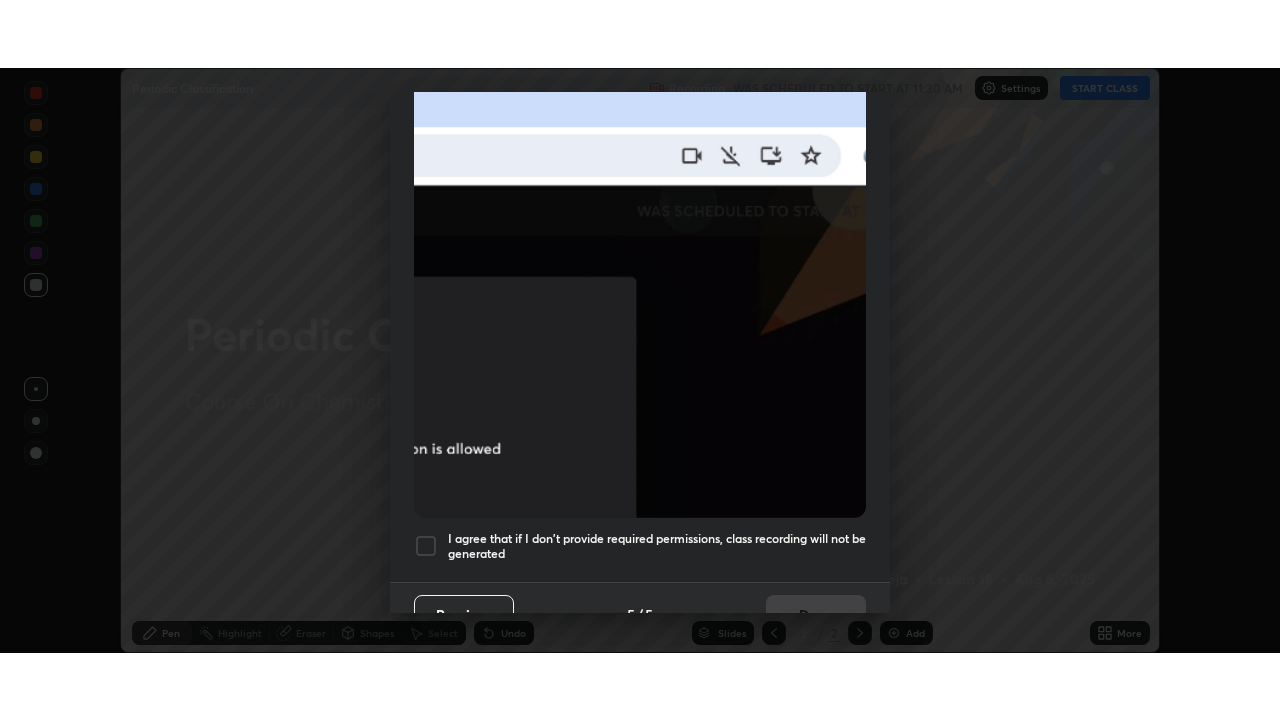 scroll, scrollTop: 479, scrollLeft: 0, axis: vertical 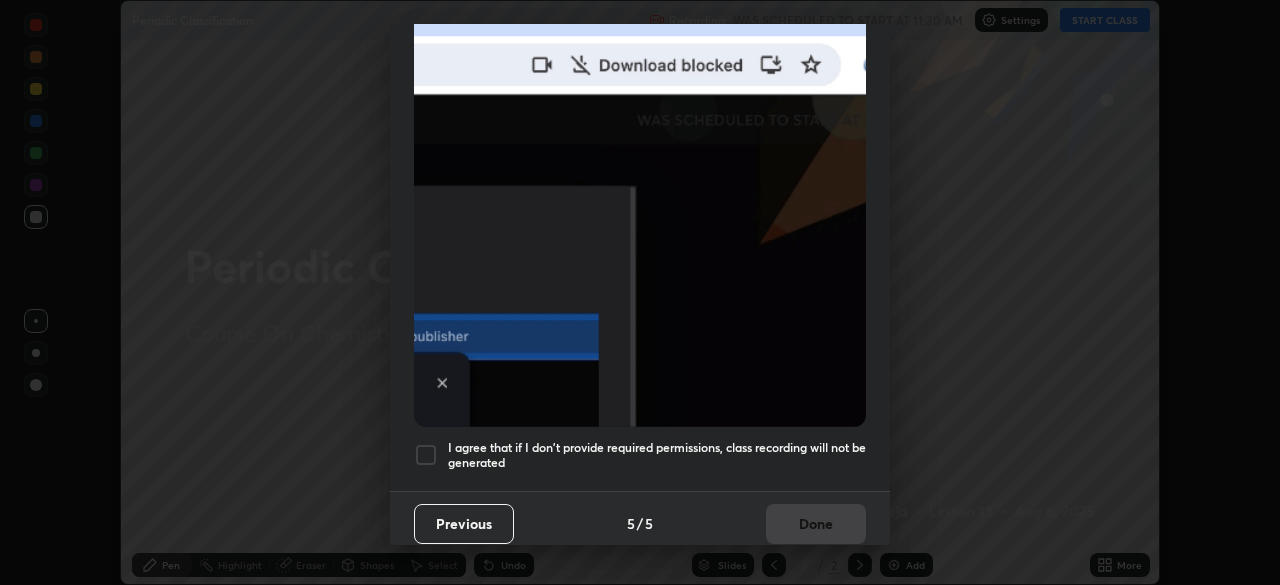 click on "I agree that if I don't provide required permissions, class recording will not be generated" at bounding box center (657, 455) 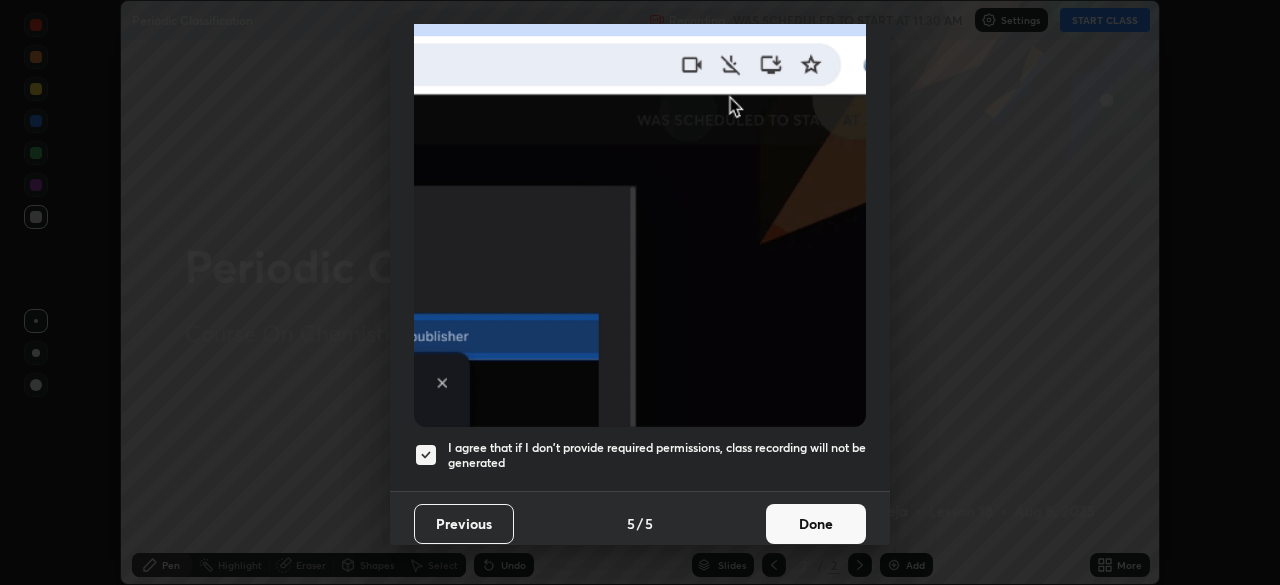 click on "Done" at bounding box center [816, 524] 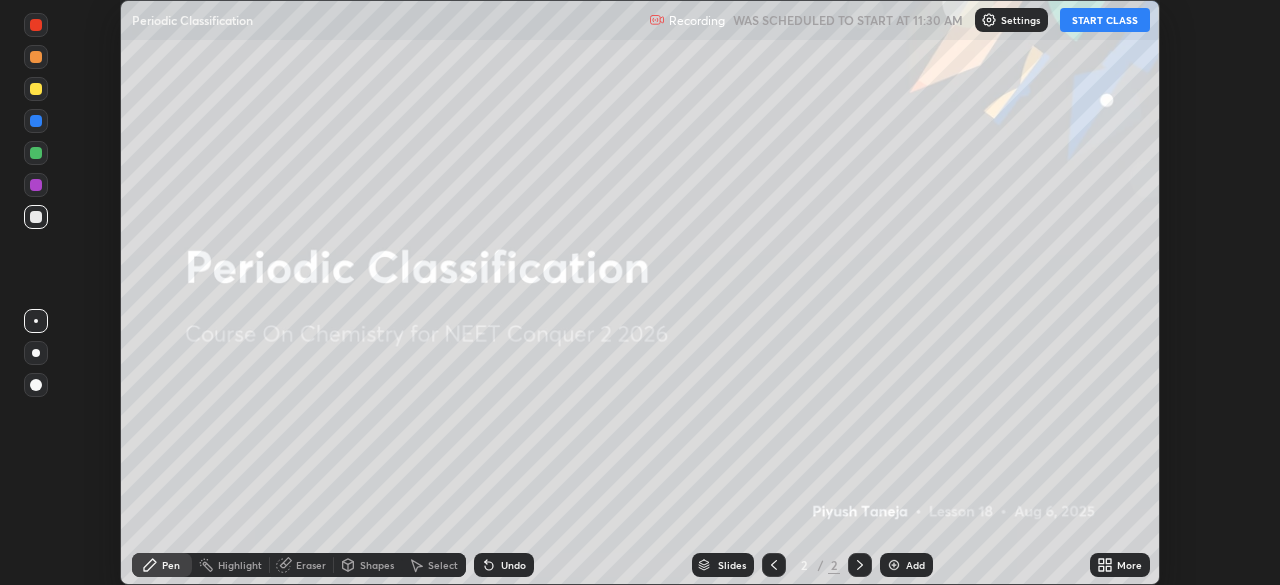 click on "START CLASS" at bounding box center (1105, 20) 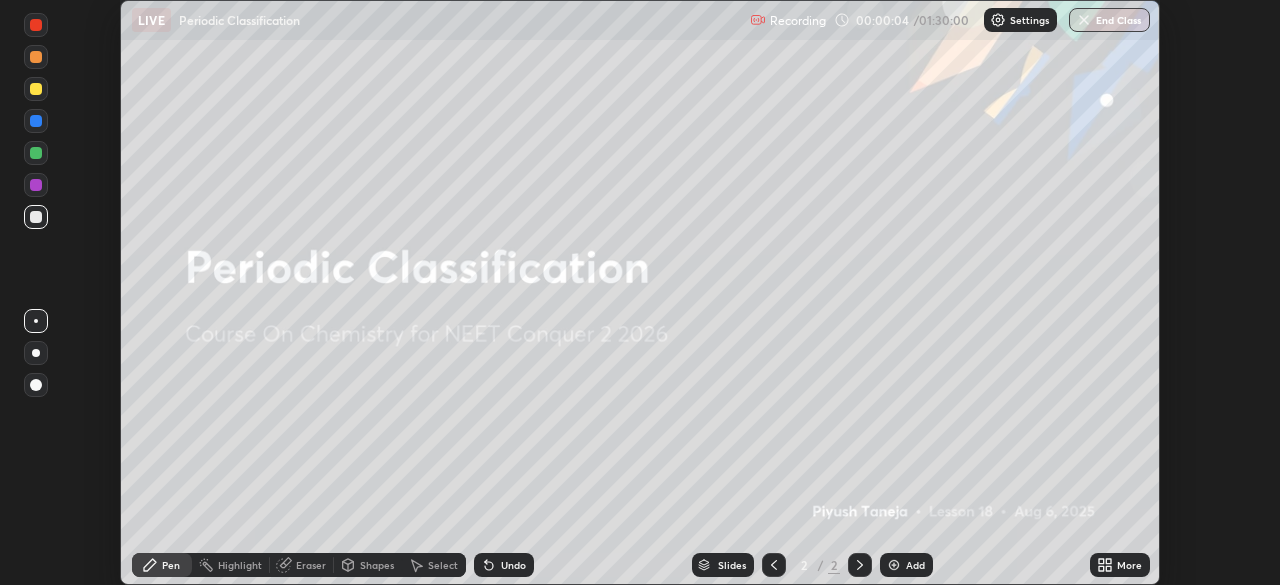 click 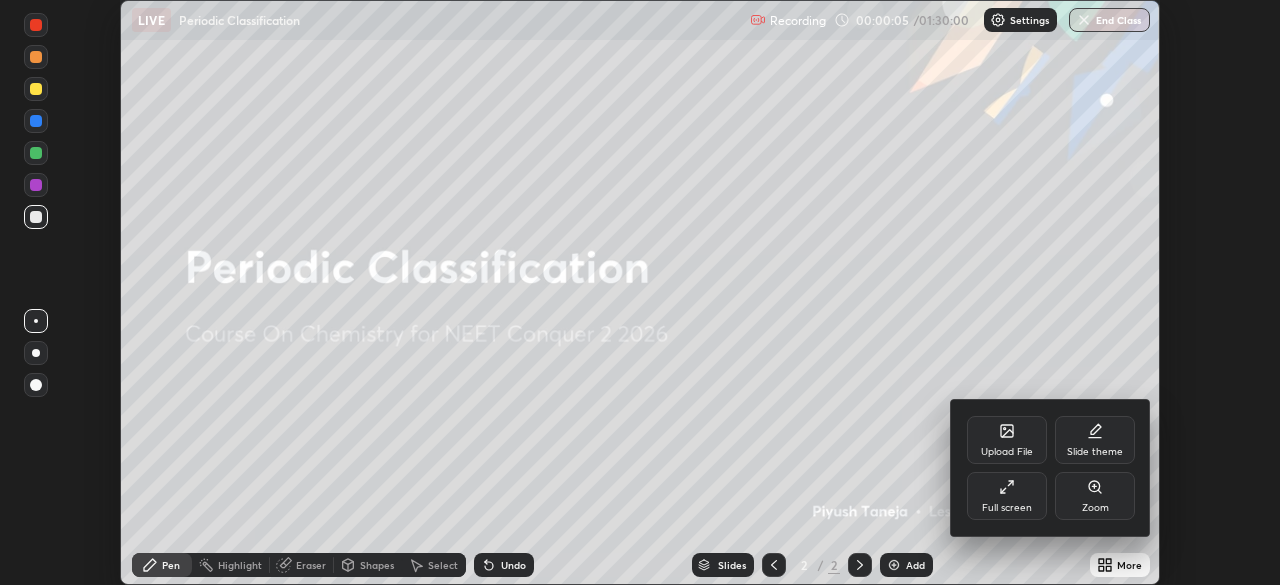 click on "Full screen" at bounding box center (1007, 496) 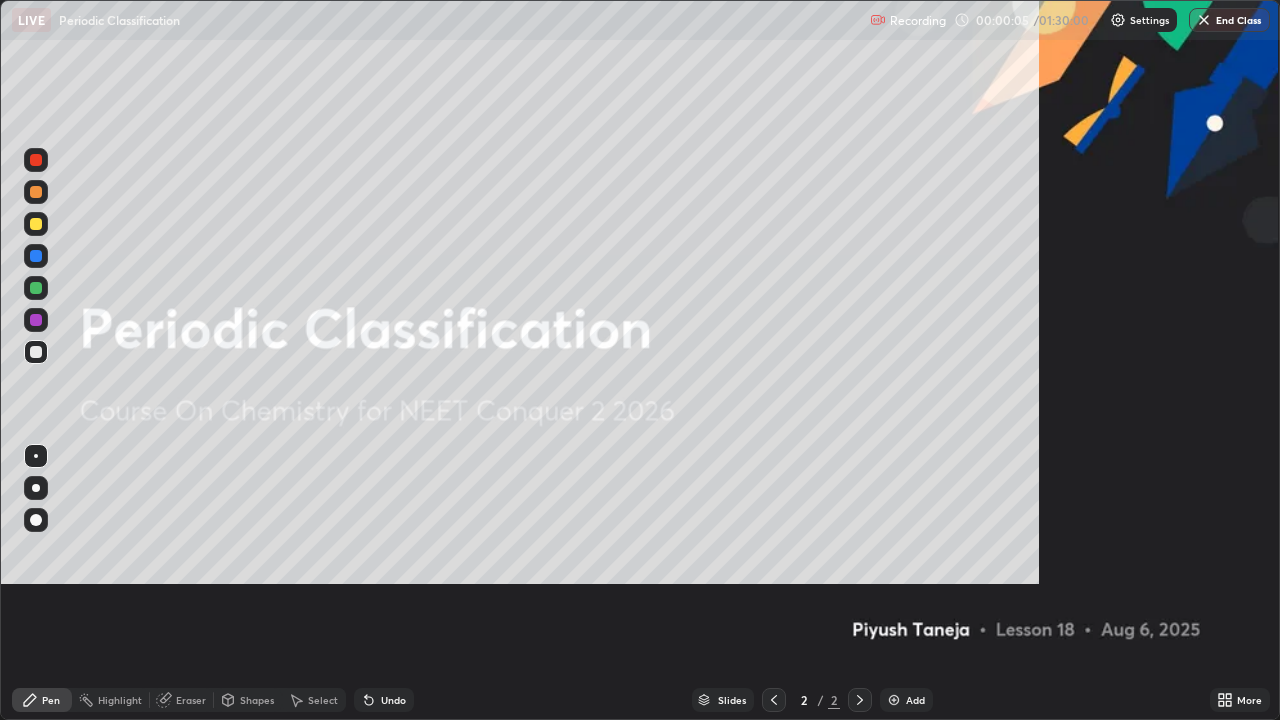 scroll, scrollTop: 99280, scrollLeft: 98720, axis: both 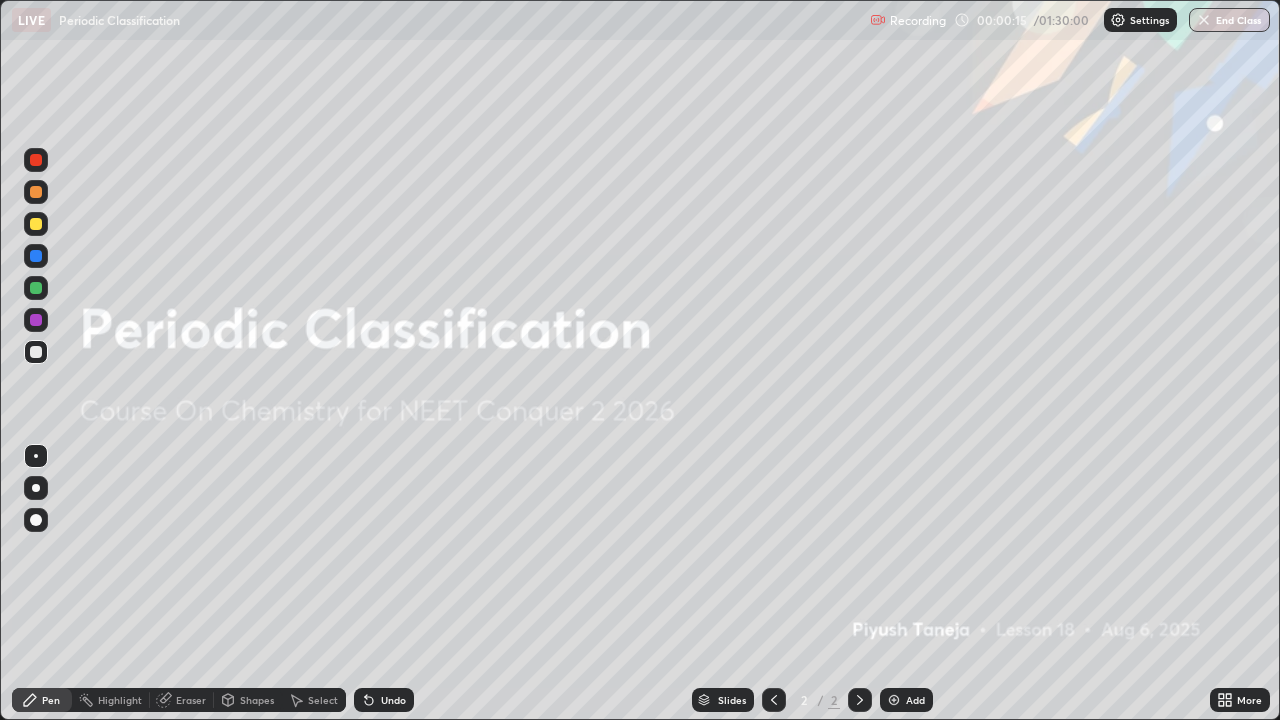 click at bounding box center (894, 700) 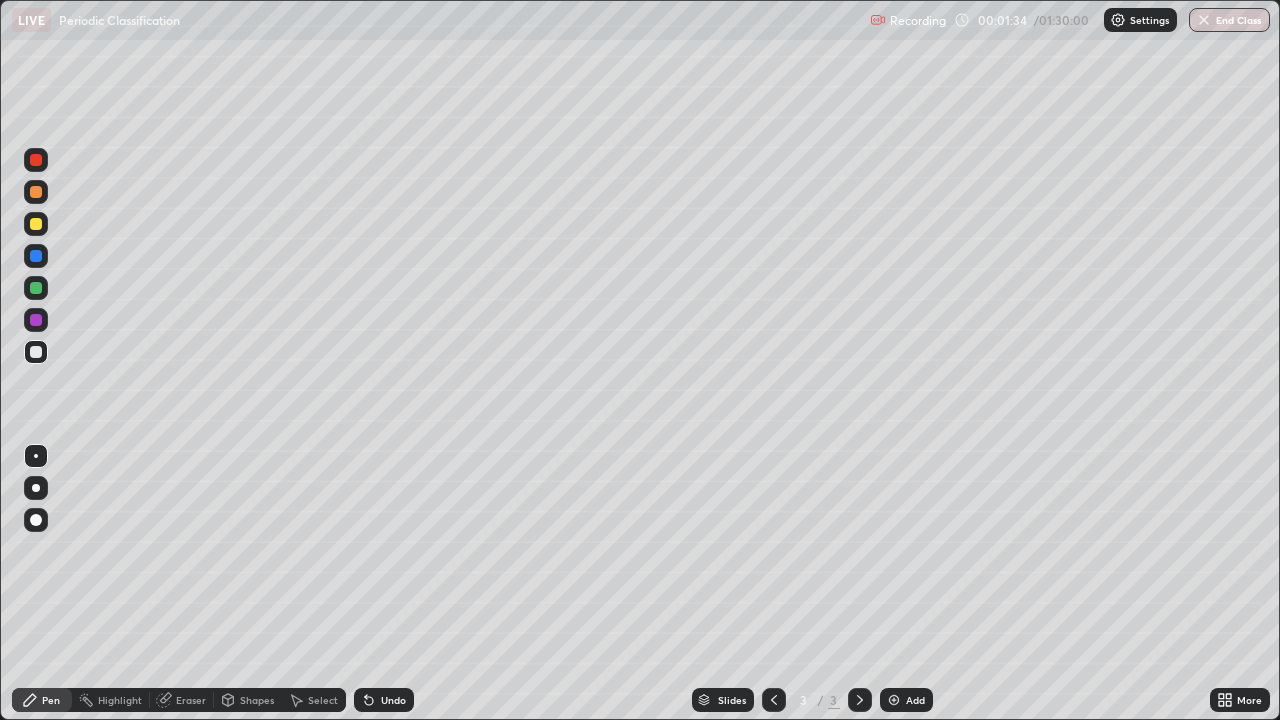 click at bounding box center (36, 224) 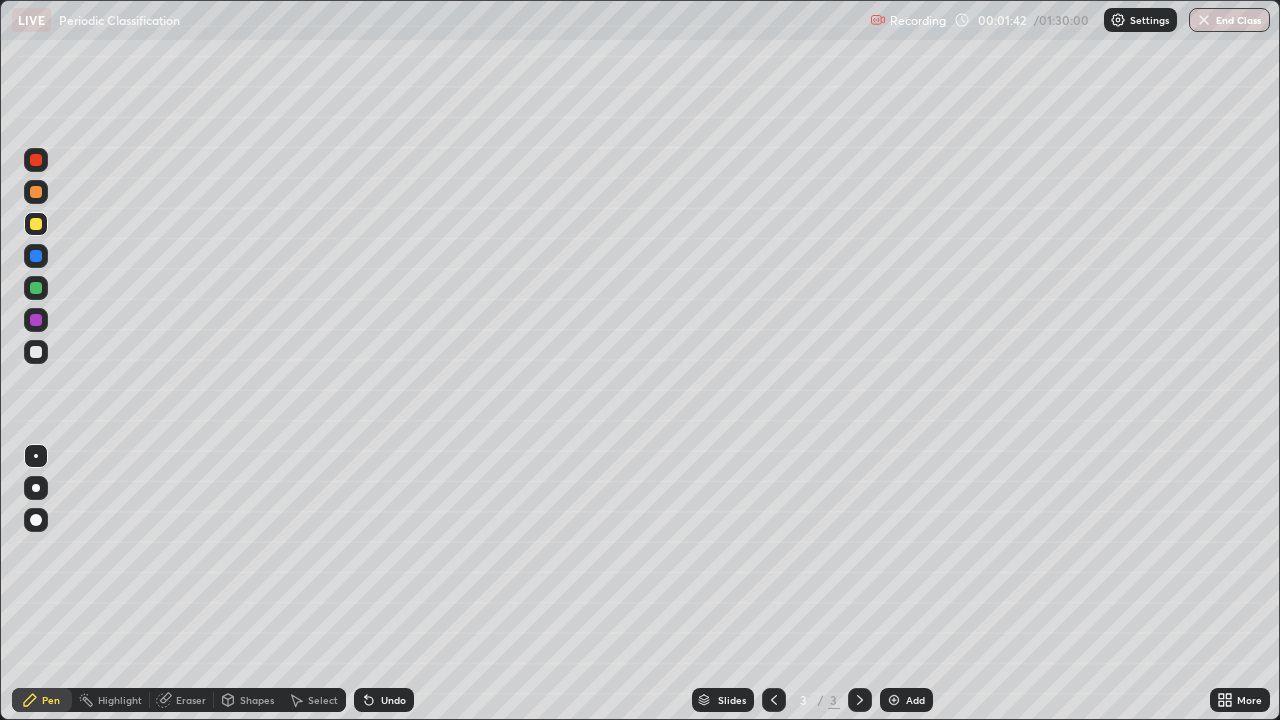 click at bounding box center (36, 352) 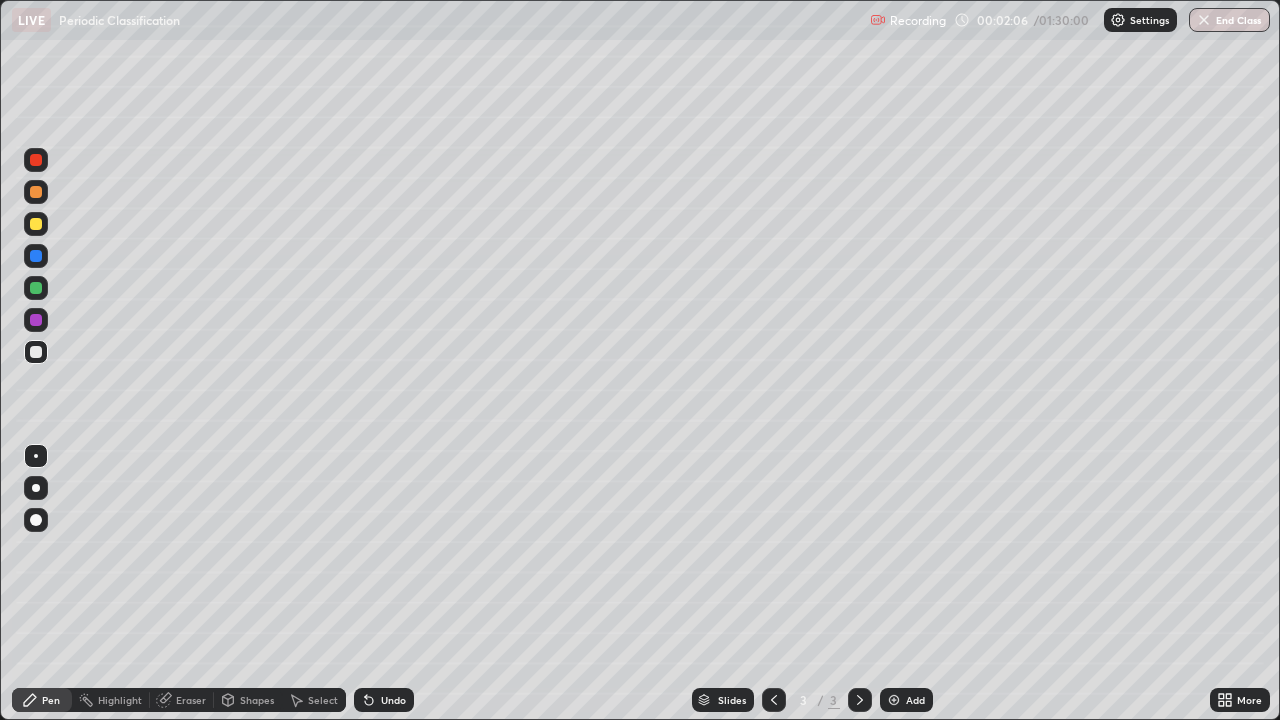 click at bounding box center [36, 224] 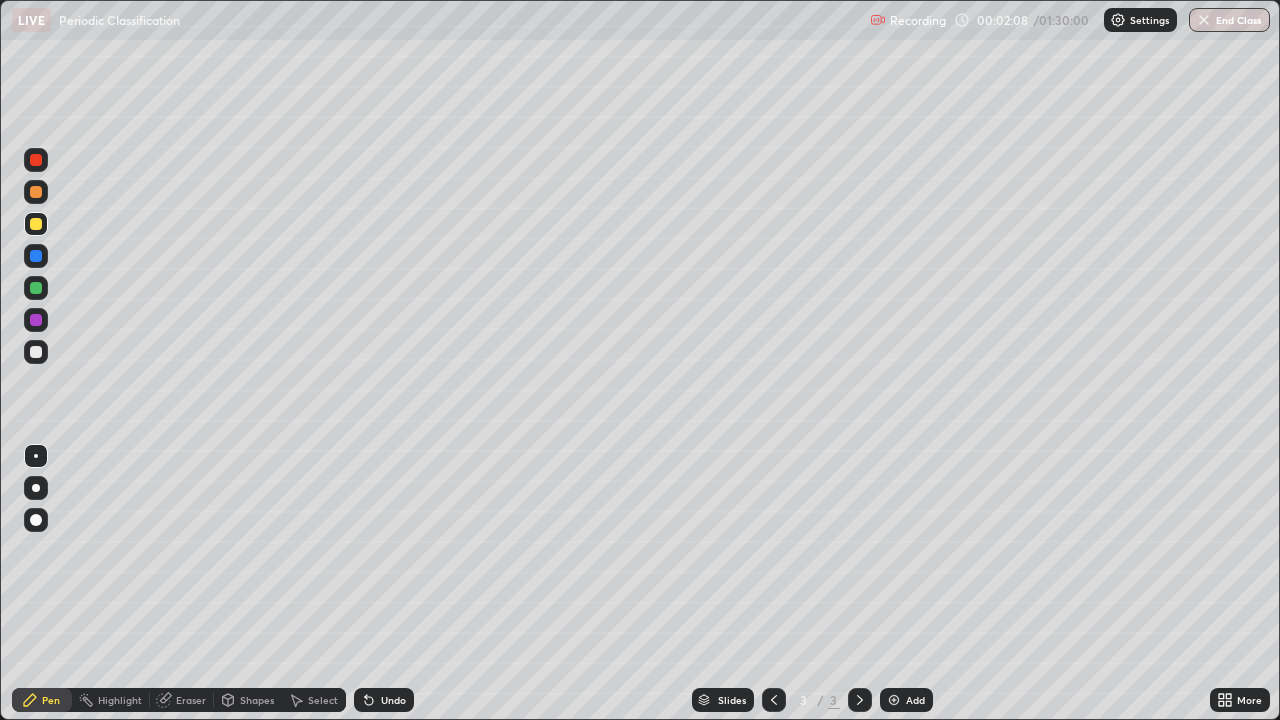 click on "Eraser" at bounding box center (191, 700) 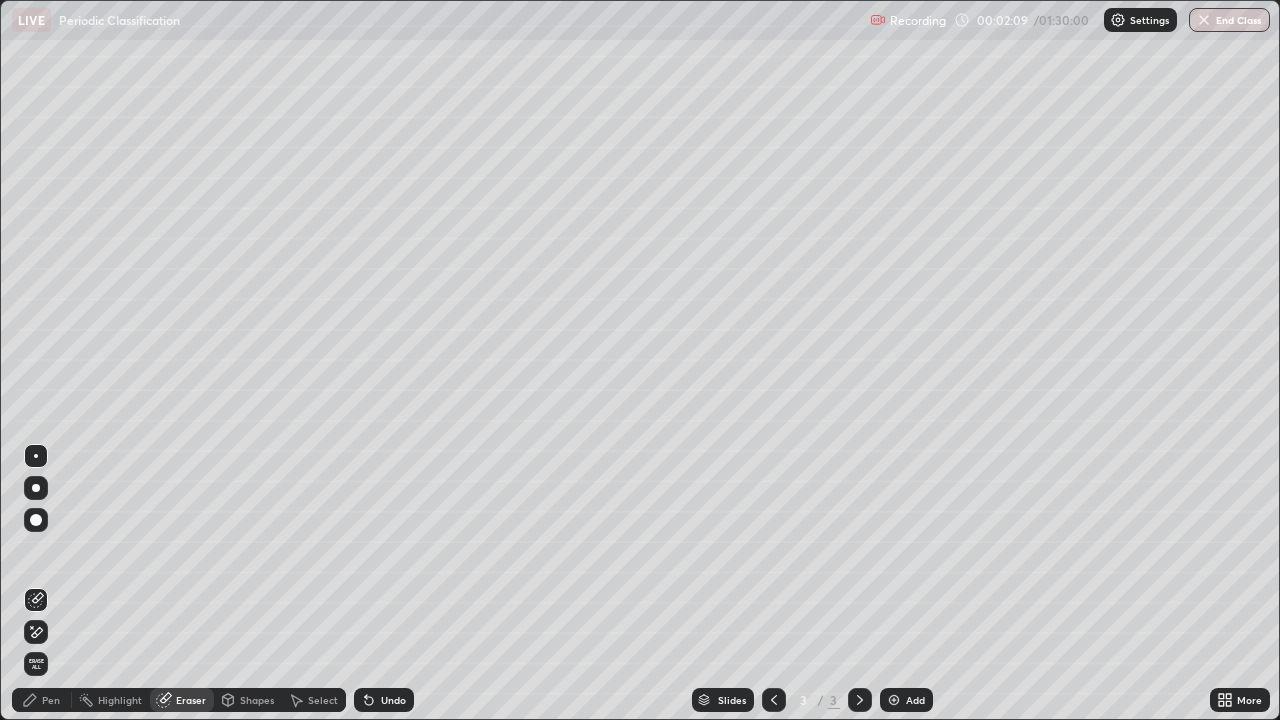 click 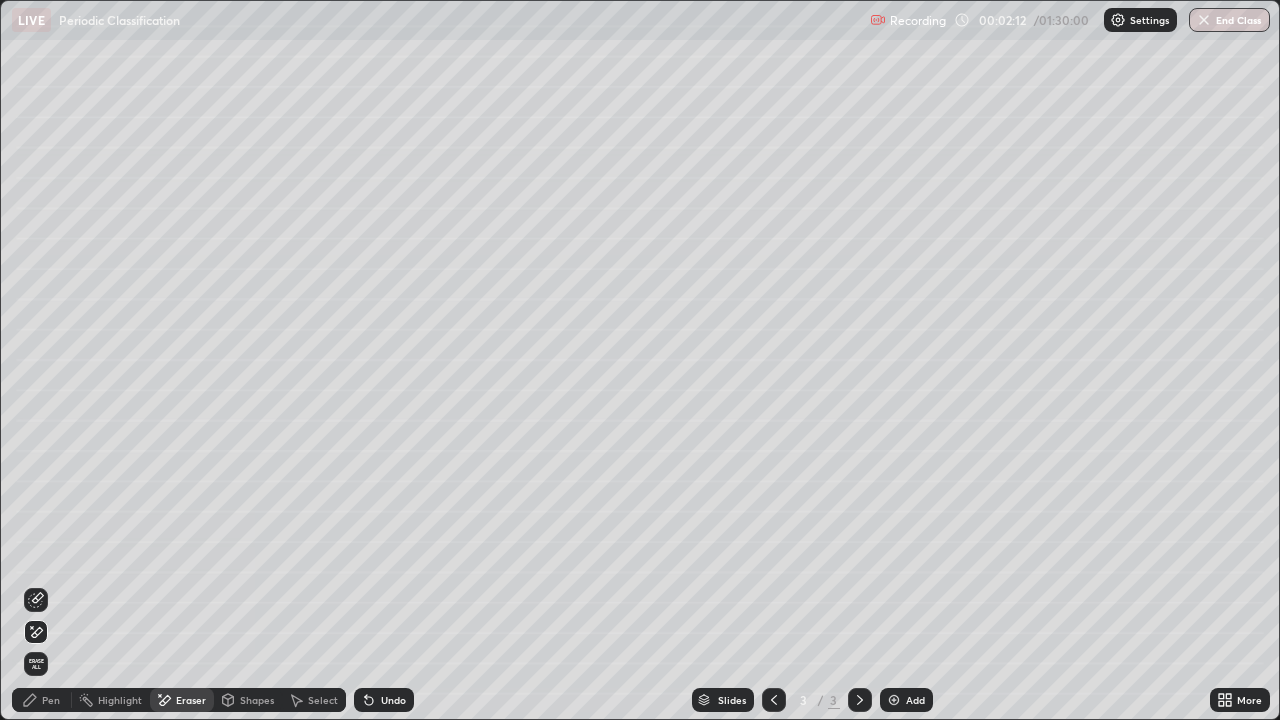 click on "Undo" at bounding box center (393, 700) 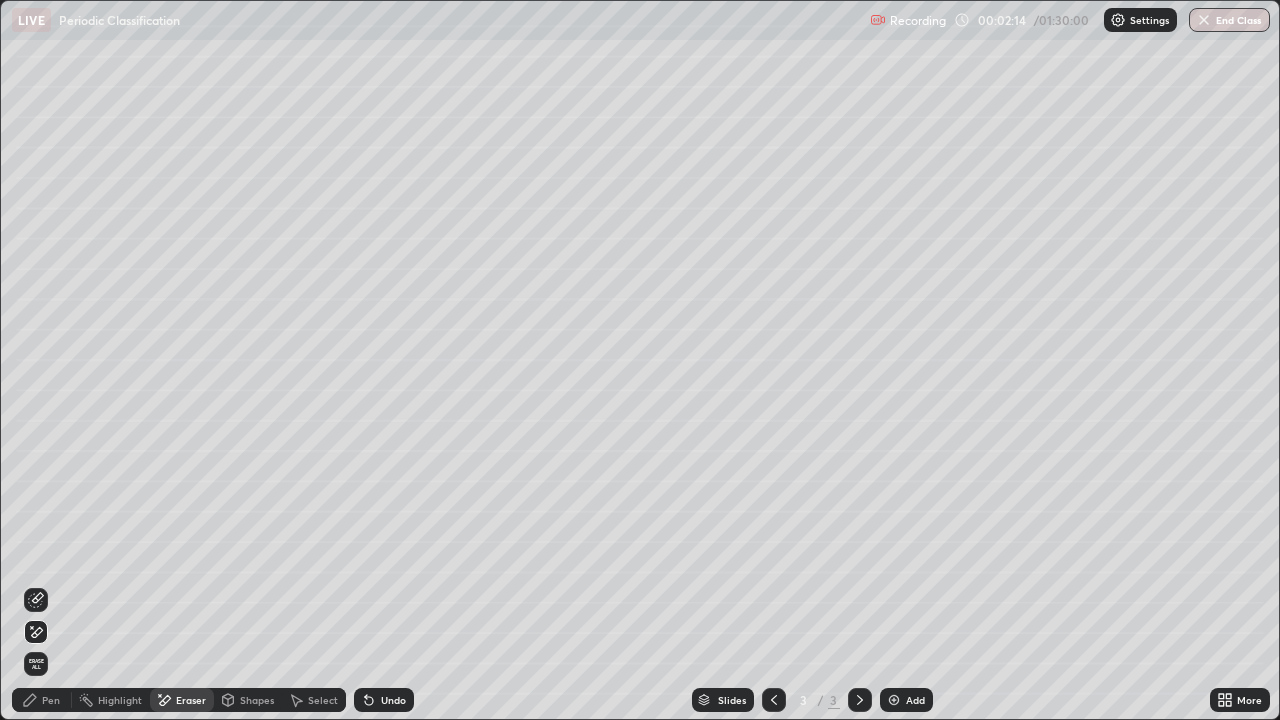 click on "Pen" at bounding box center (42, 700) 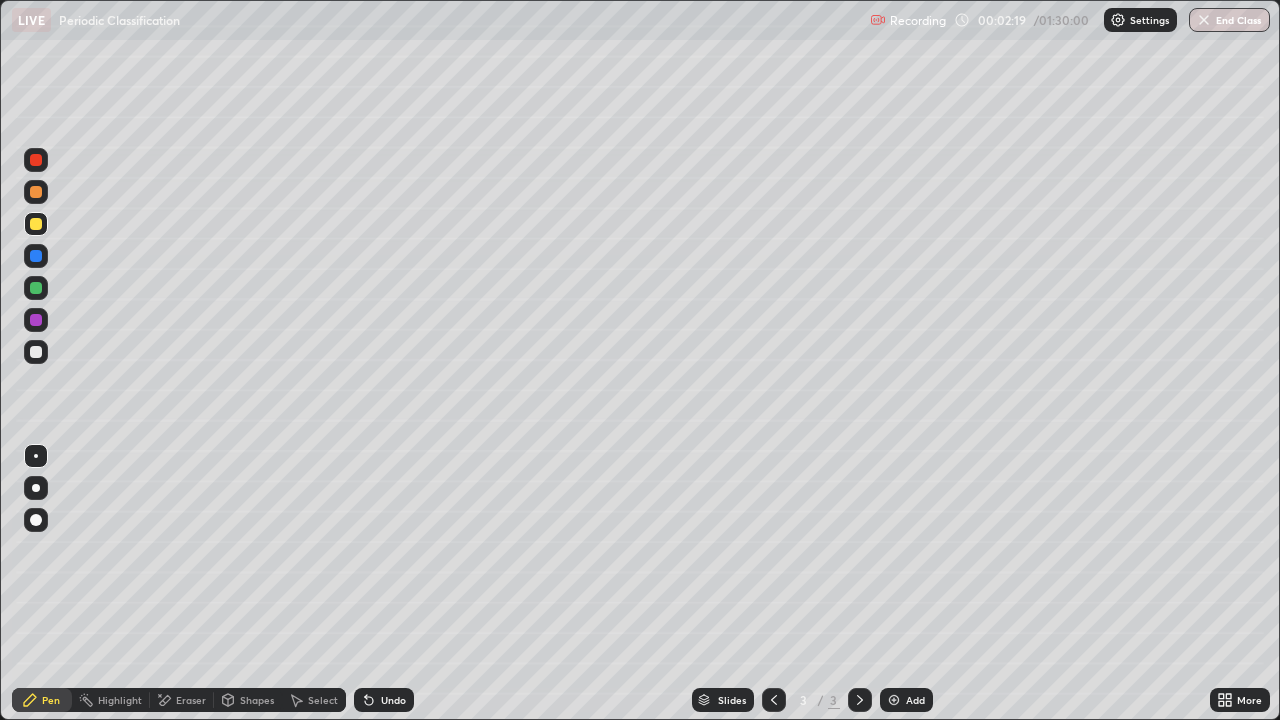 click on "Undo" at bounding box center (393, 700) 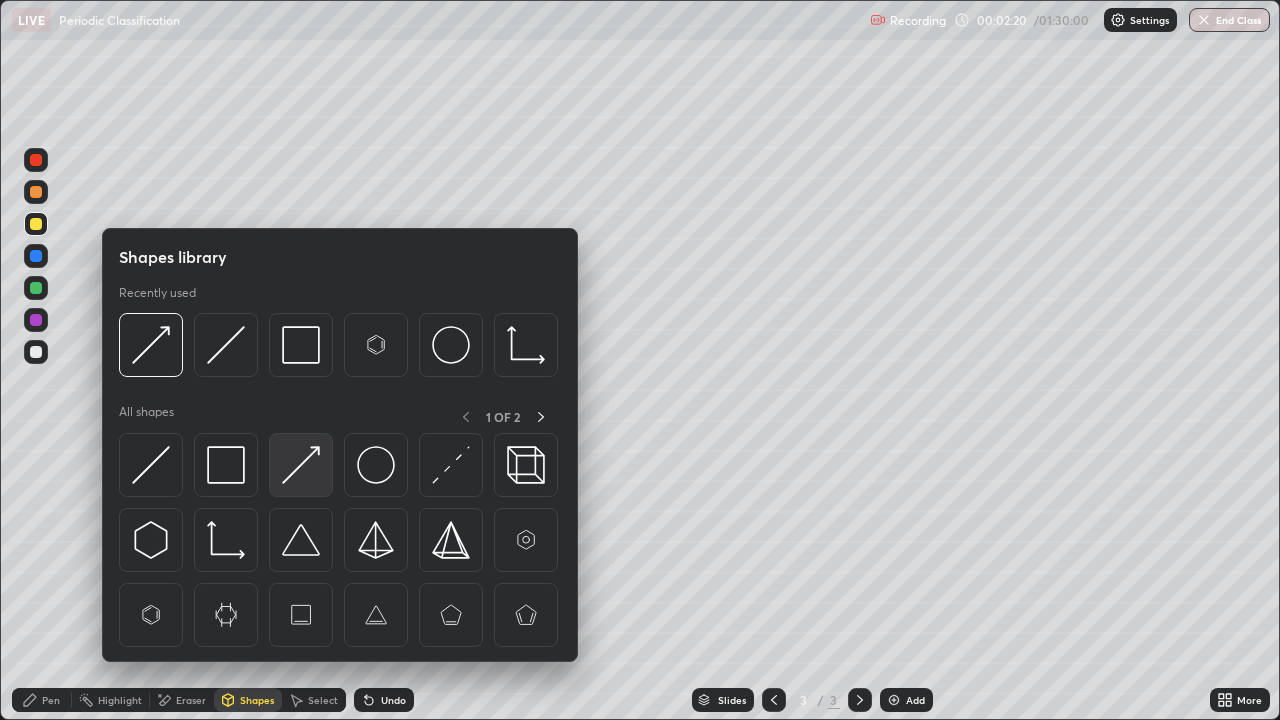 click at bounding box center [301, 465] 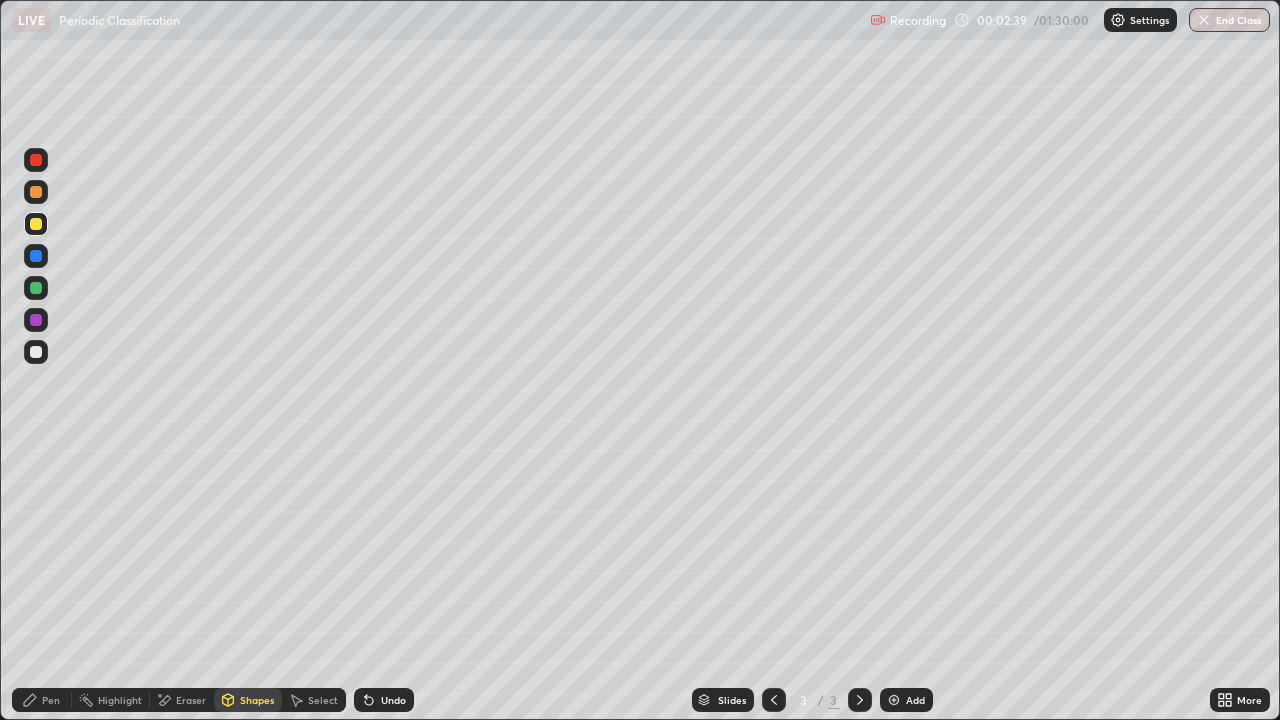 click on "Pen" at bounding box center [42, 700] 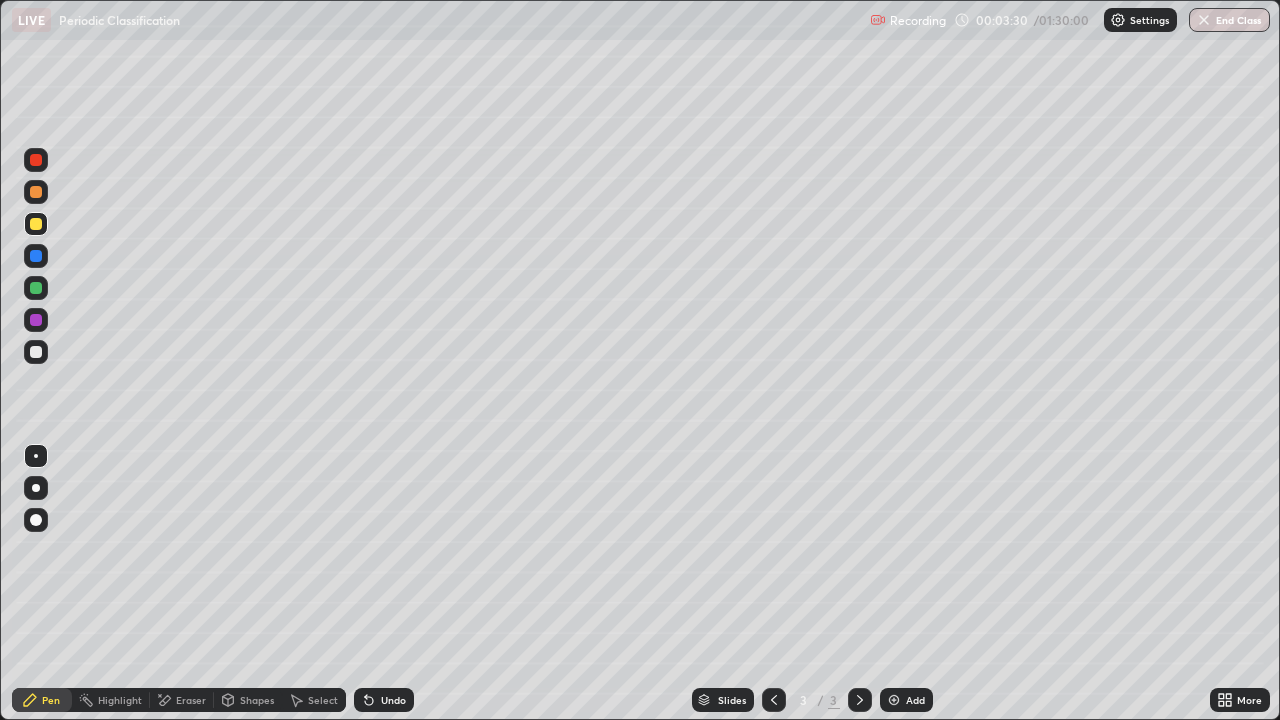 click at bounding box center (36, 192) 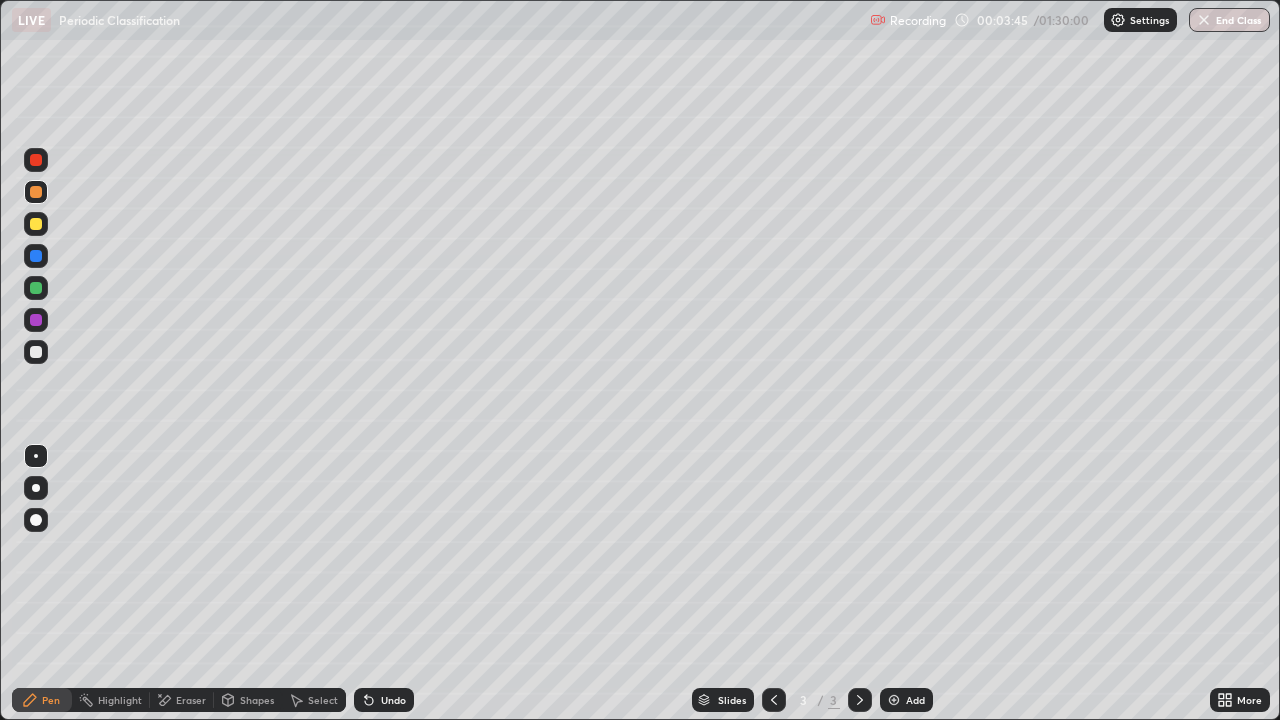 click at bounding box center [36, 288] 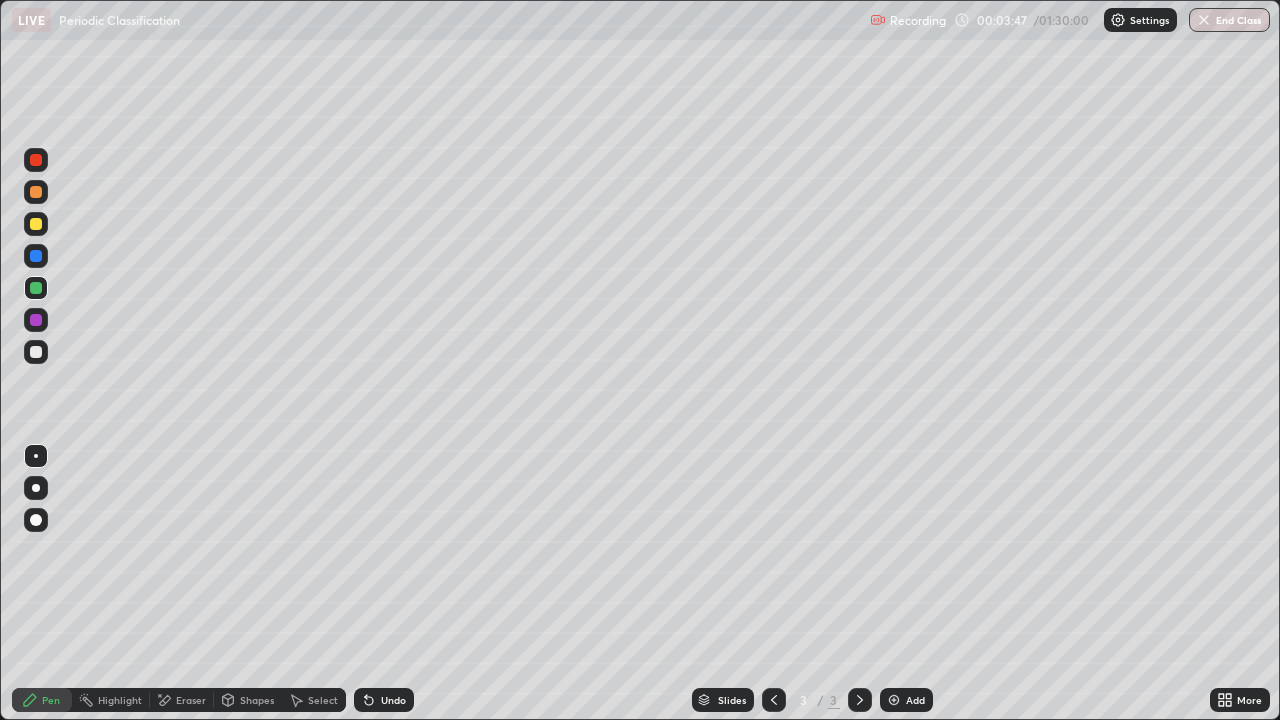 click 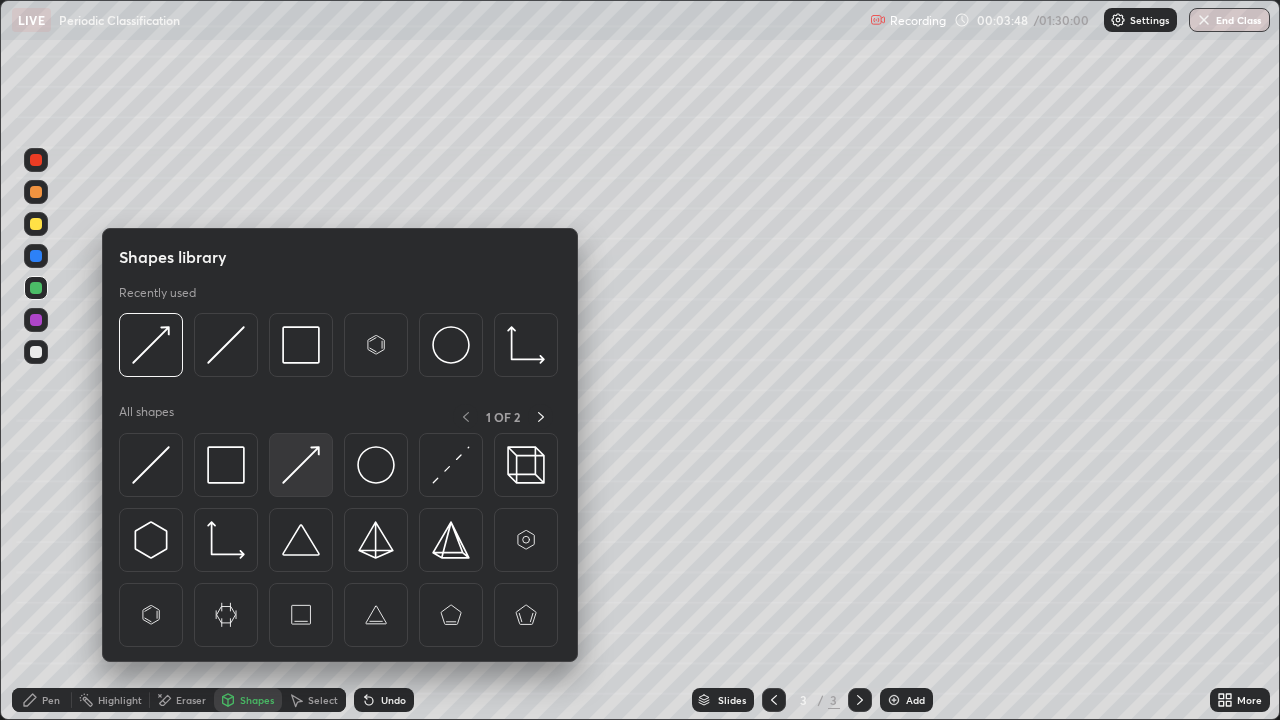 click at bounding box center (301, 465) 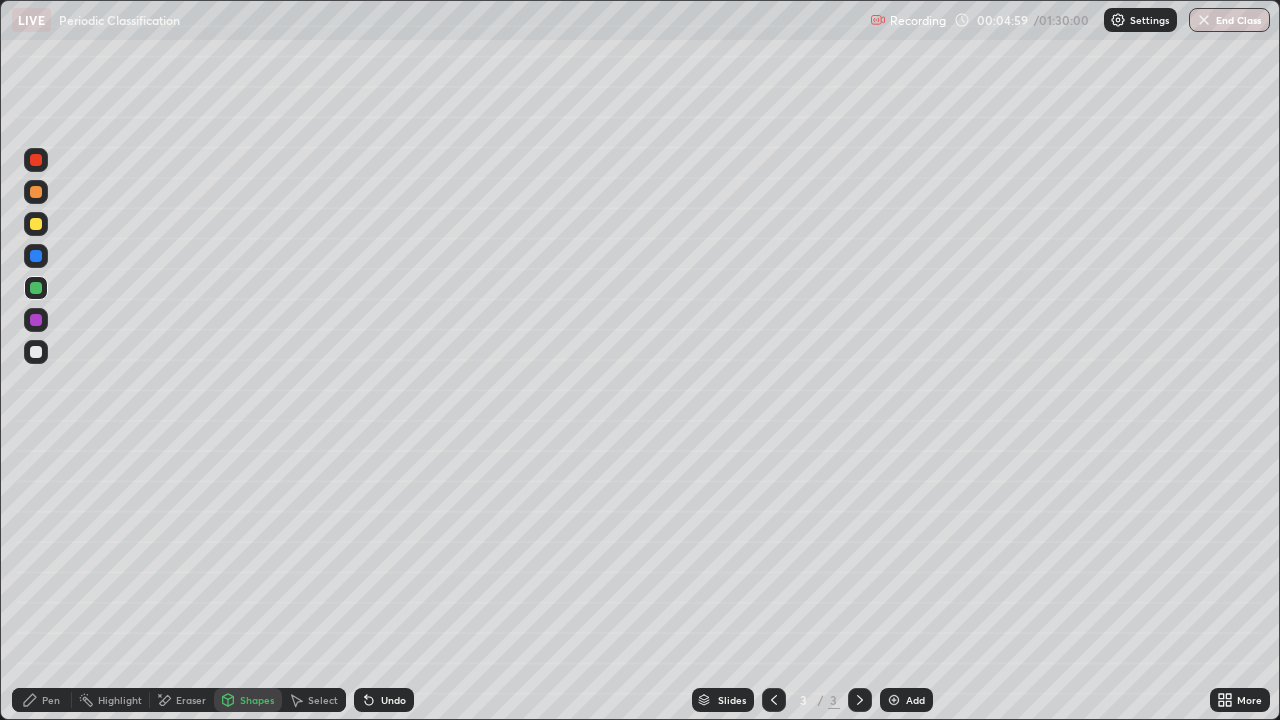 click at bounding box center [36, 352] 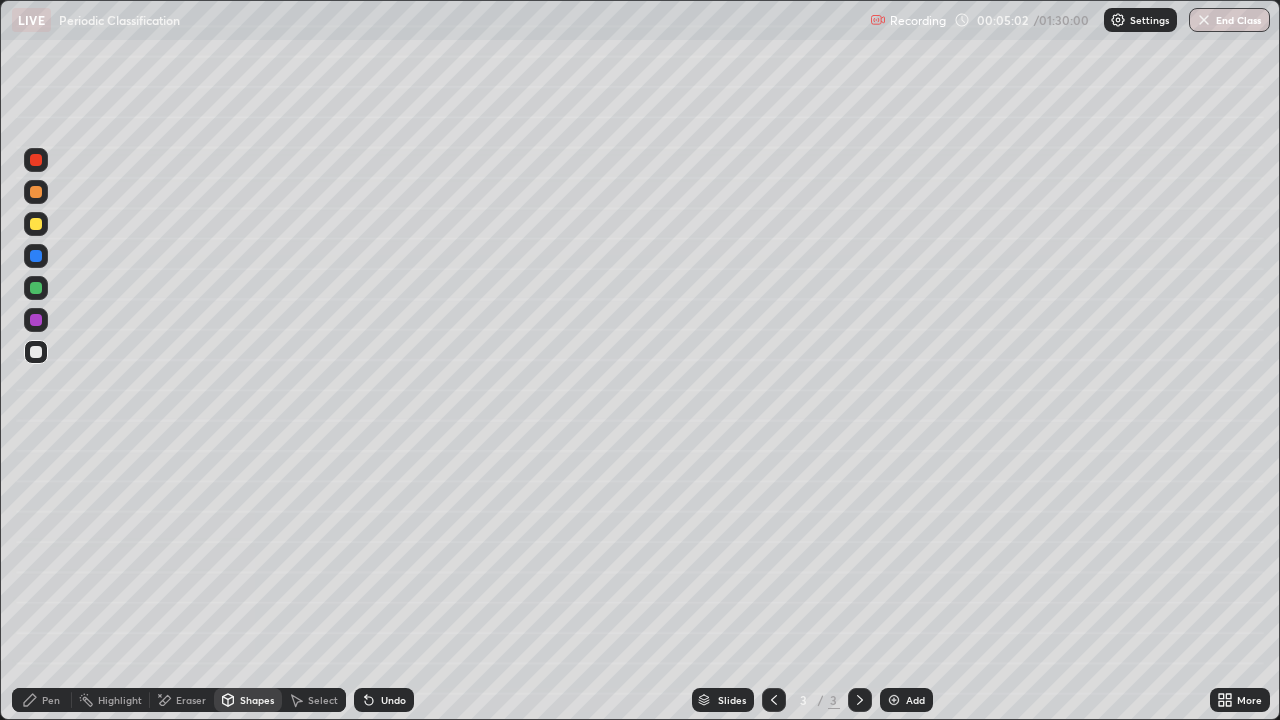 click 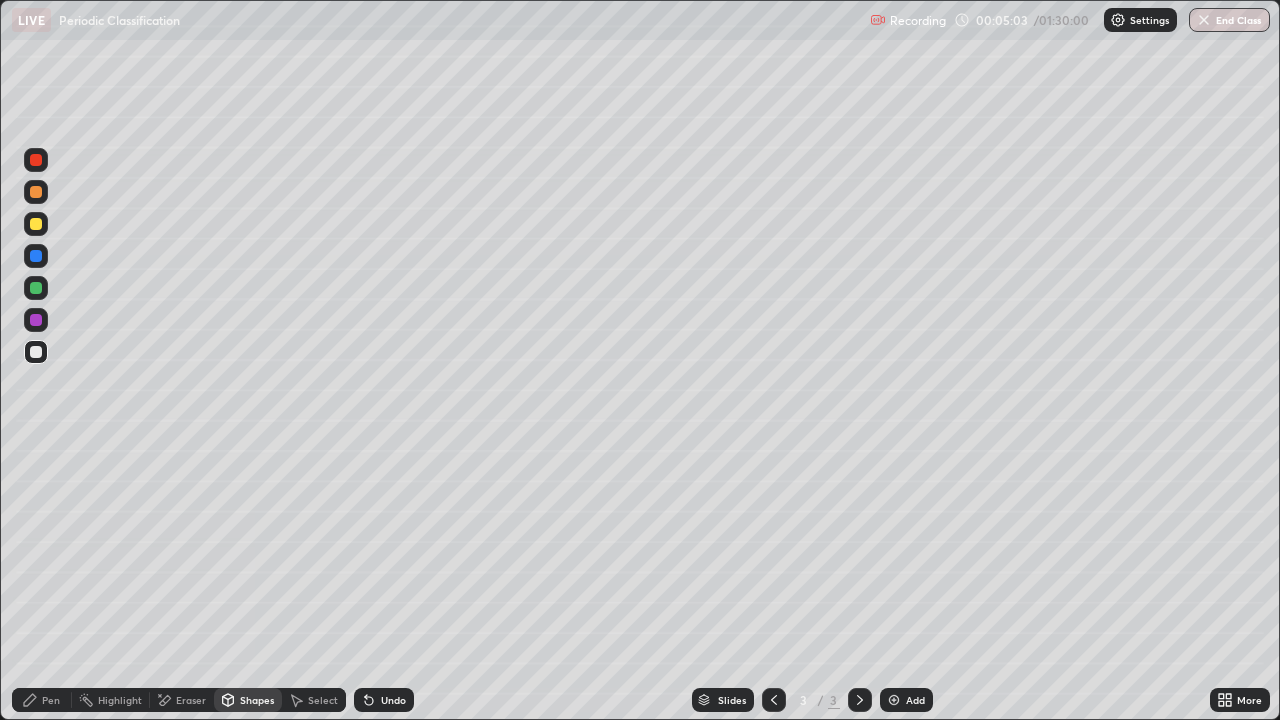 click on "Pen" at bounding box center [51, 700] 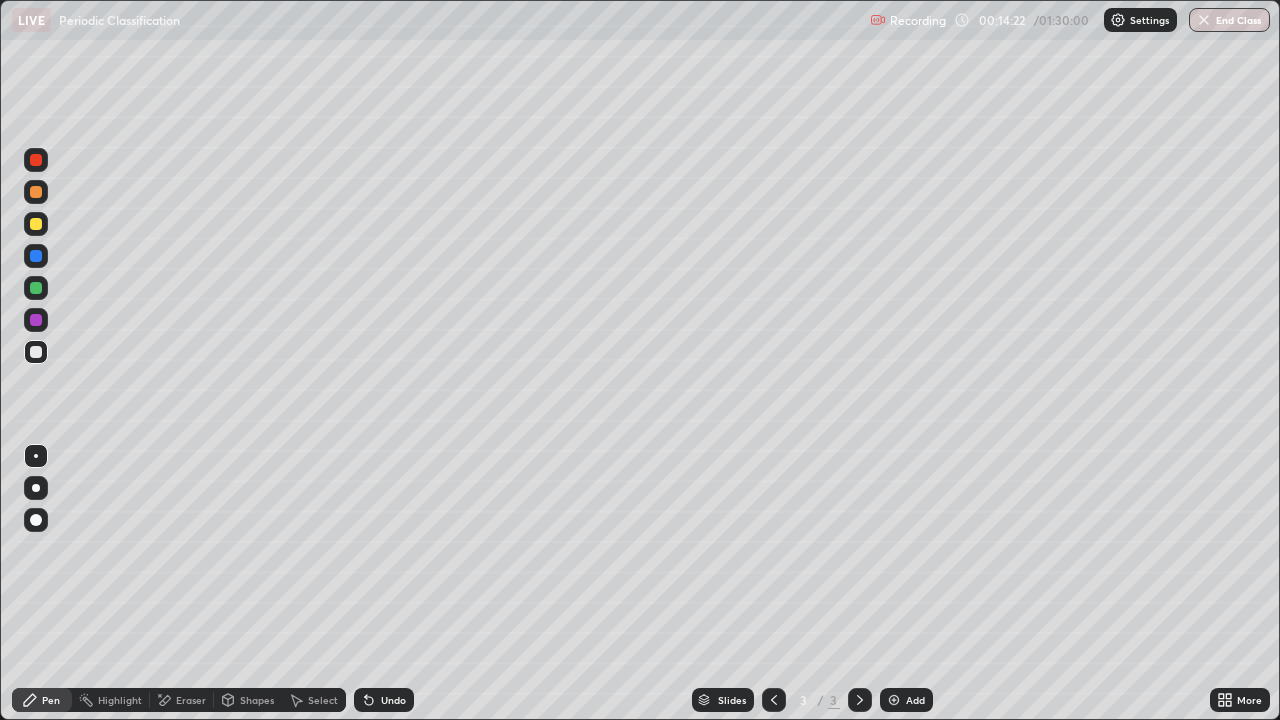 click at bounding box center [894, 700] 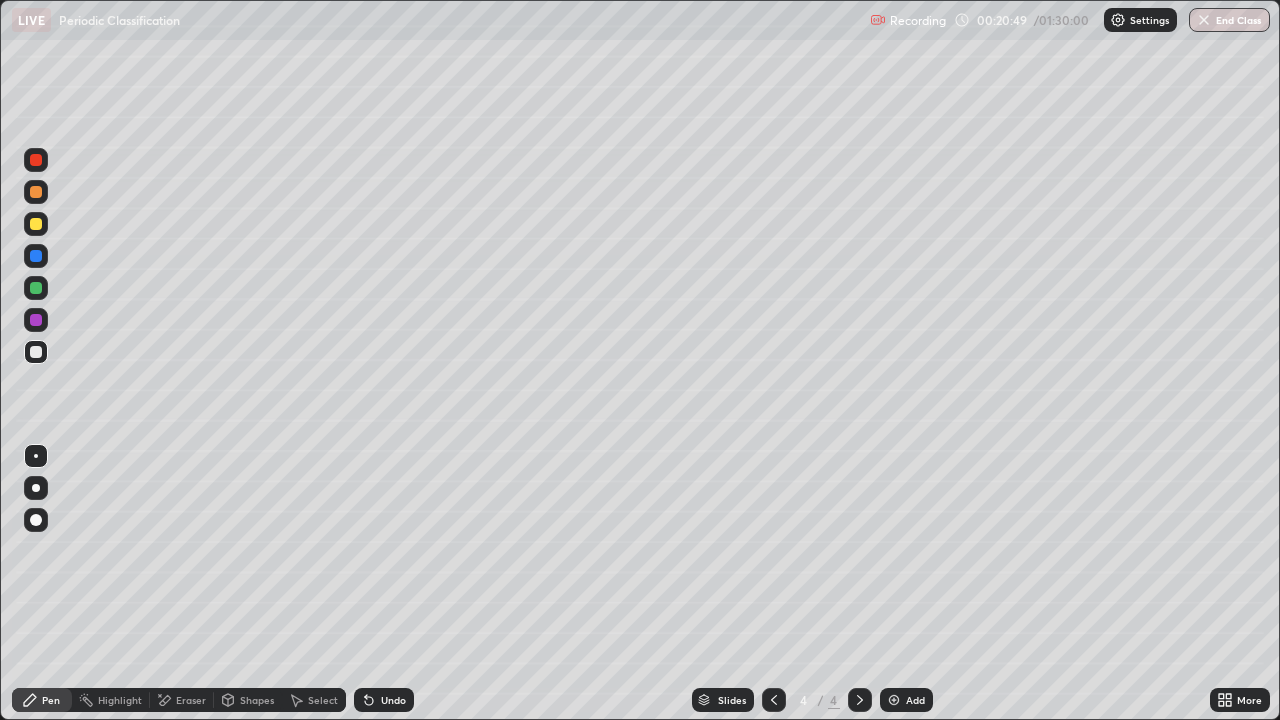 click on "Add" at bounding box center [915, 700] 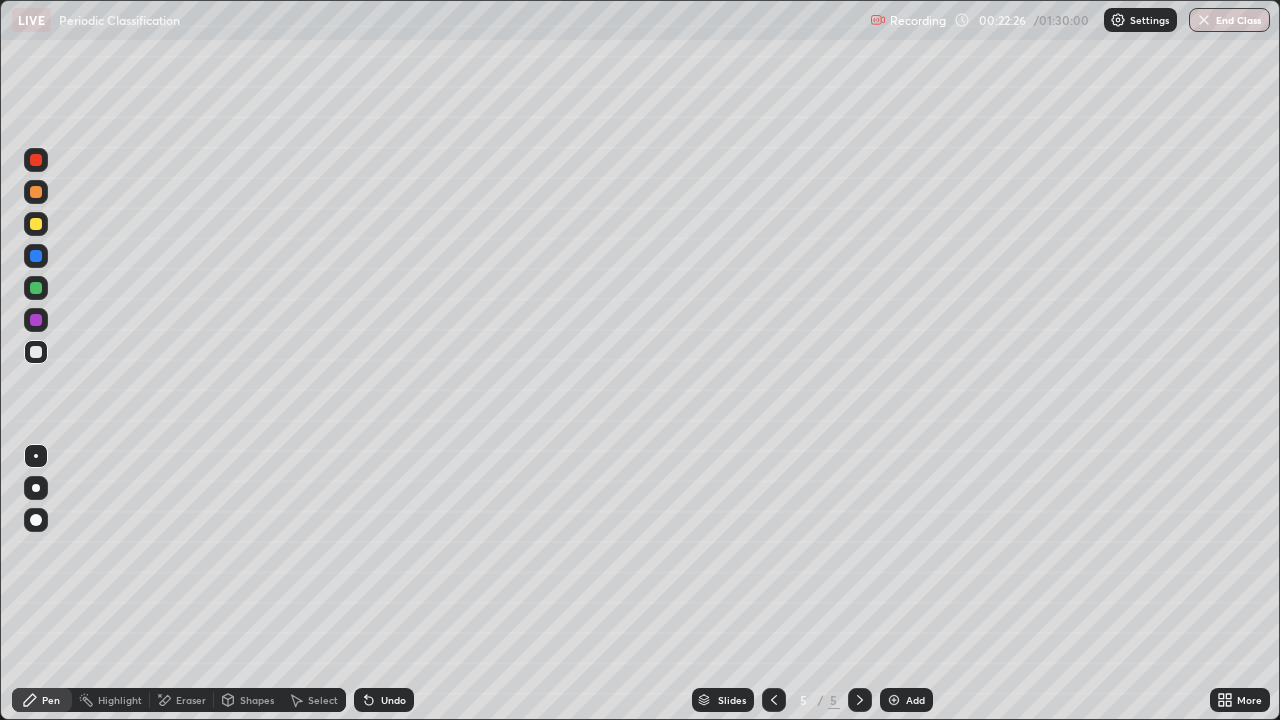click on "Shapes" at bounding box center [248, 700] 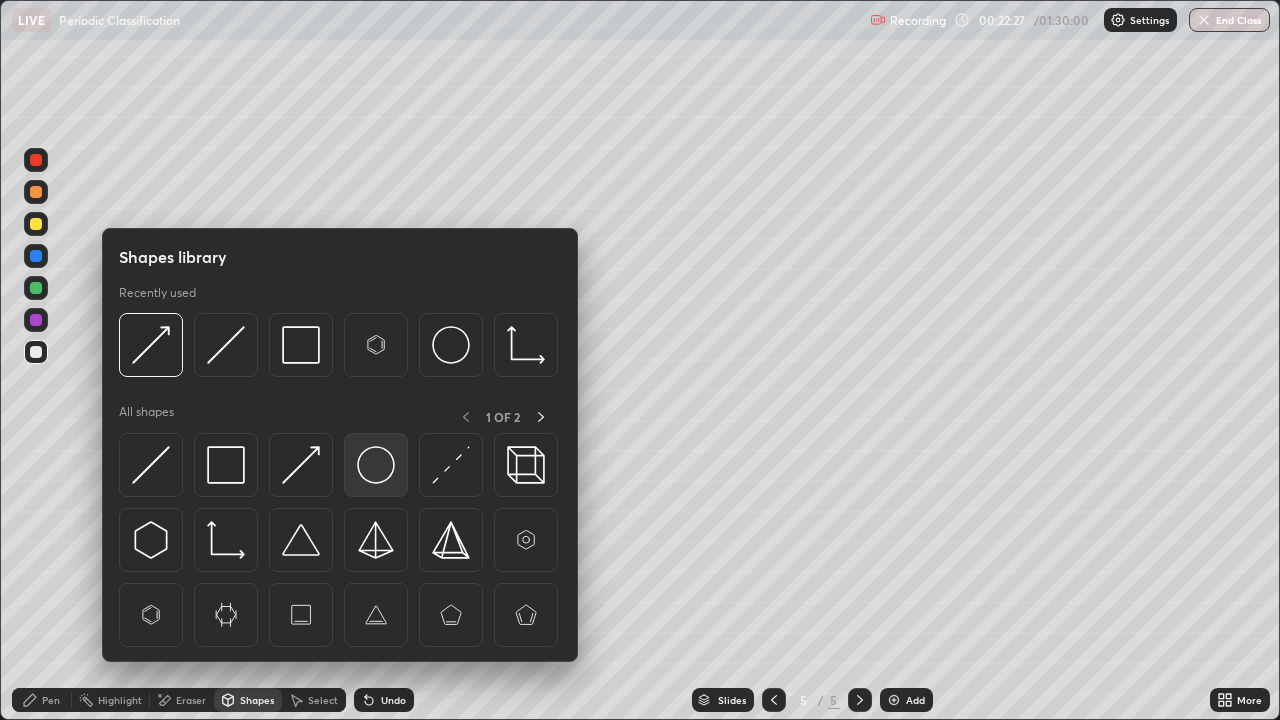 click at bounding box center [376, 465] 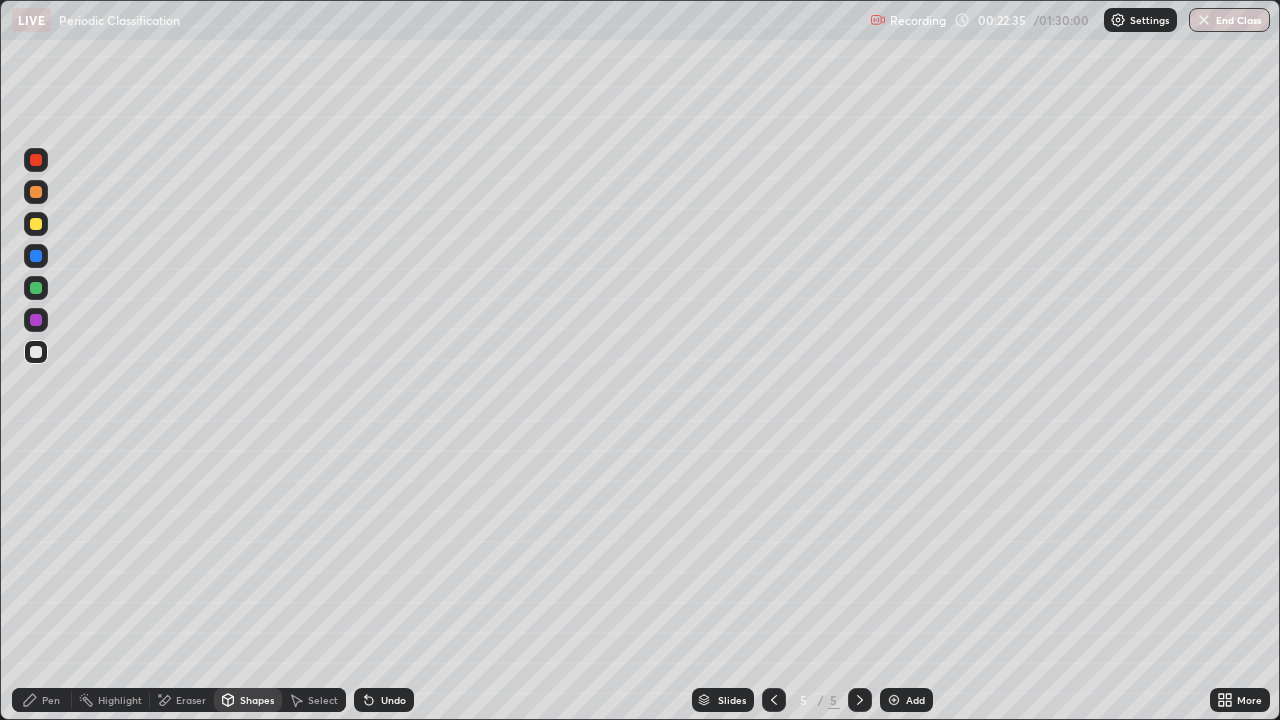click on "Select" at bounding box center [314, 700] 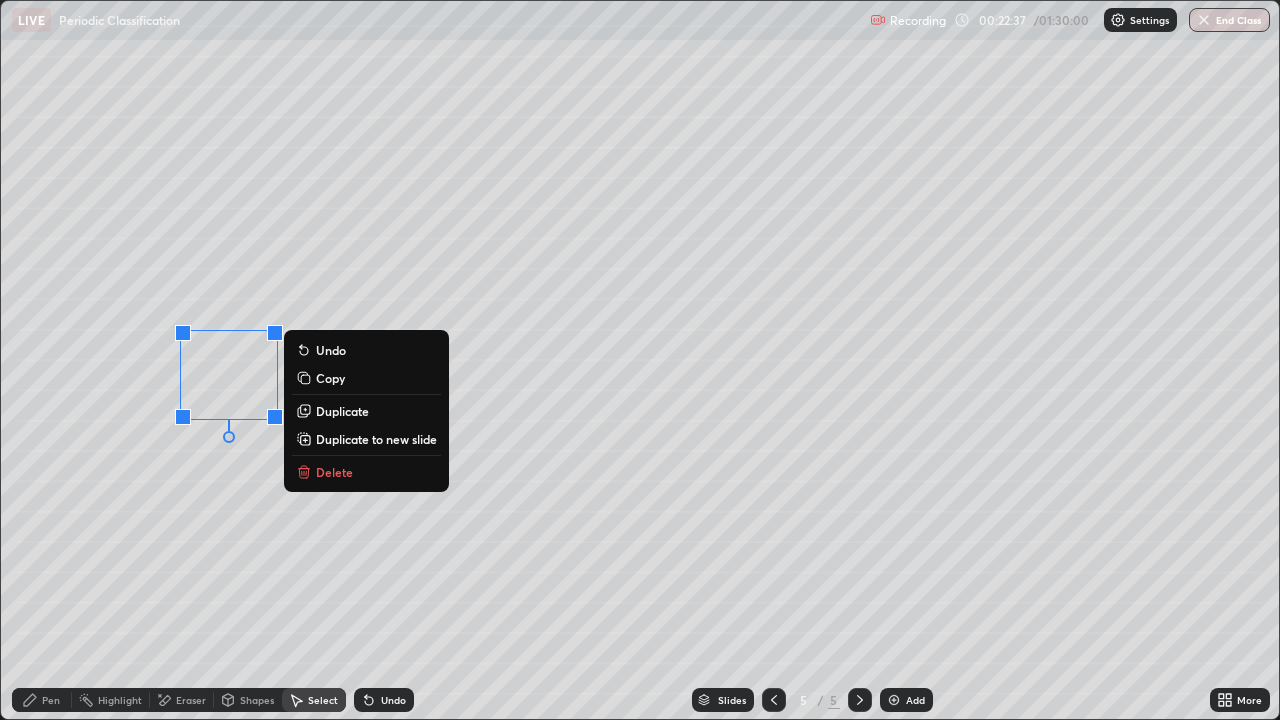 click on "Duplicate" at bounding box center [342, 411] 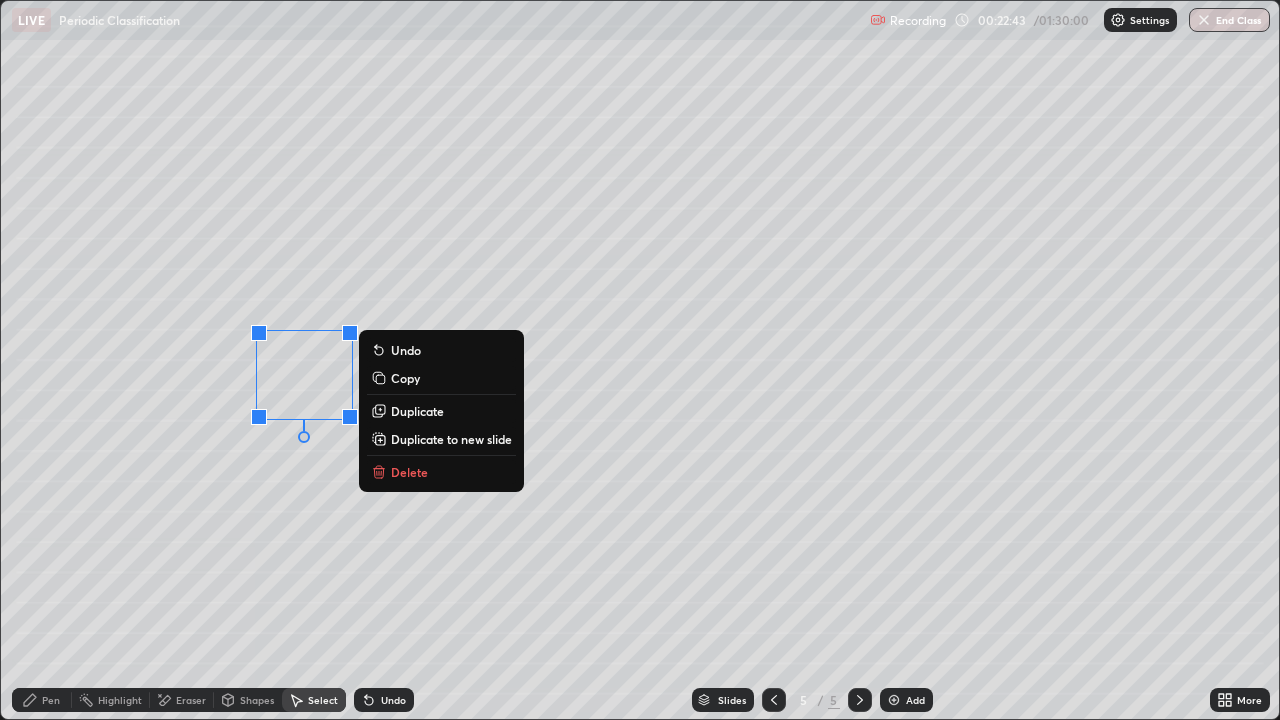 click on "Pen" at bounding box center (51, 700) 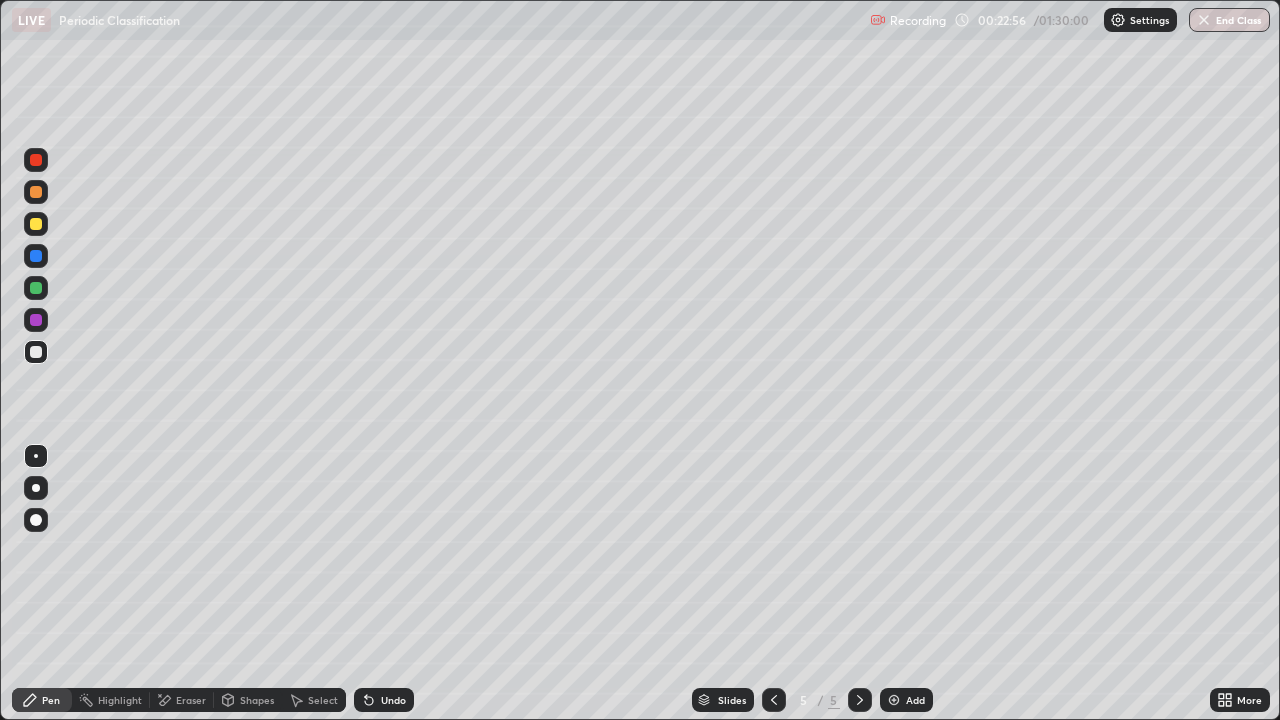 click on "Undo" at bounding box center [384, 700] 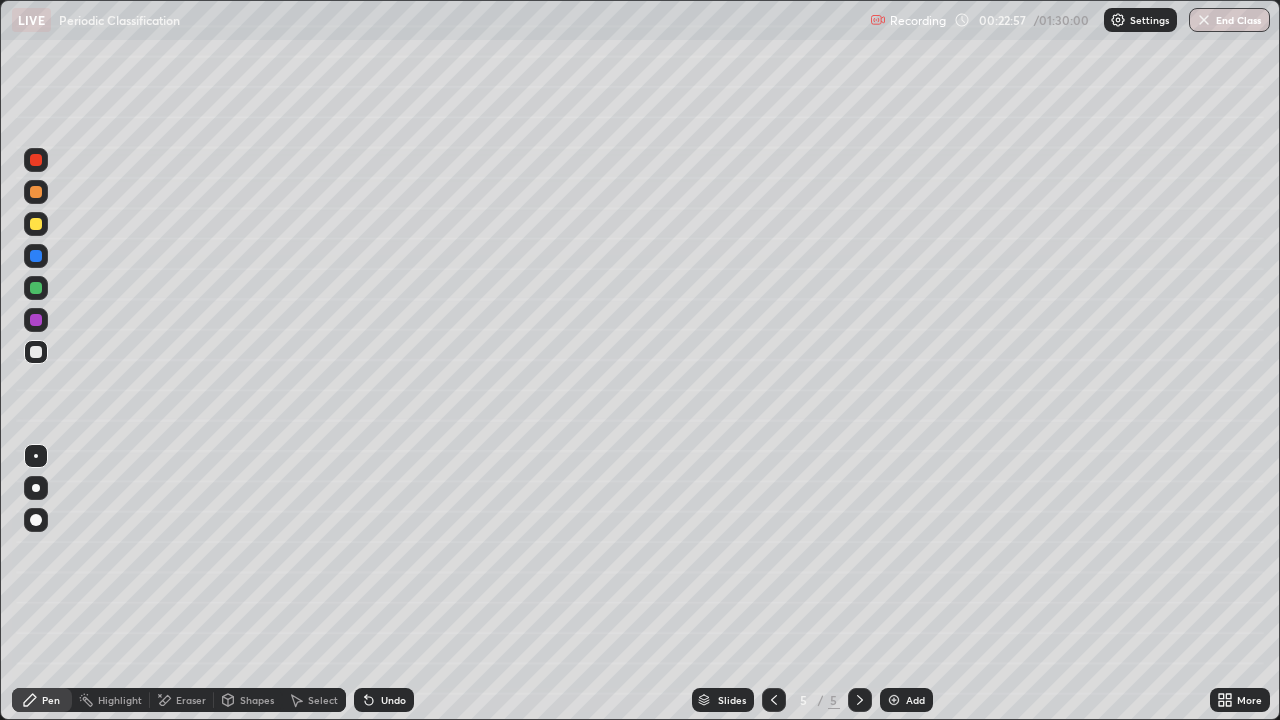 click on "Undo" at bounding box center [393, 700] 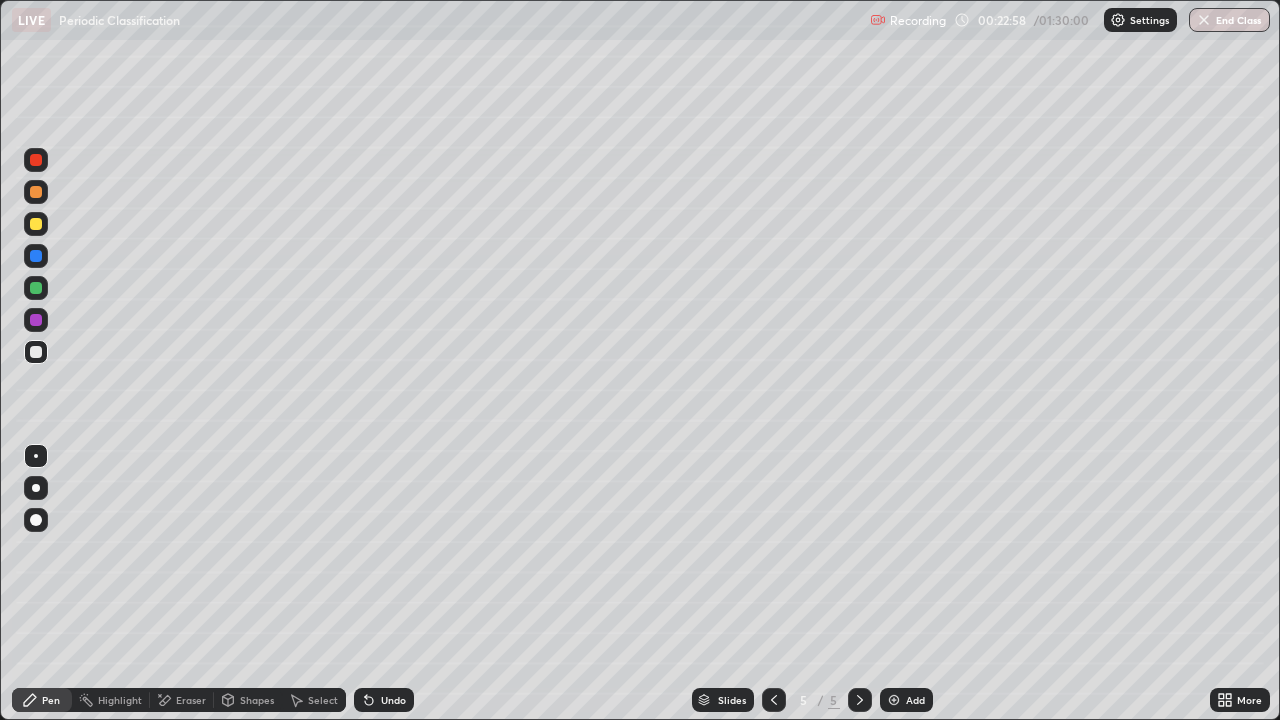 click on "Undo" at bounding box center (393, 700) 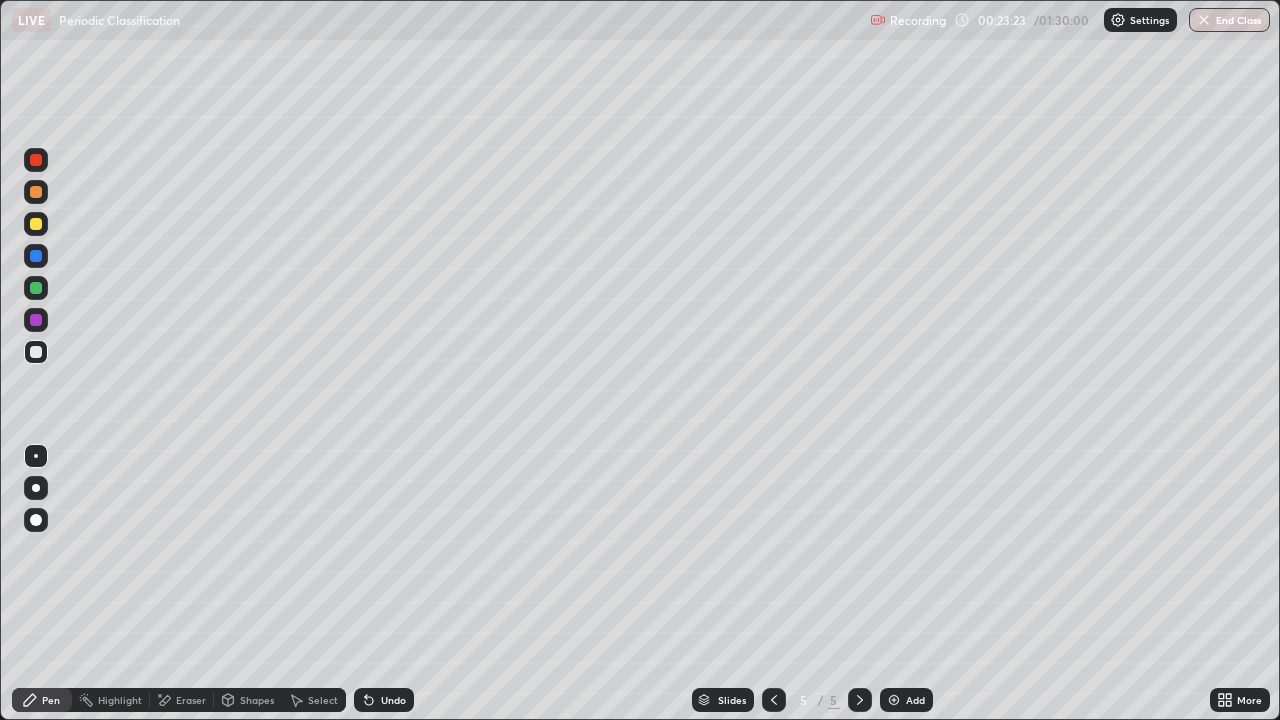 click on "Undo" at bounding box center [384, 700] 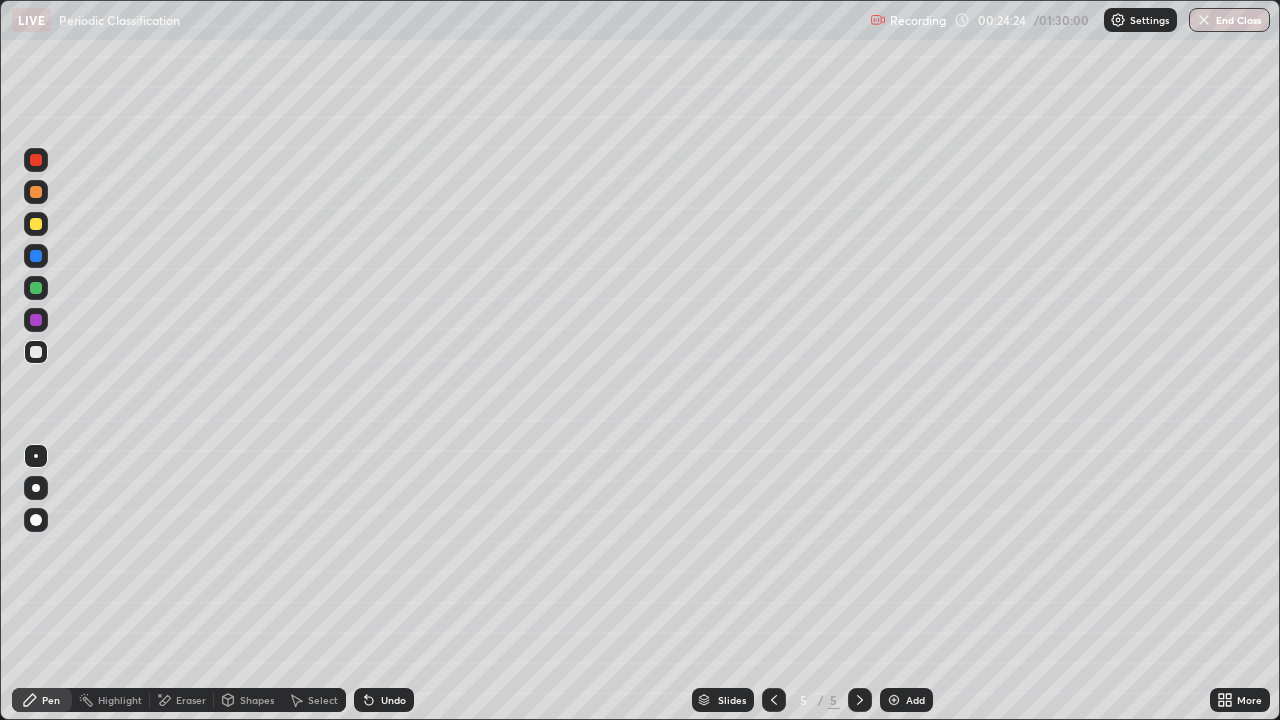 click on "Shapes" at bounding box center (257, 700) 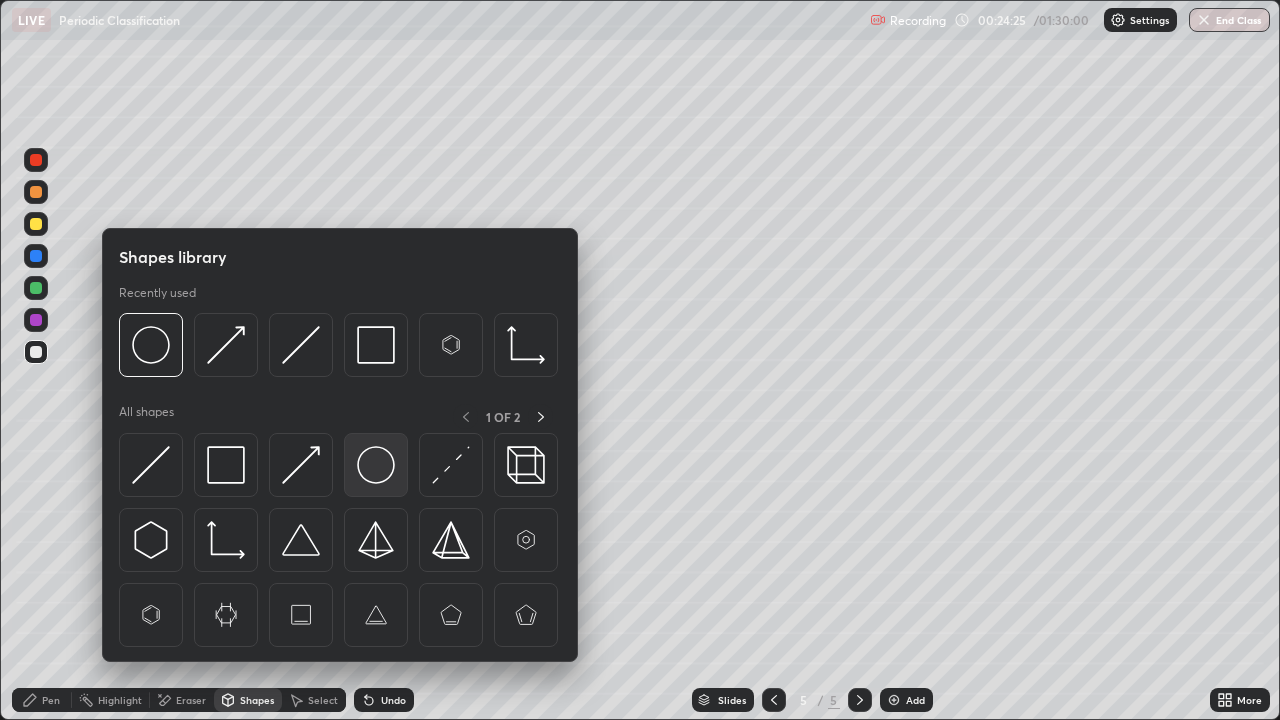 click at bounding box center (376, 465) 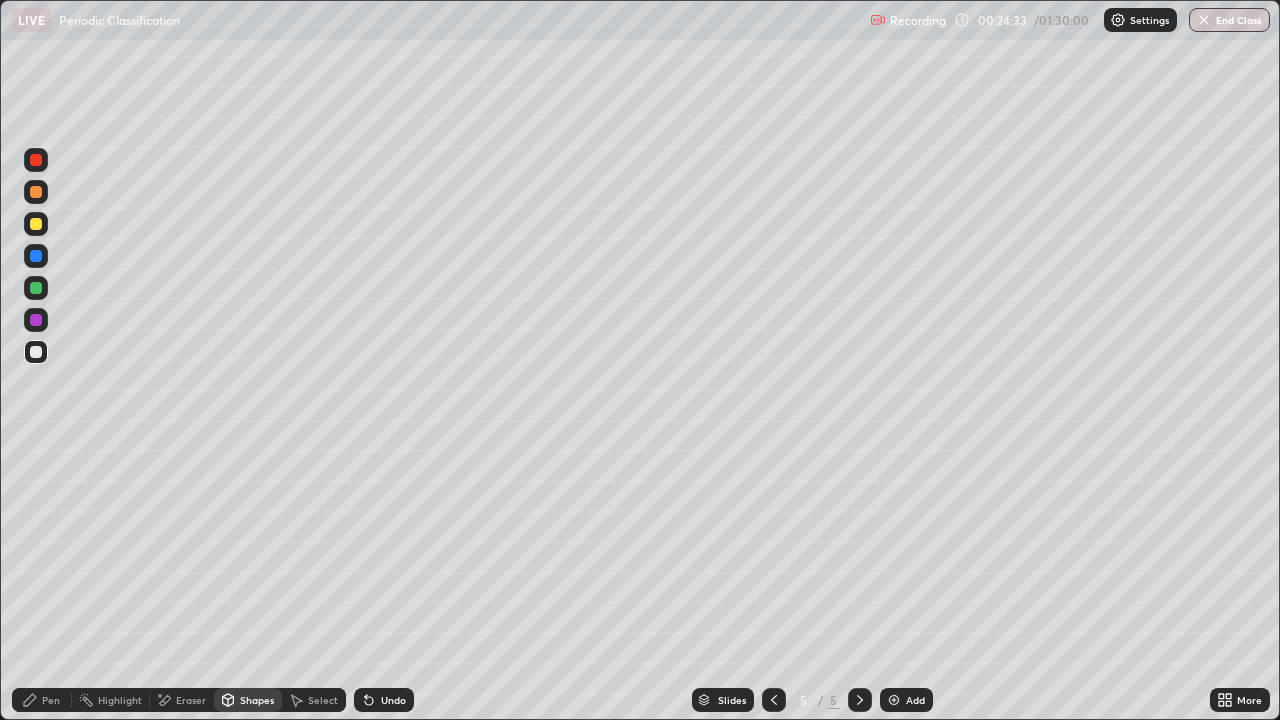 click on "Undo" at bounding box center [384, 700] 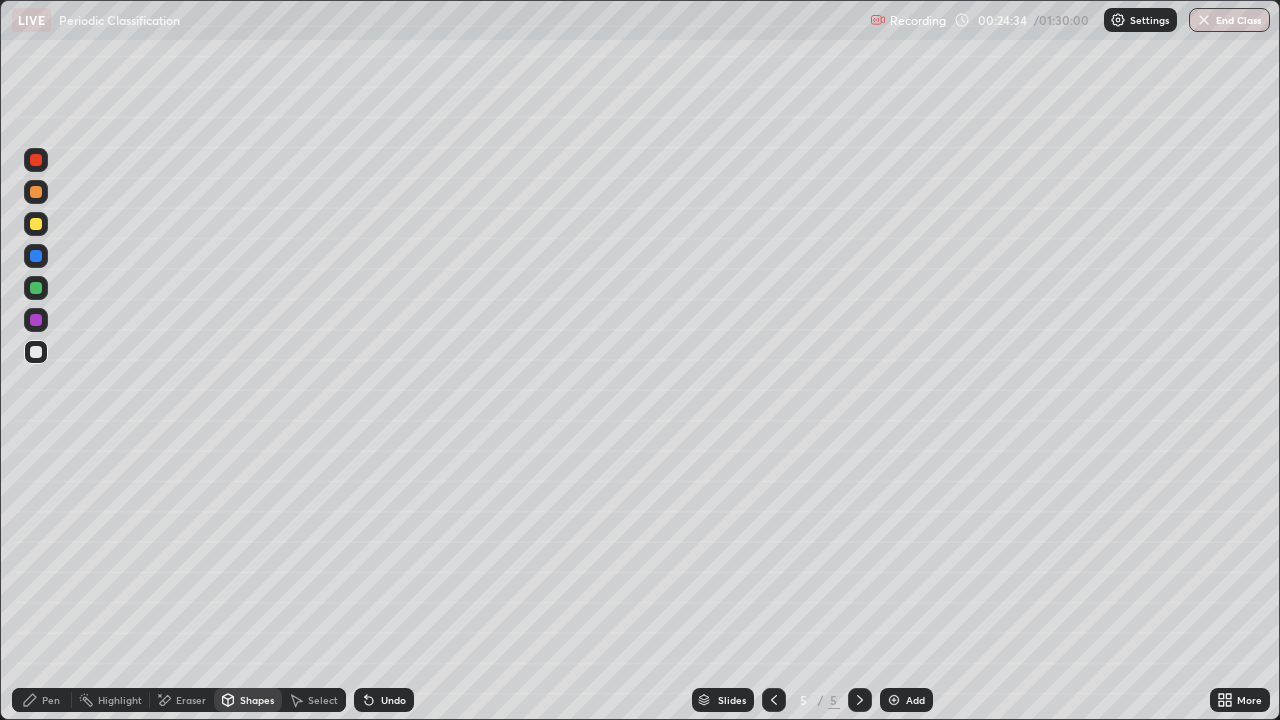 click on "Select" at bounding box center (323, 700) 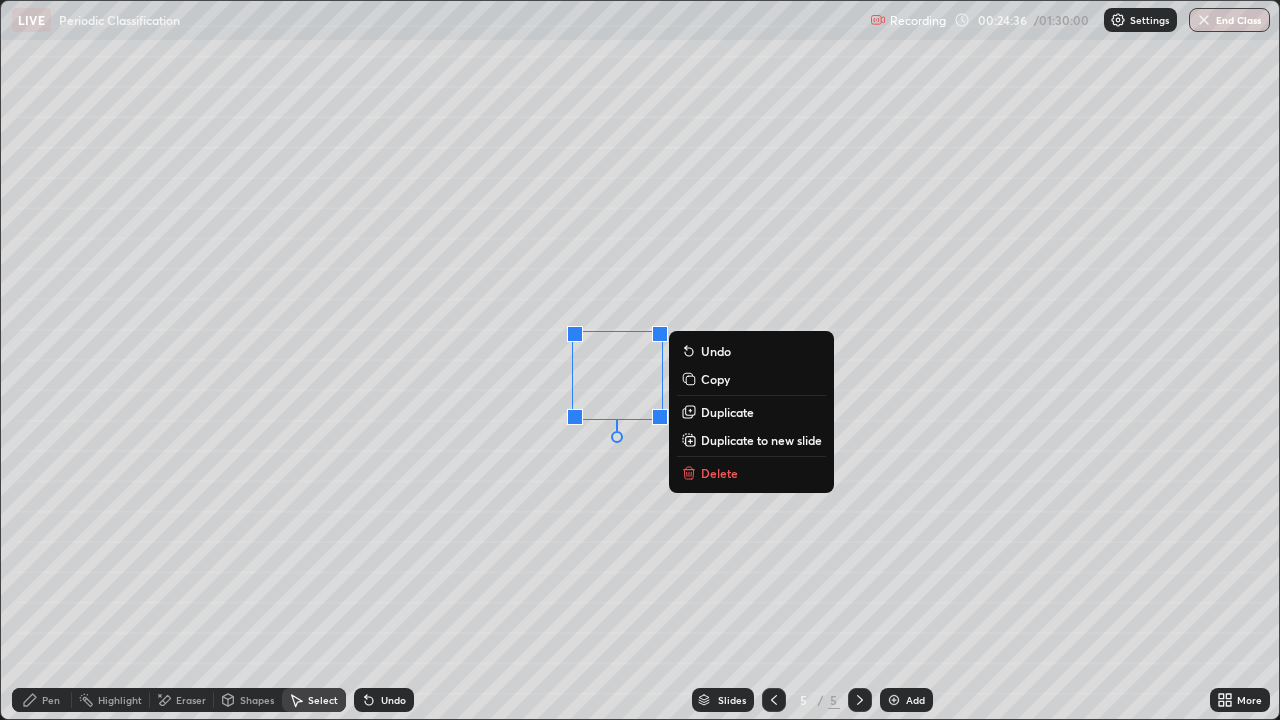 click on "Duplicate" at bounding box center (727, 412) 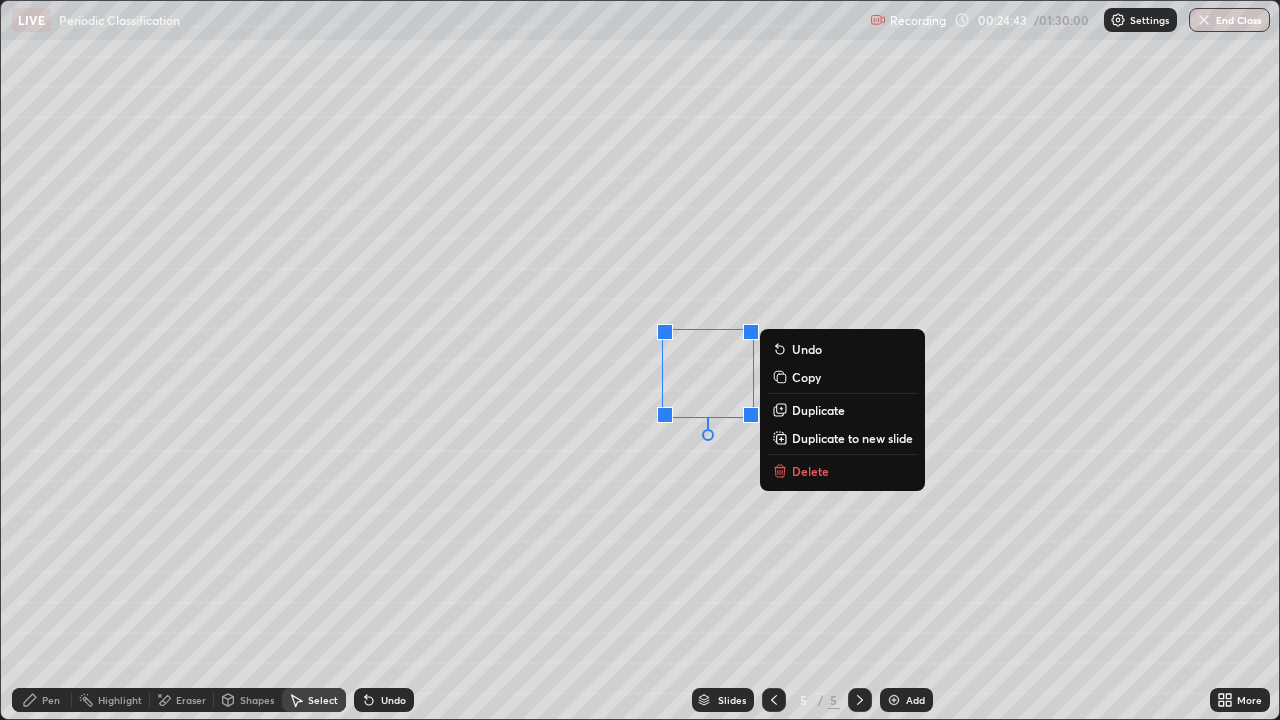click 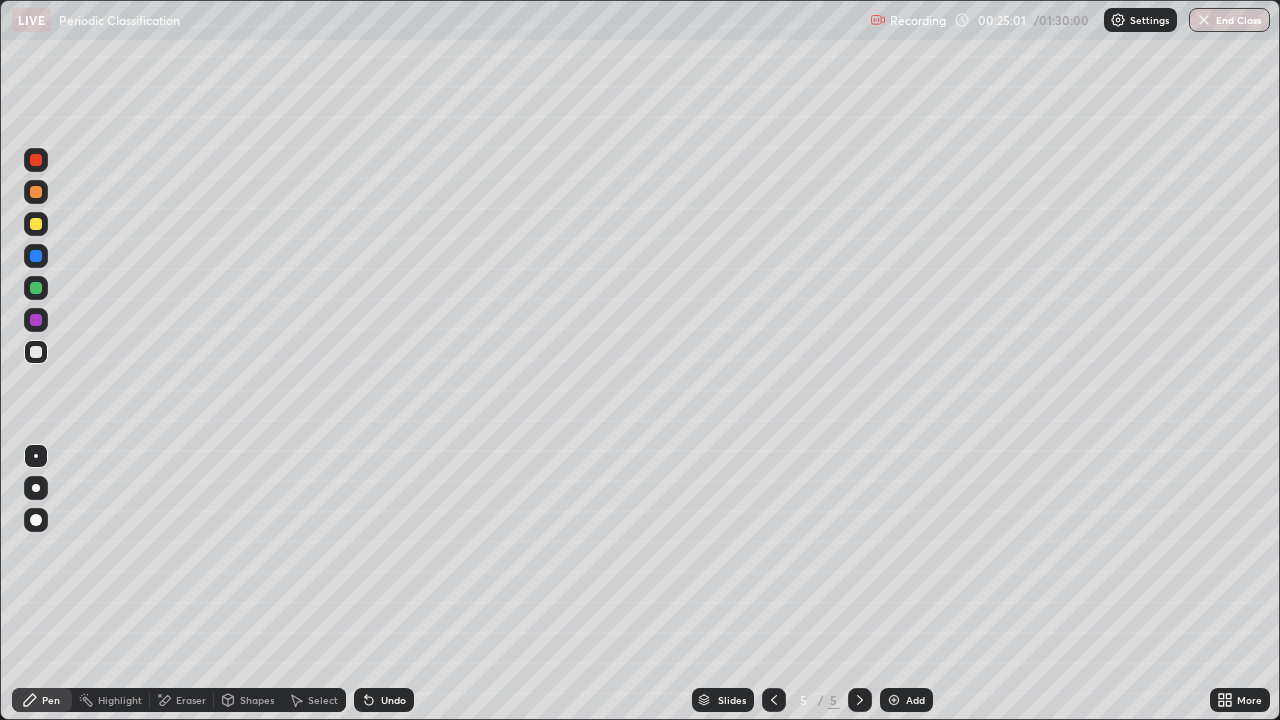 click on "Undo" at bounding box center [393, 700] 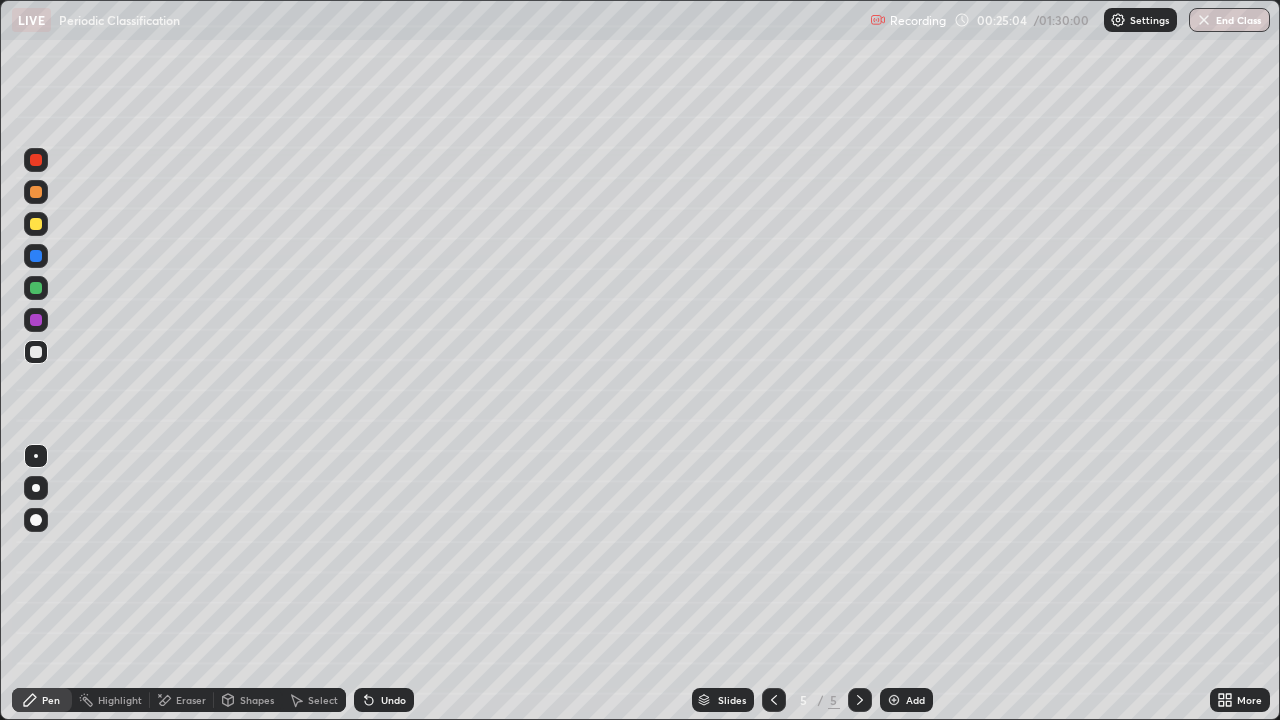 click on "Undo" at bounding box center (393, 700) 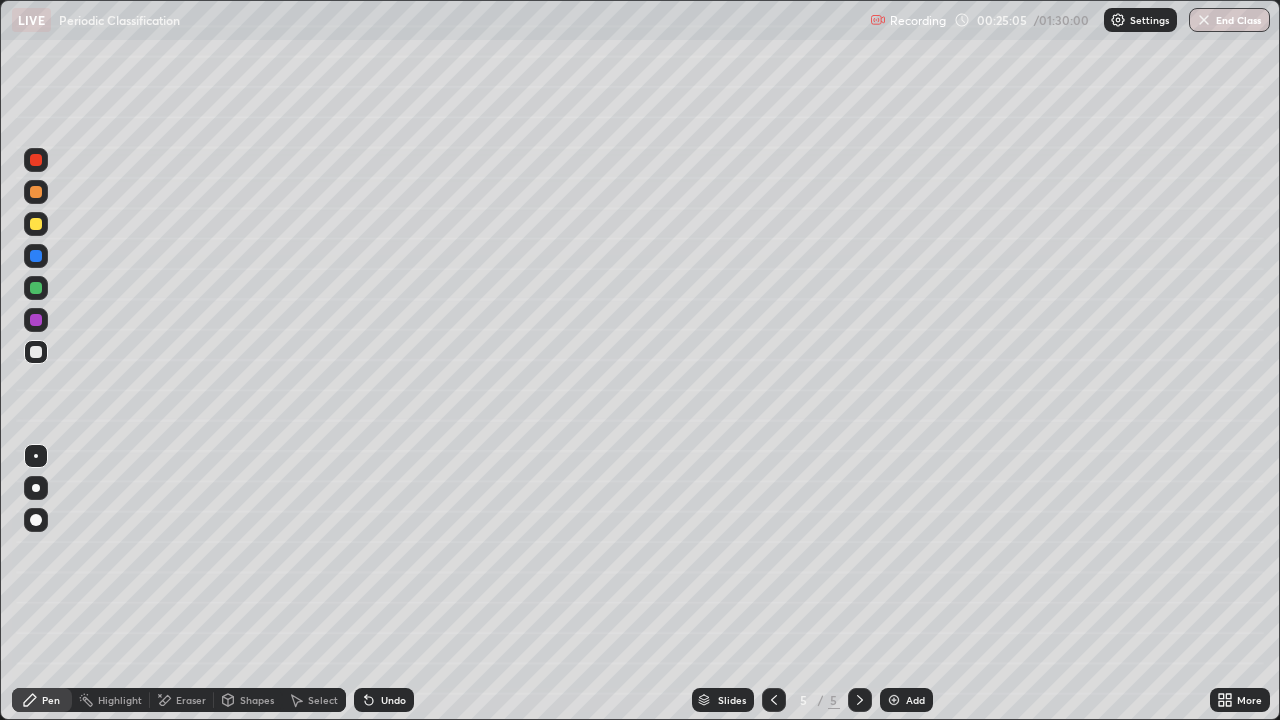 click 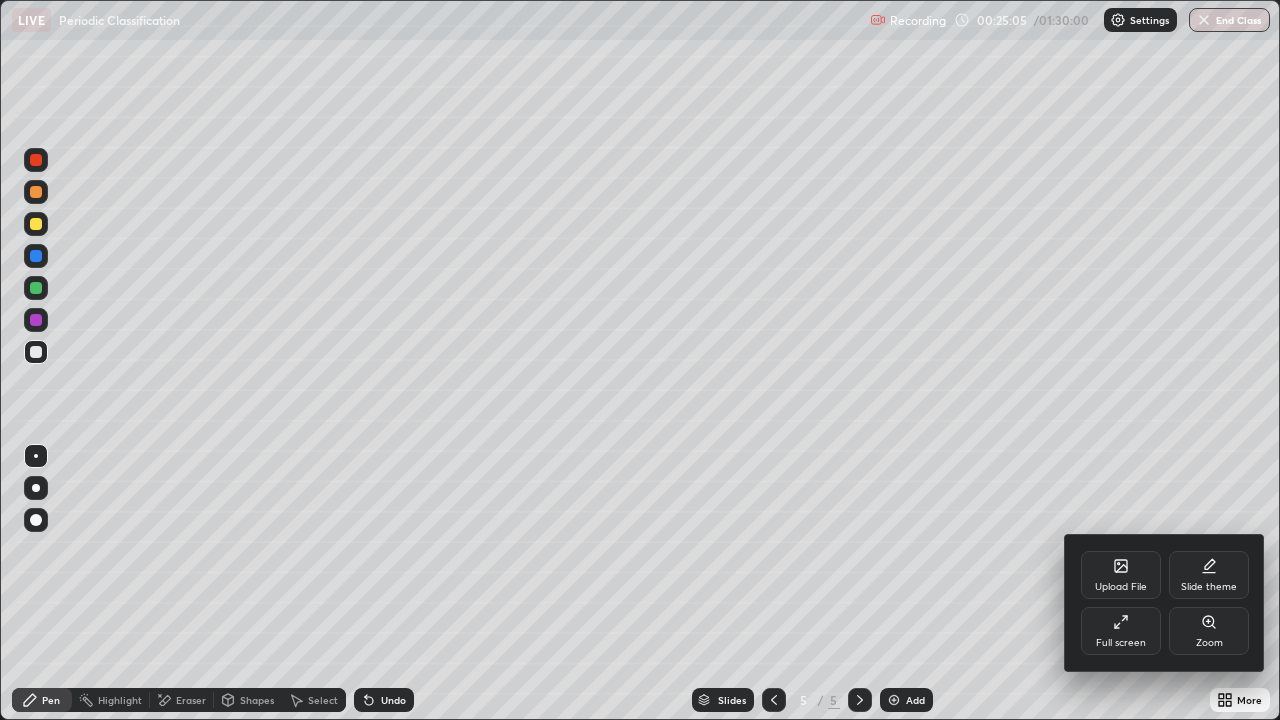 click 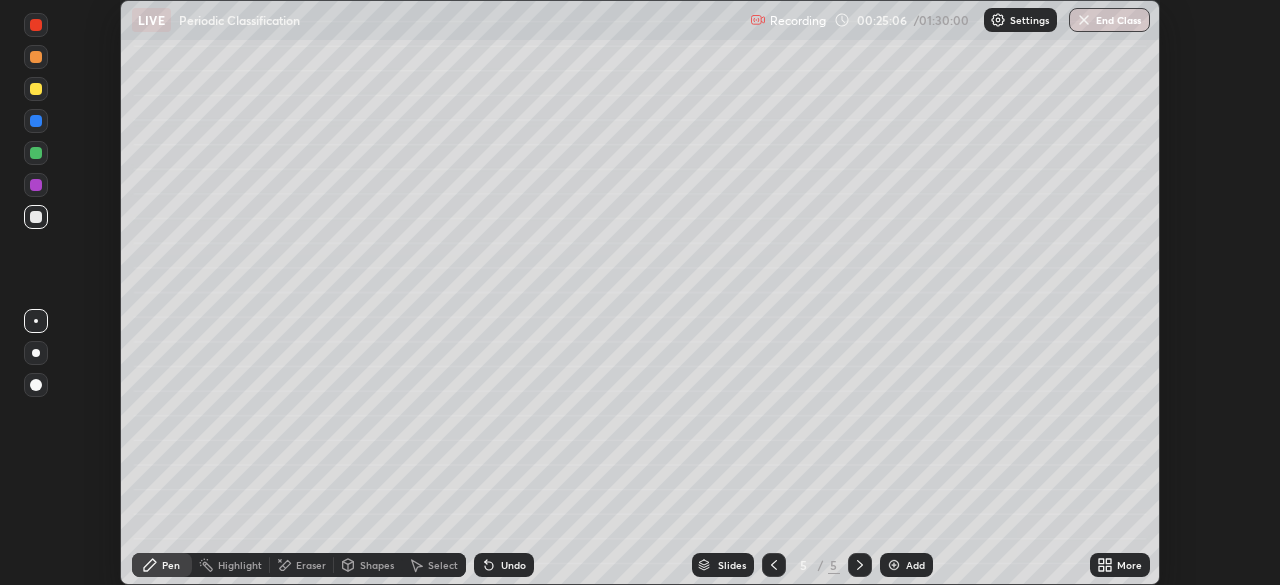 scroll, scrollTop: 585, scrollLeft: 1280, axis: both 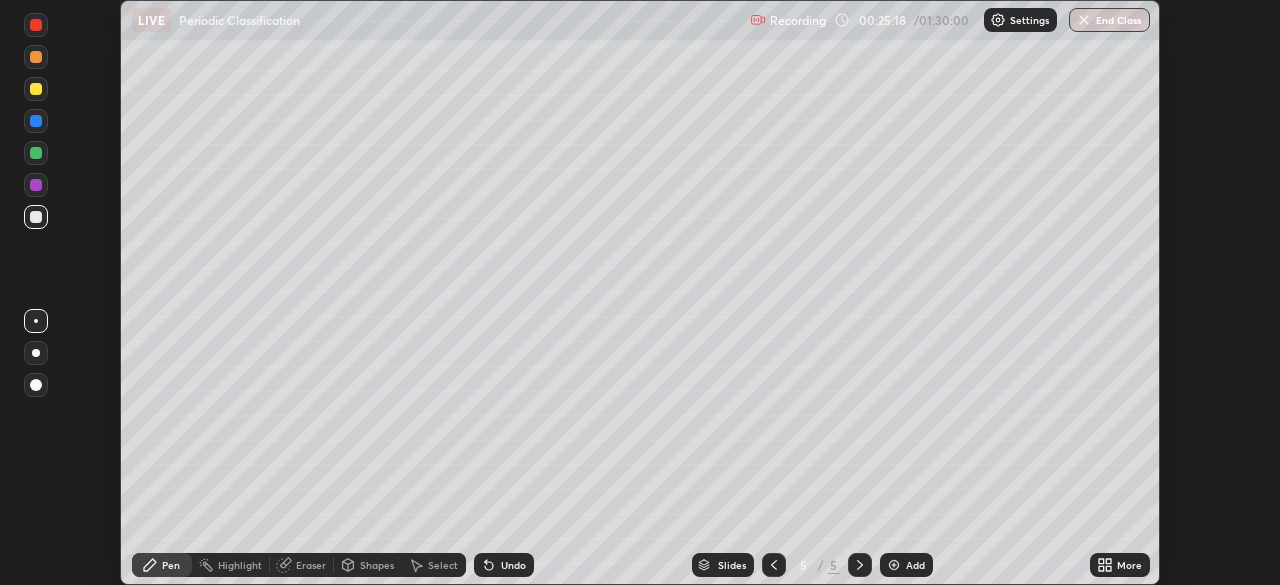 click 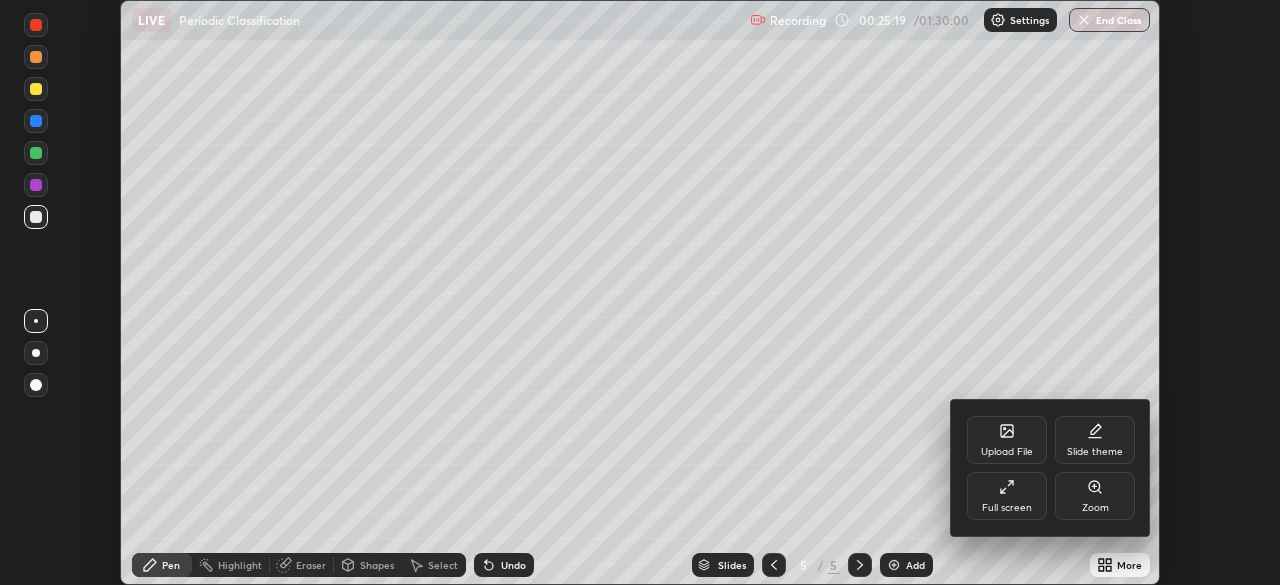 click on "Slide theme" at bounding box center [1095, 440] 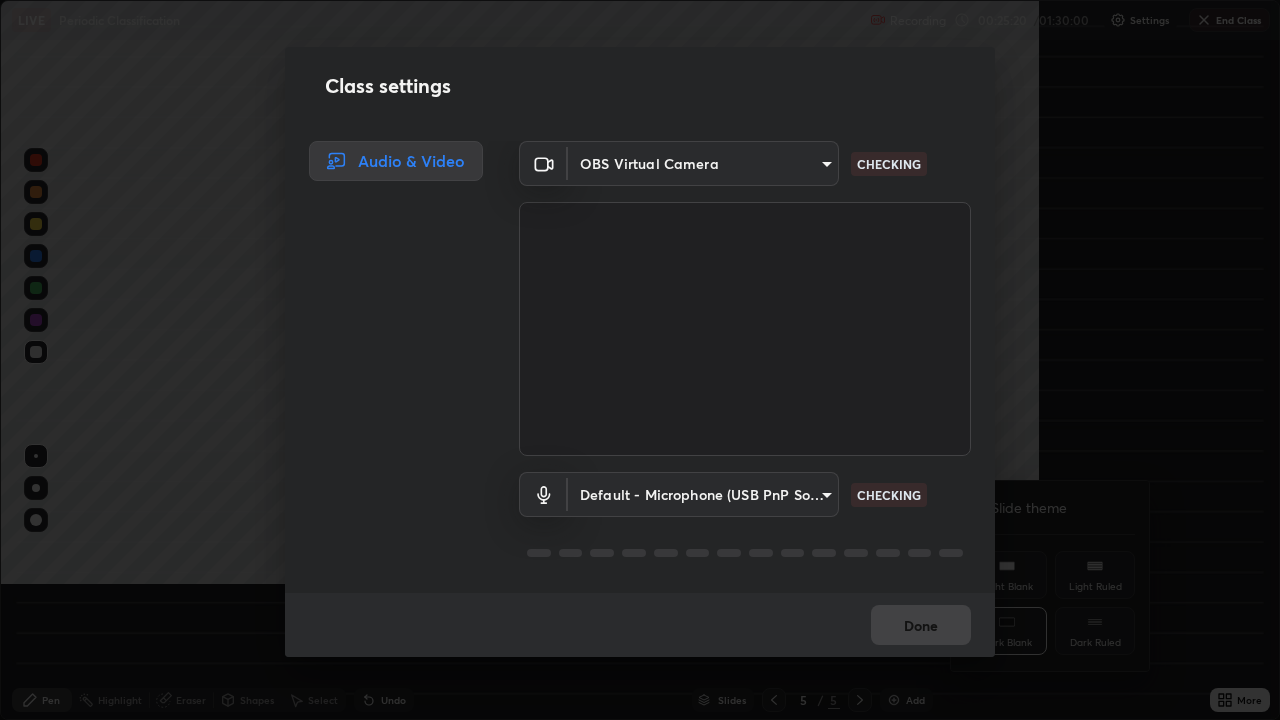 scroll, scrollTop: 99280, scrollLeft: 98720, axis: both 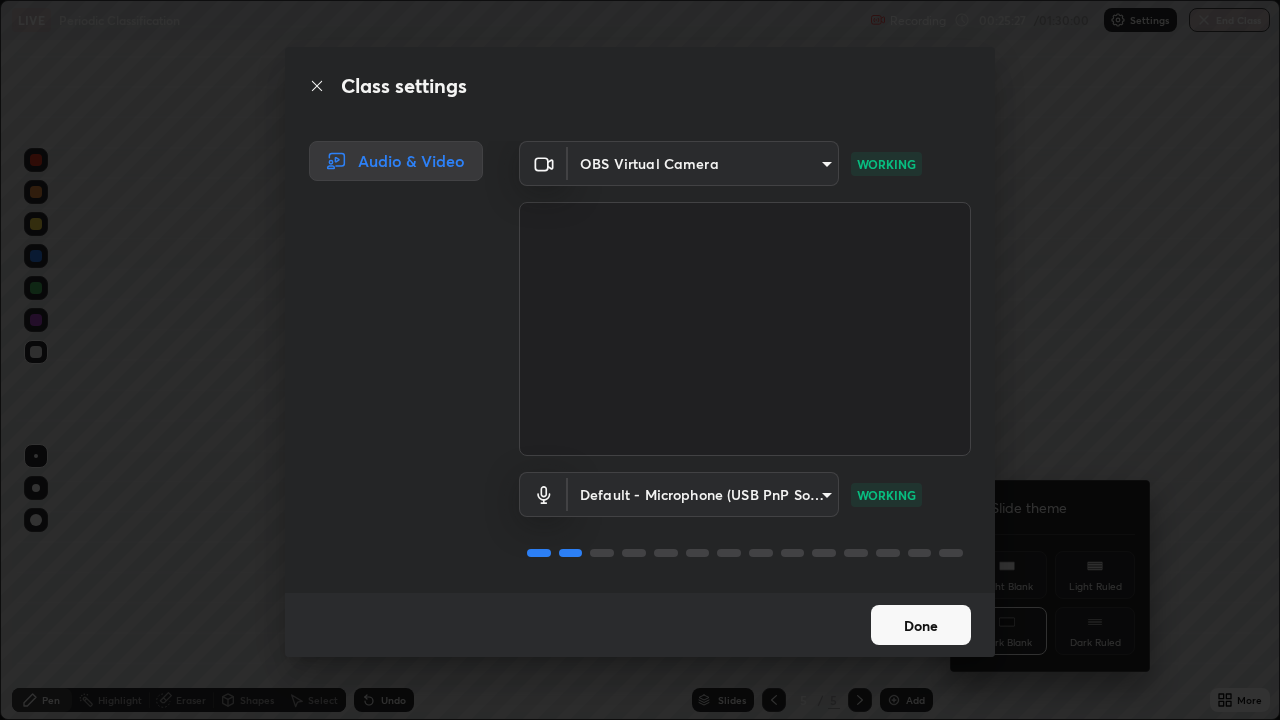 click on "Done" at bounding box center [921, 625] 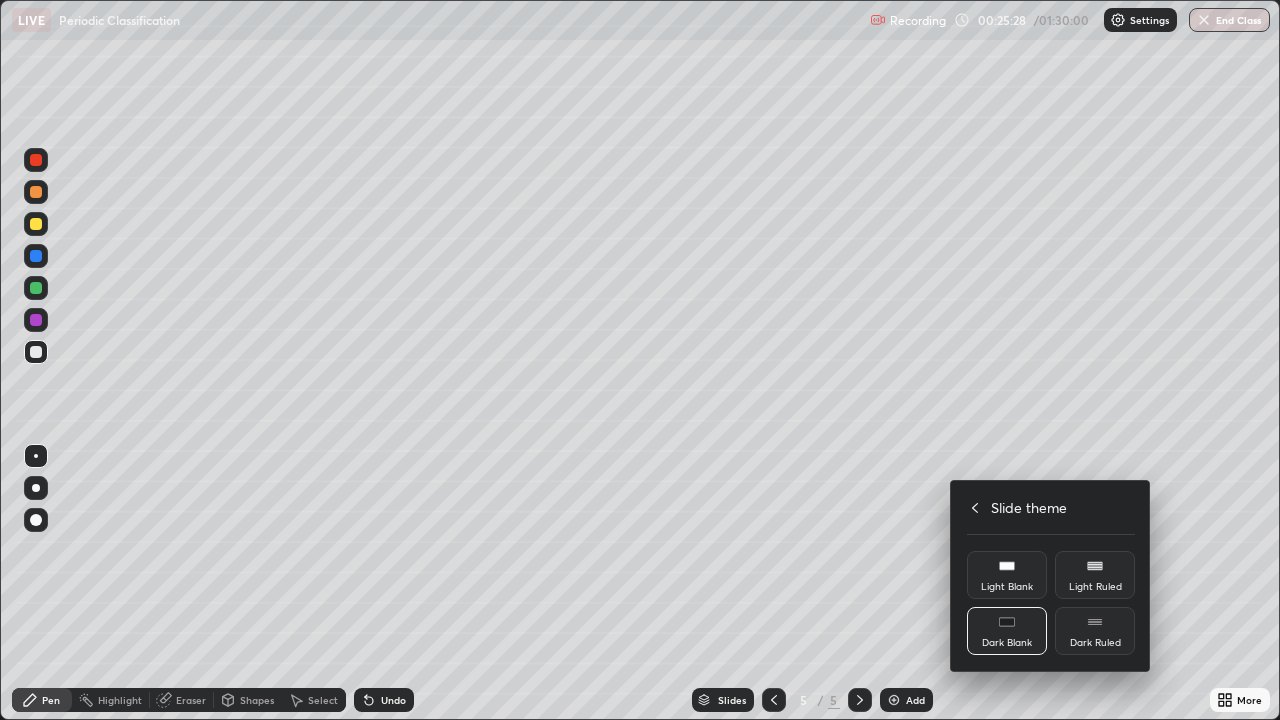click on "Dark Ruled" at bounding box center [1095, 631] 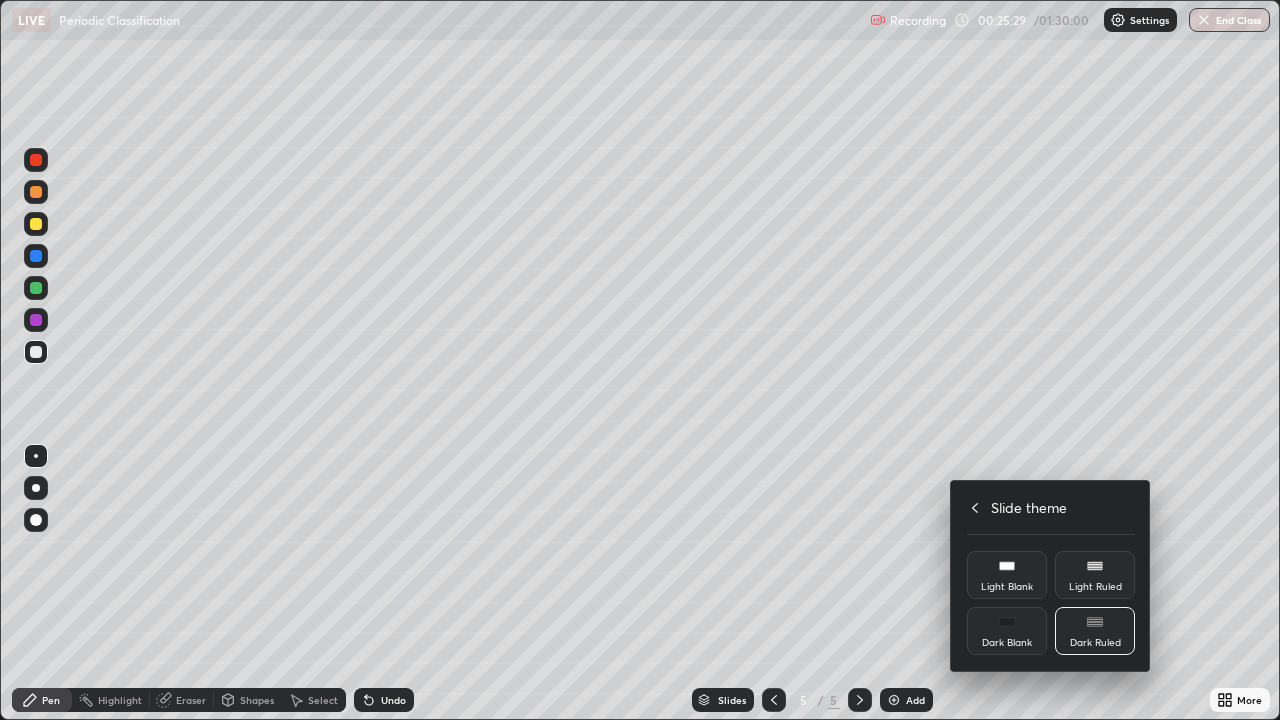 click 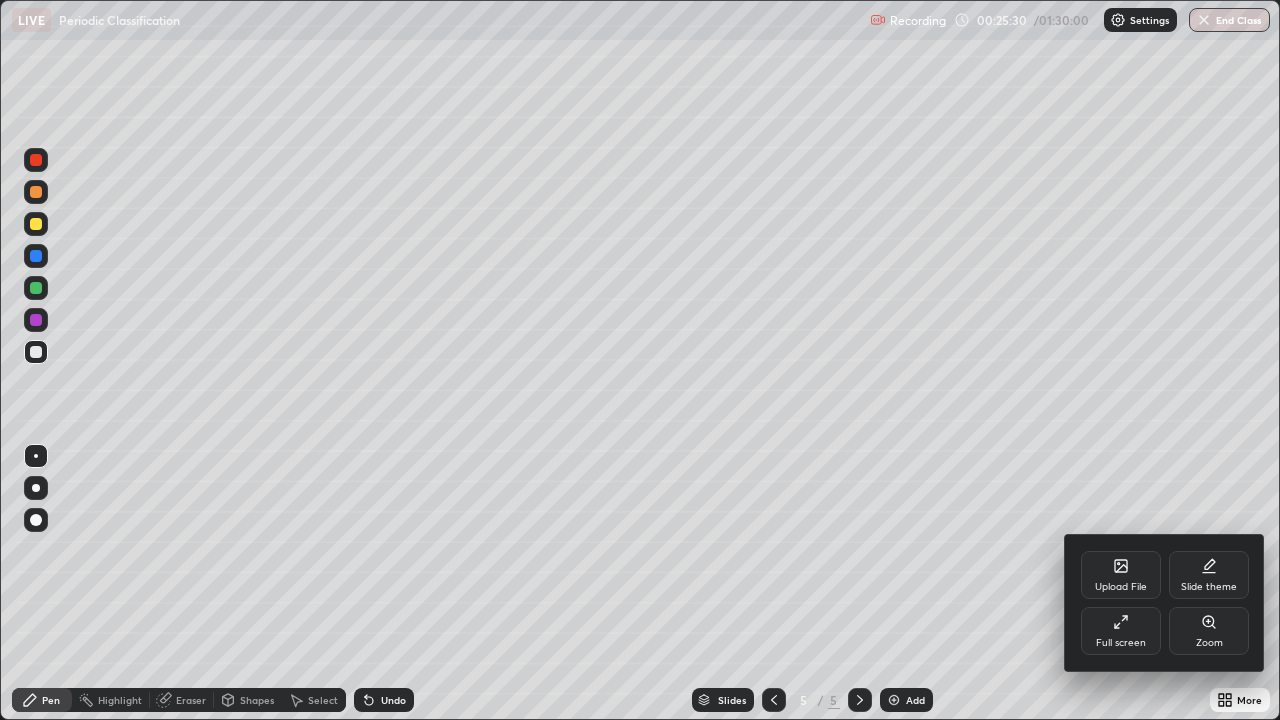 click on "Full screen" at bounding box center [1121, 643] 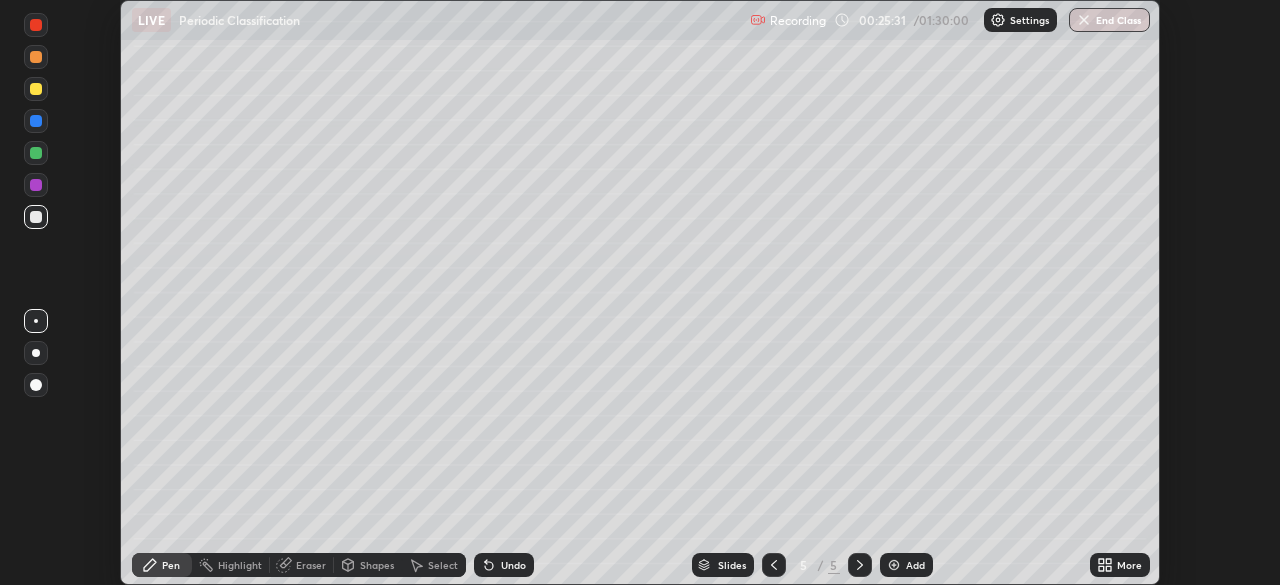 scroll, scrollTop: 585, scrollLeft: 1280, axis: both 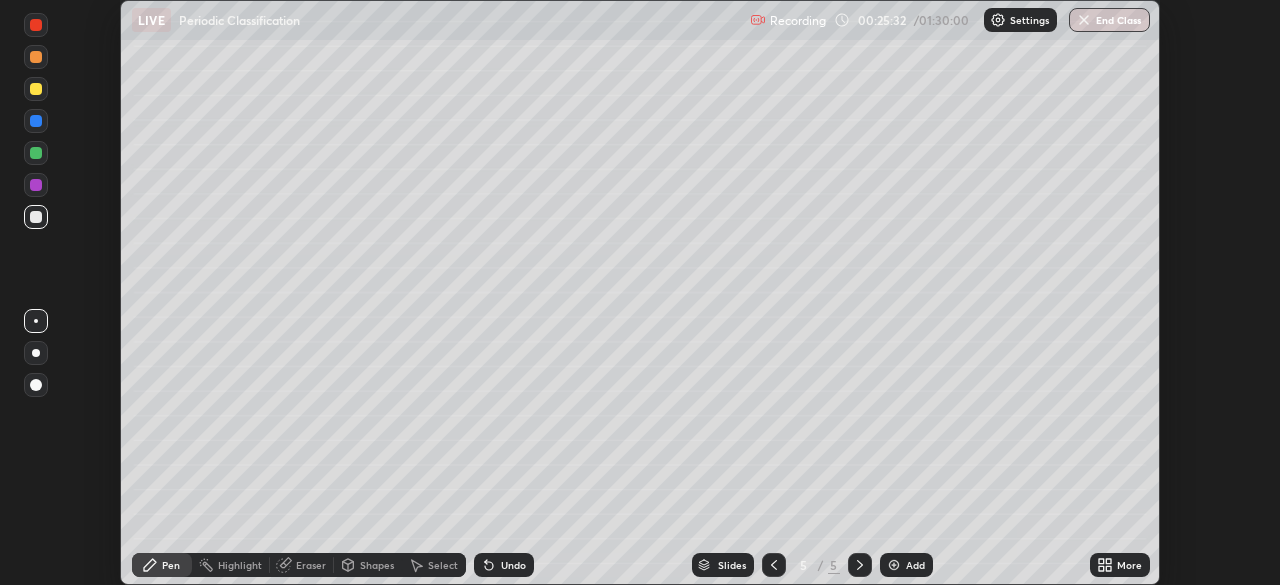 click on "Setting up your live class" at bounding box center (640, 292) 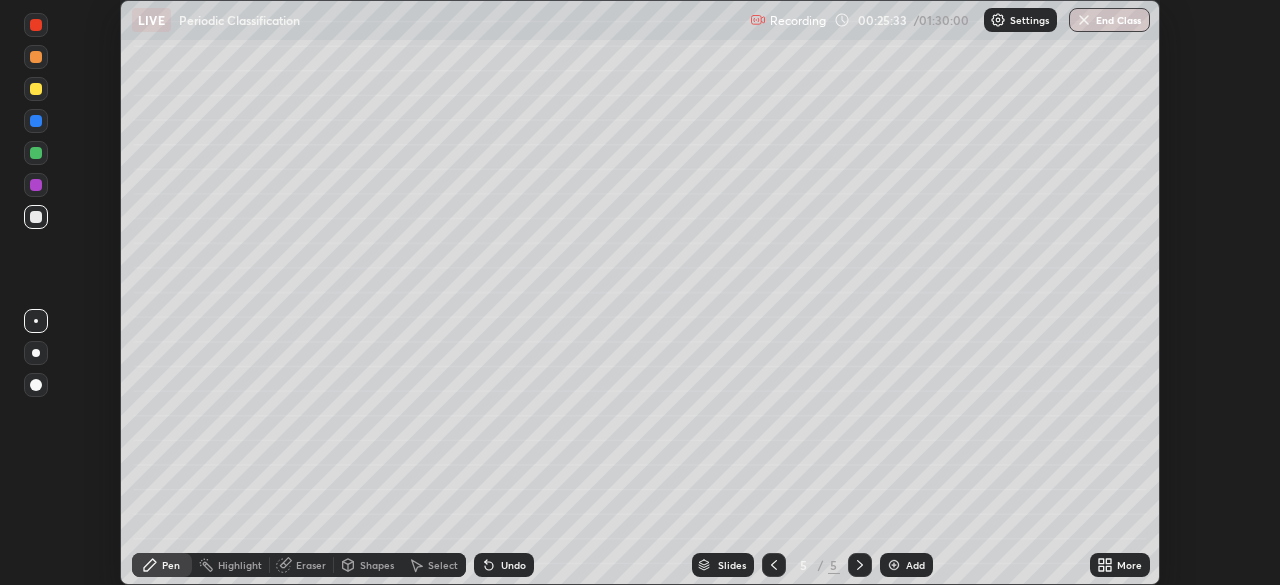 click on "More" at bounding box center [1129, 565] 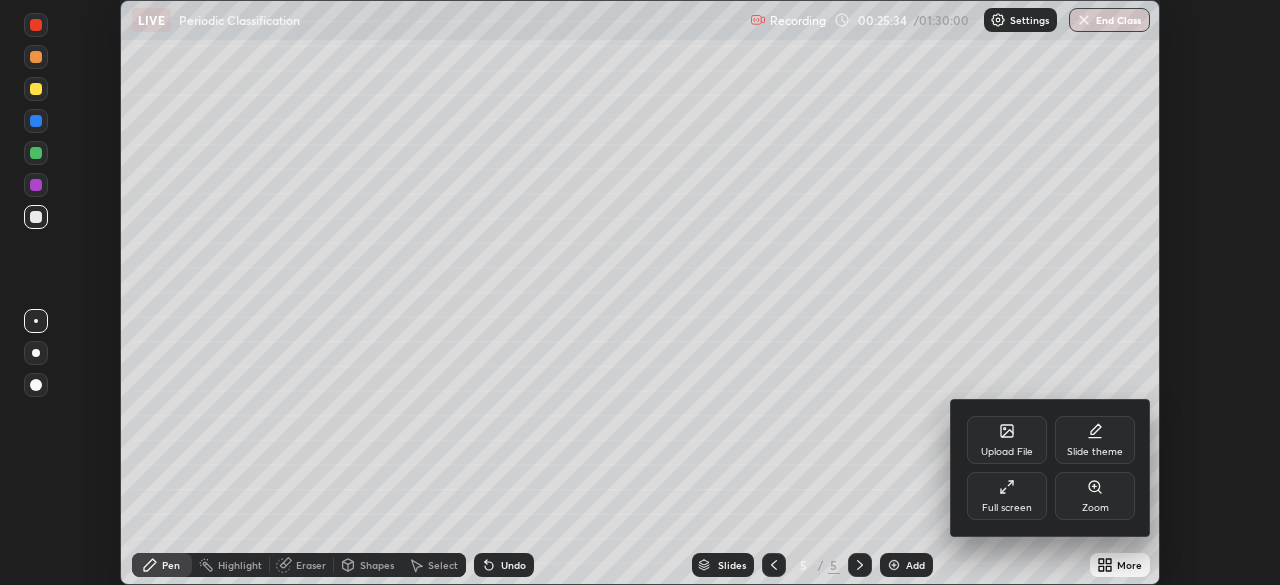 click on "Full screen" at bounding box center [1007, 496] 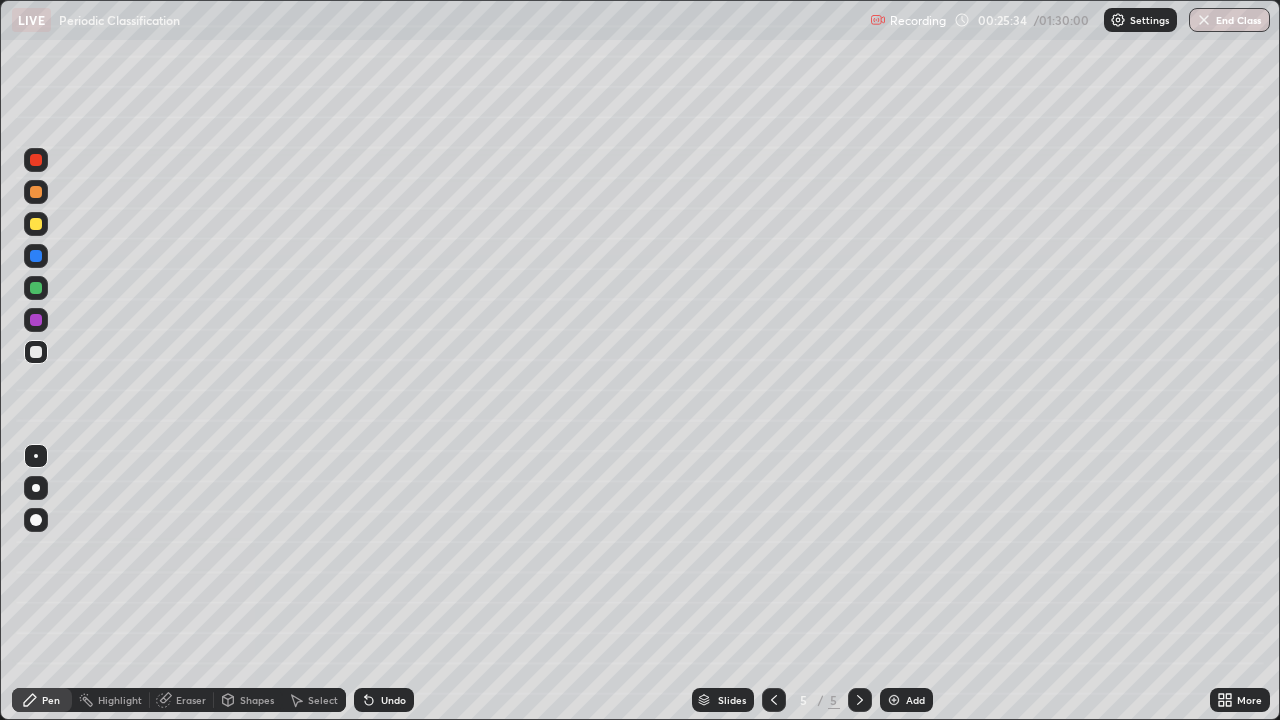 scroll, scrollTop: 99280, scrollLeft: 98720, axis: both 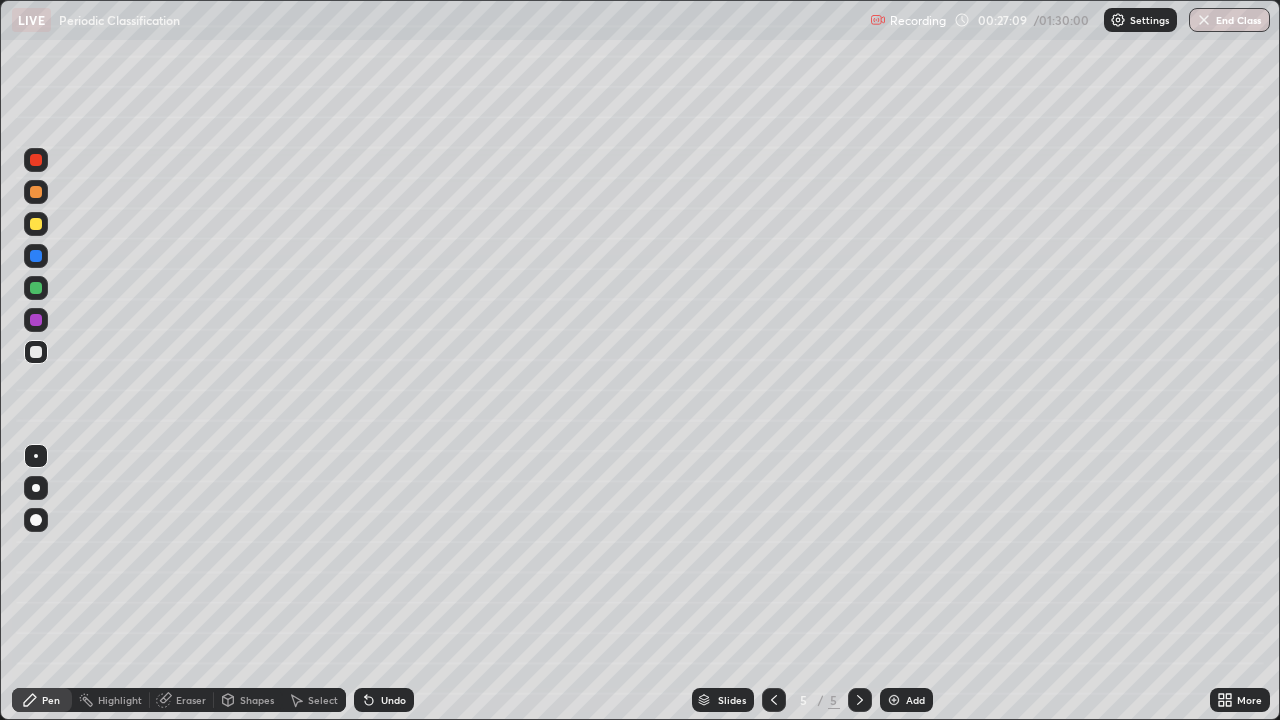 click on "Shapes" at bounding box center [257, 700] 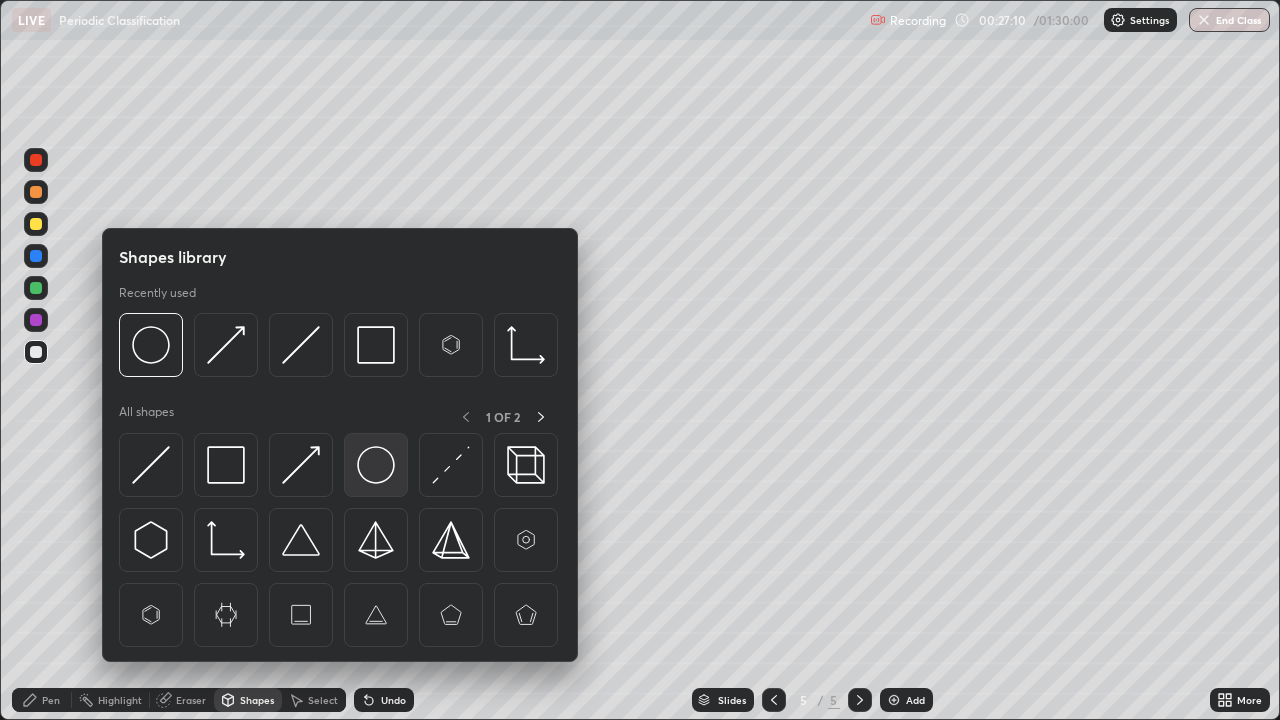 click at bounding box center (376, 465) 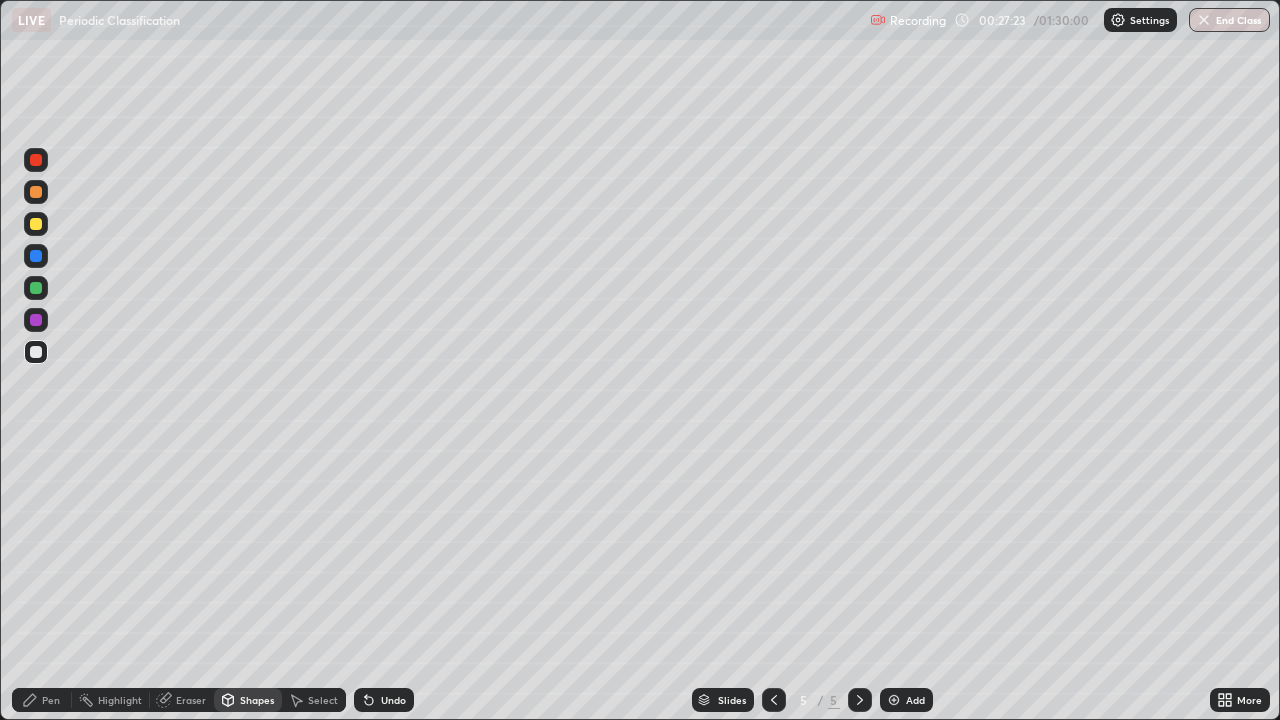 click 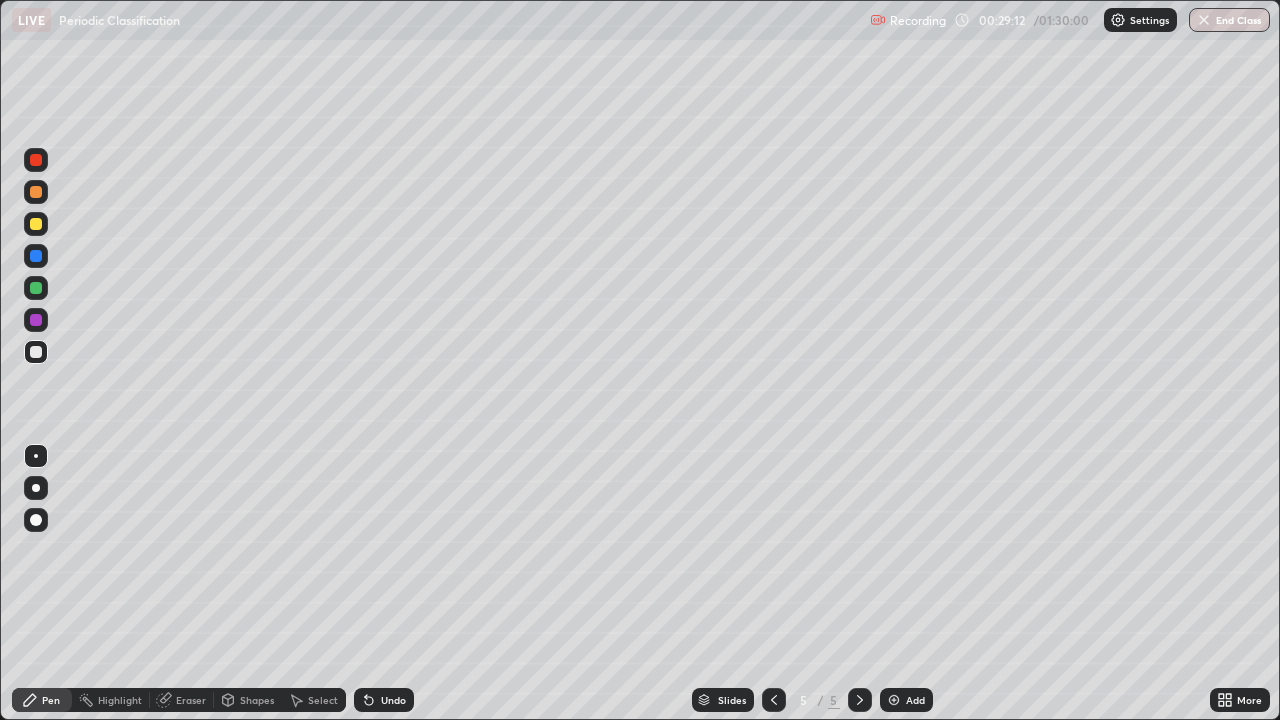 click on "Eraser" at bounding box center [191, 700] 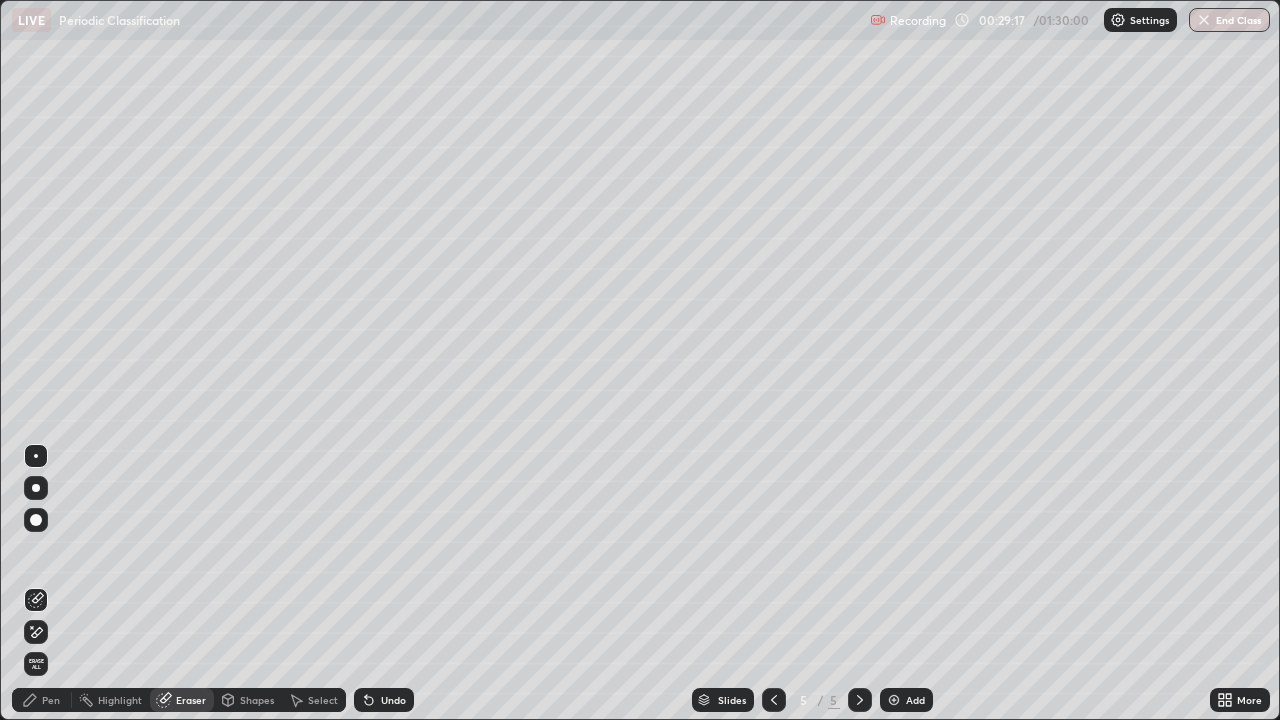 click on "Pen" at bounding box center (51, 700) 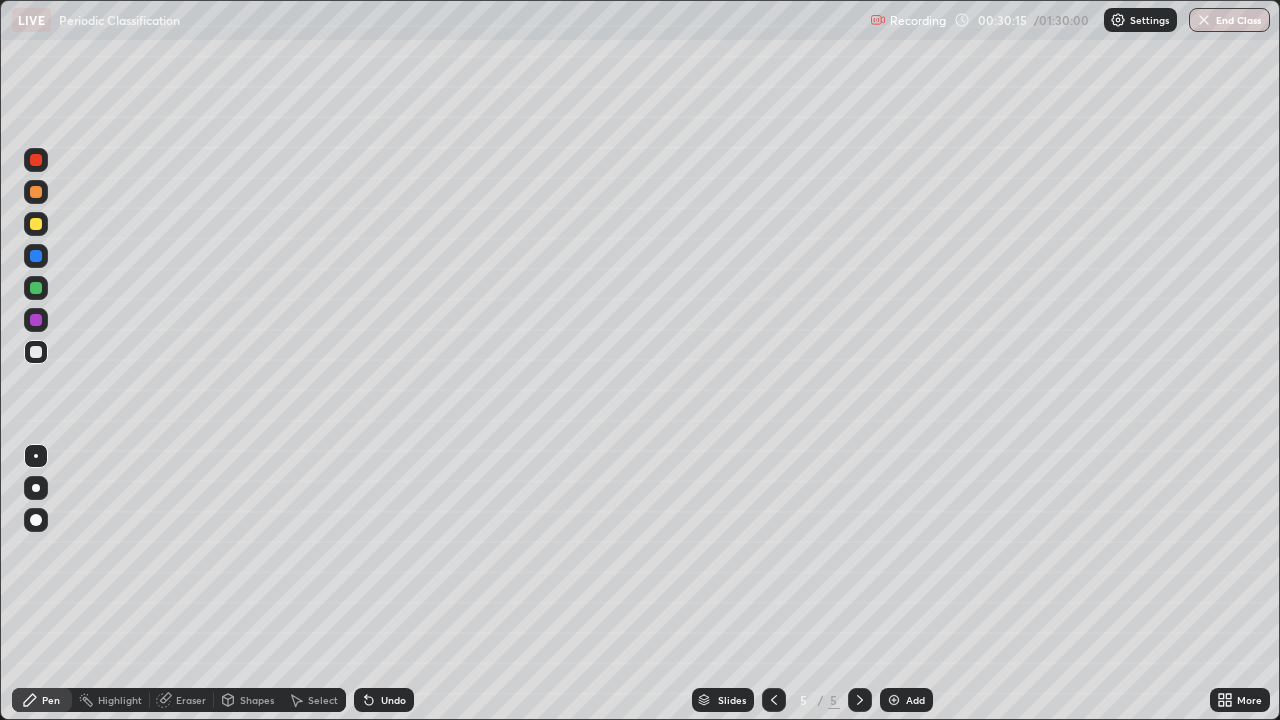 click on "Eraser" at bounding box center [182, 700] 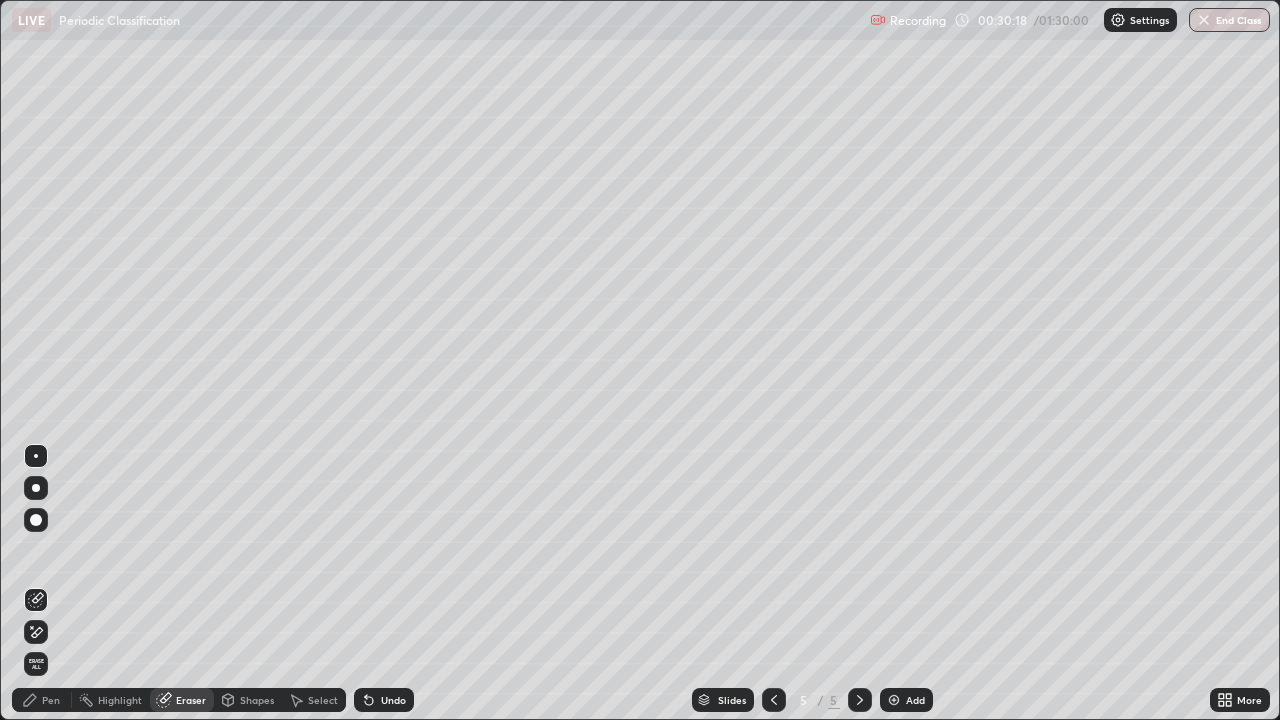 click on "Pen" at bounding box center [51, 700] 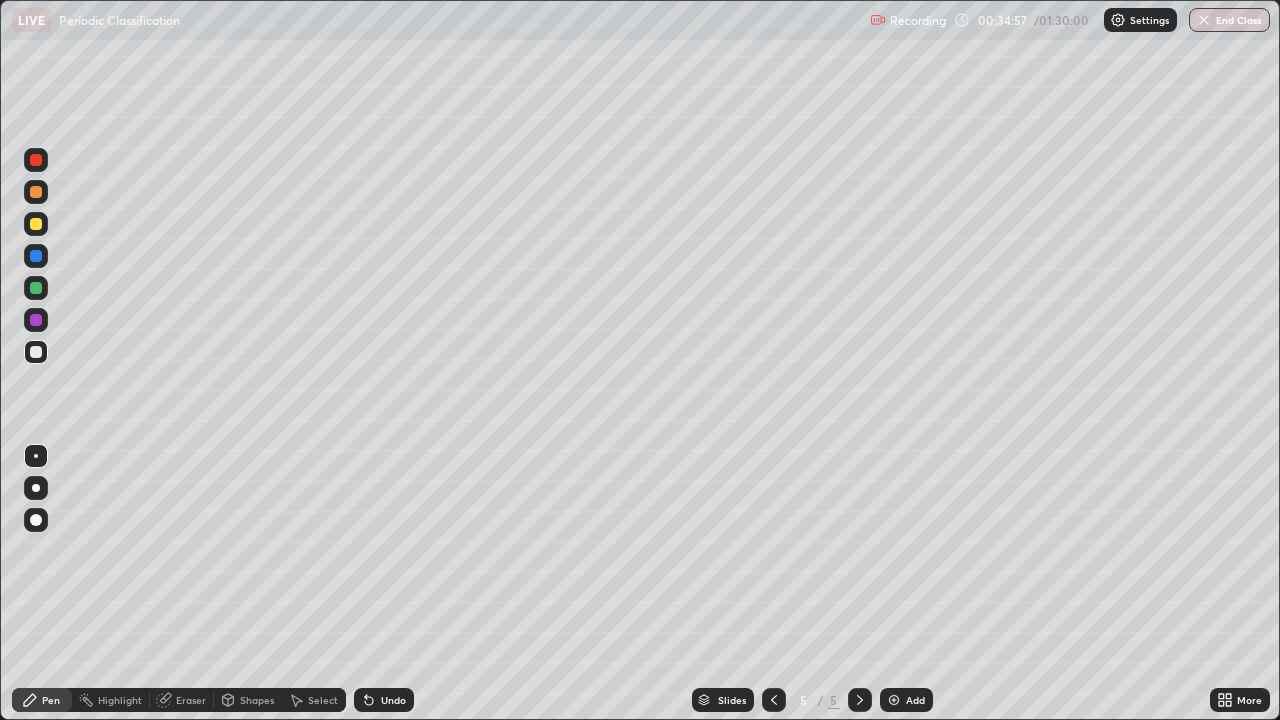 click at bounding box center [894, 700] 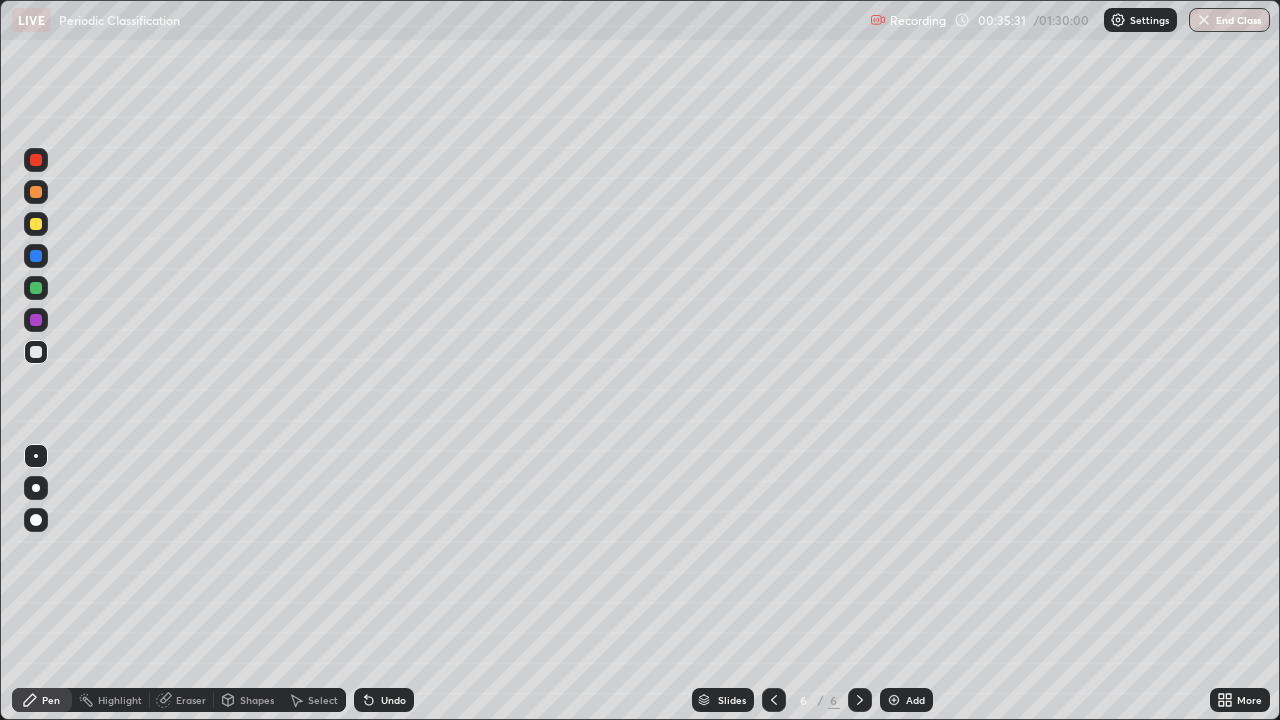 click on "Undo" at bounding box center (393, 700) 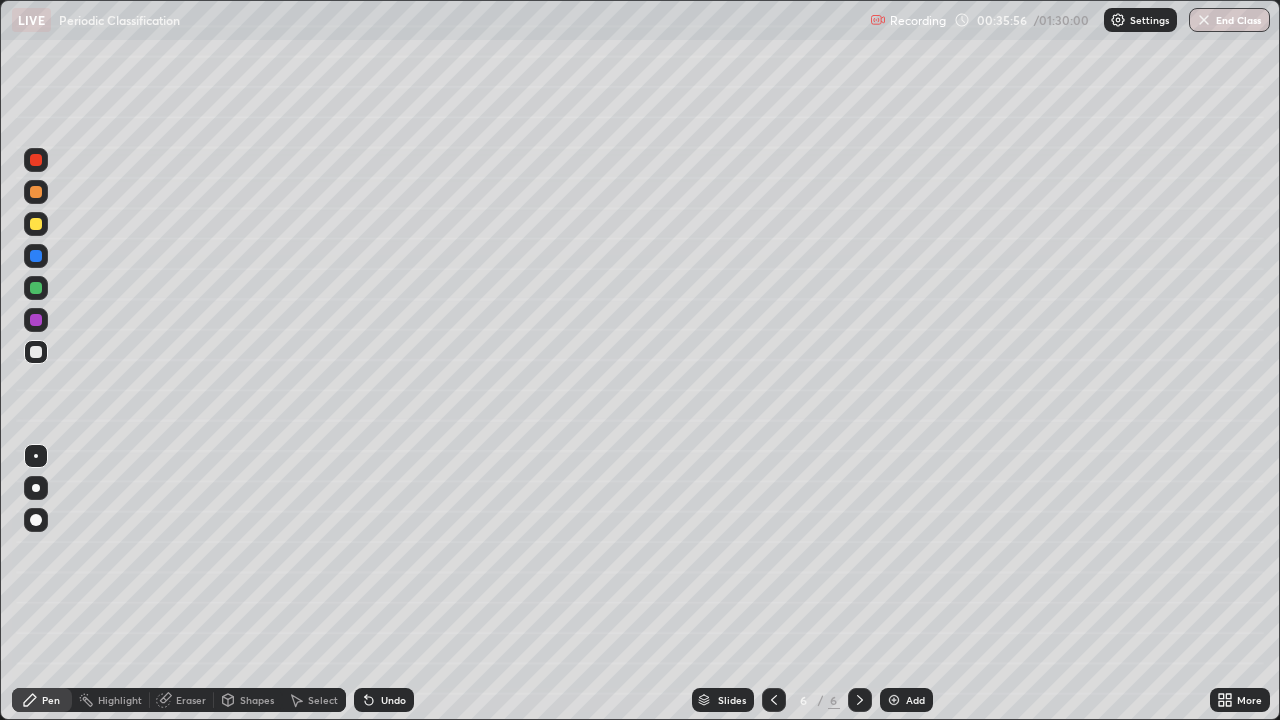 click on "Eraser" at bounding box center (191, 700) 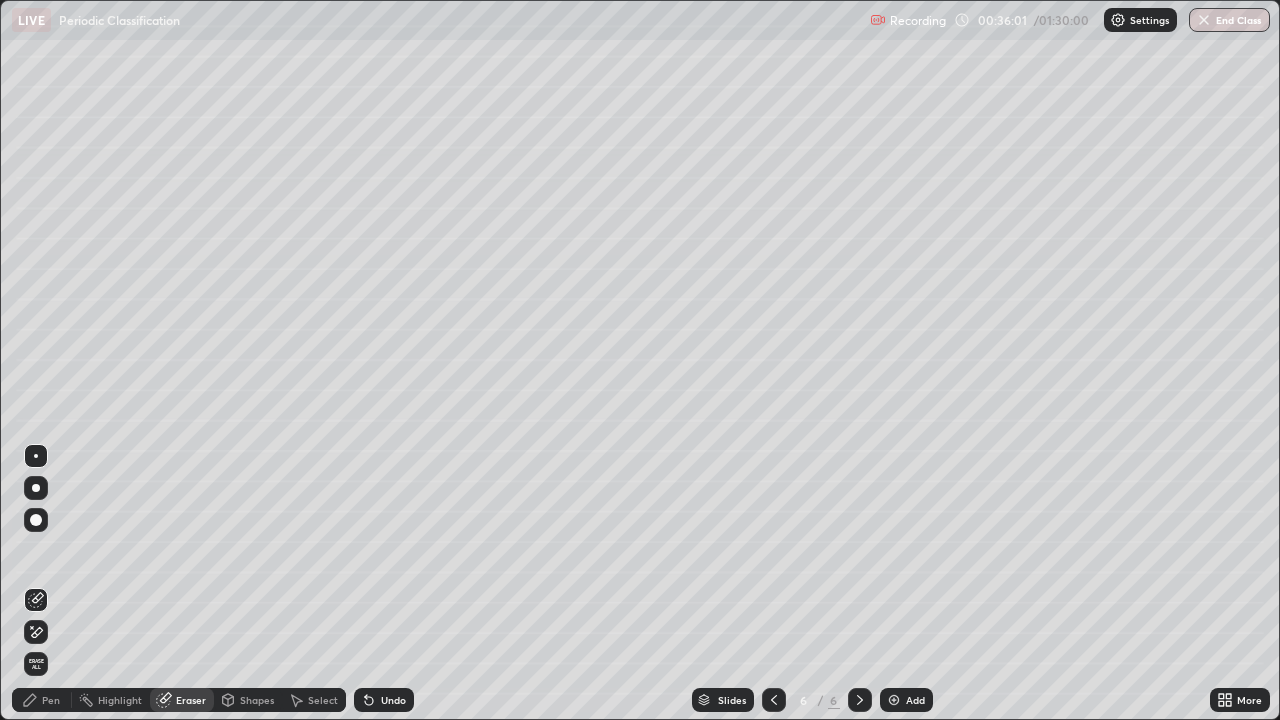 click on "Pen" at bounding box center (51, 700) 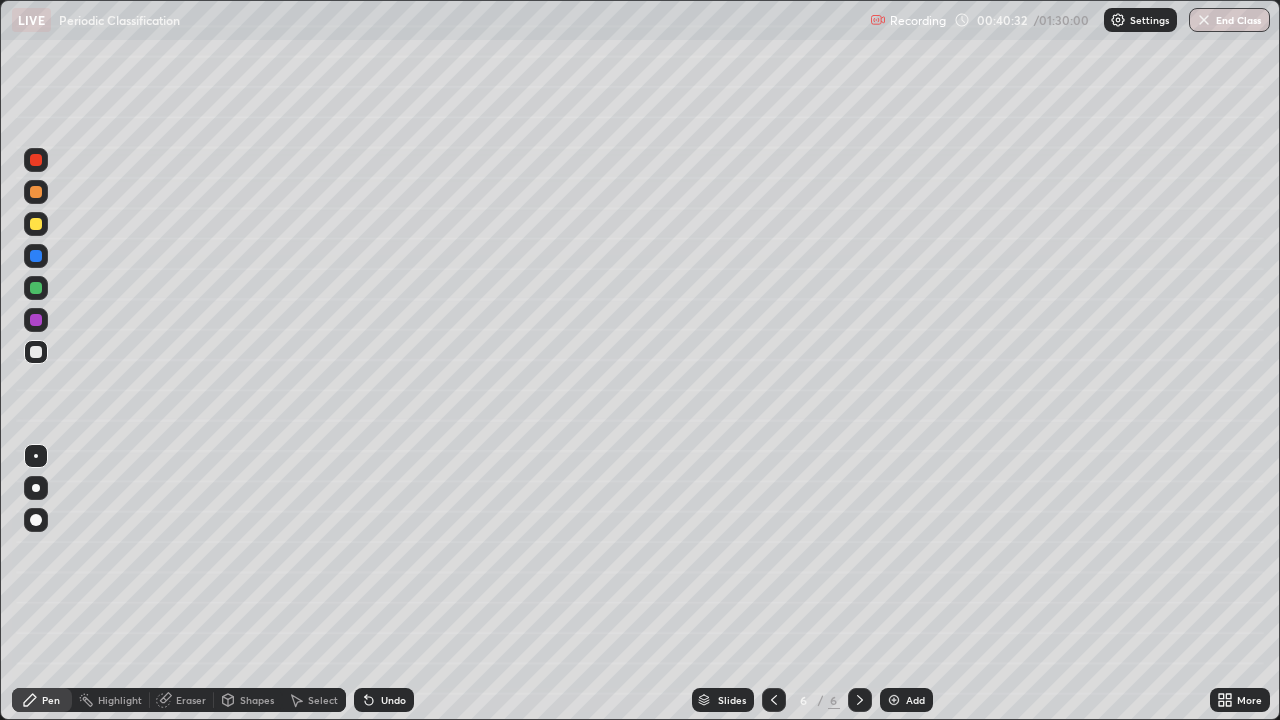 click on "Undo" at bounding box center (393, 700) 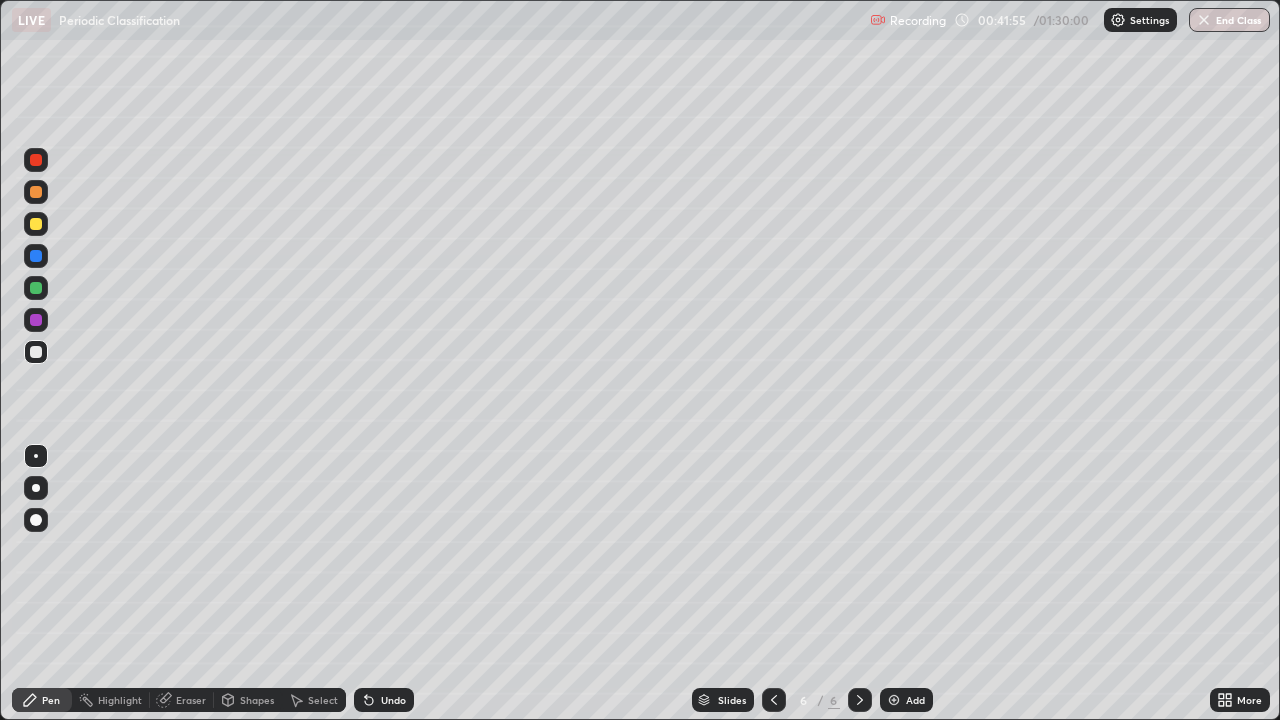 click at bounding box center (36, 224) 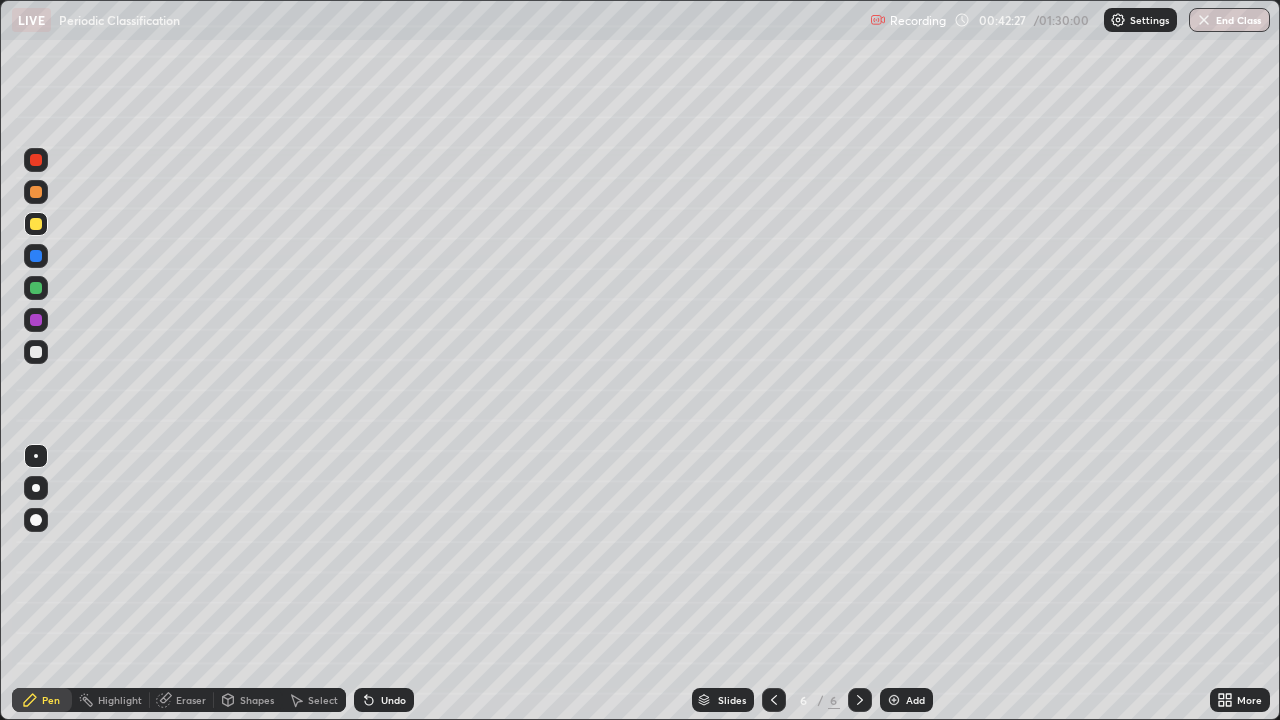 click 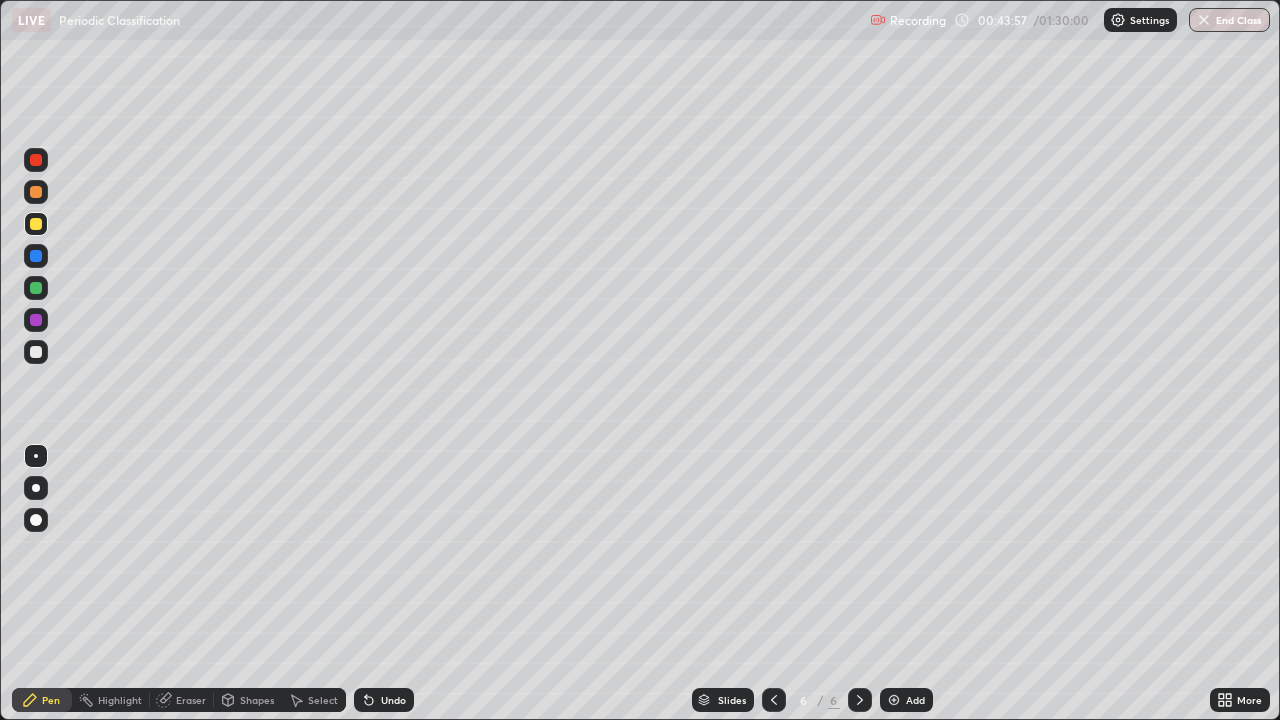 click at bounding box center (36, 192) 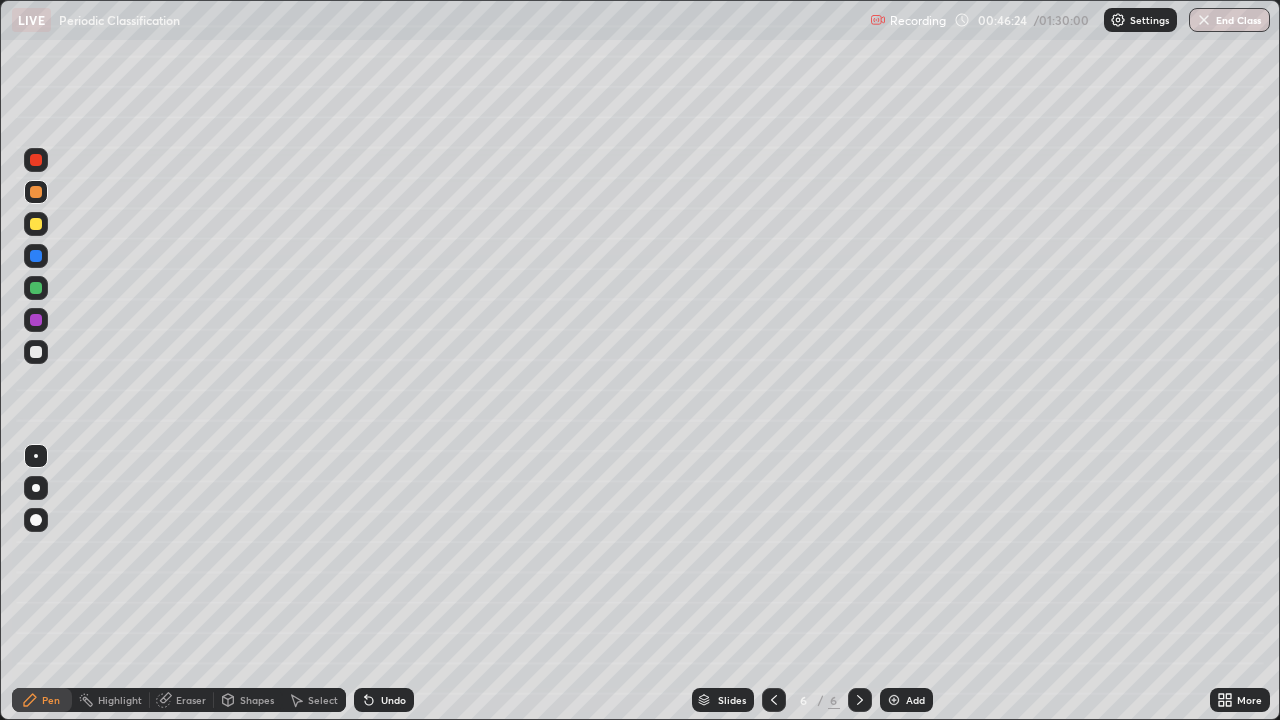 click at bounding box center (36, 352) 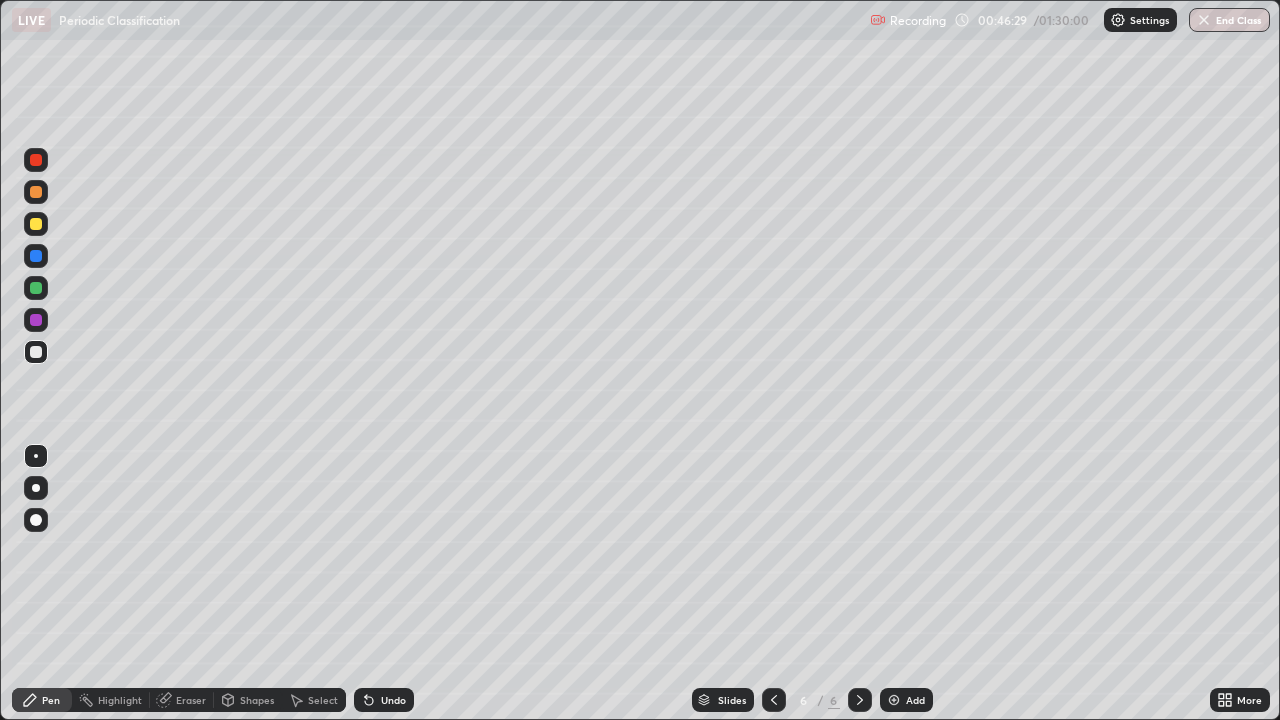 click at bounding box center (894, 700) 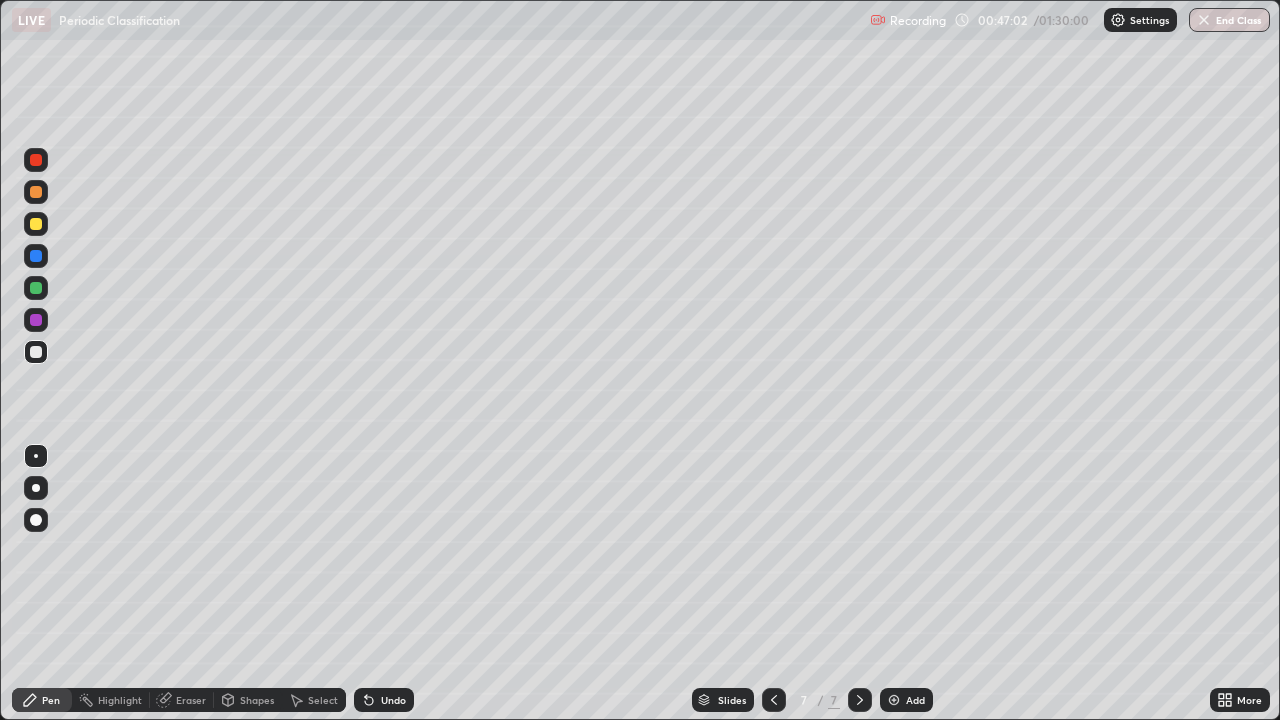 click on "Shapes" at bounding box center [257, 700] 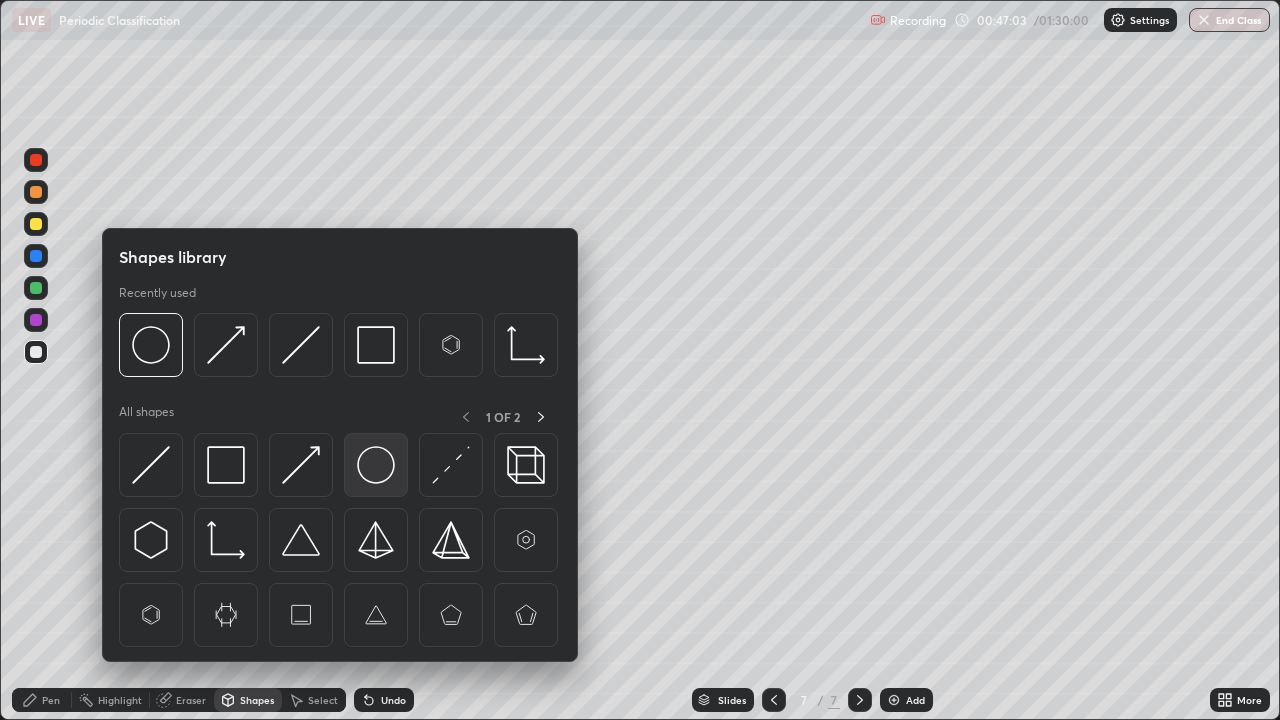click at bounding box center (376, 465) 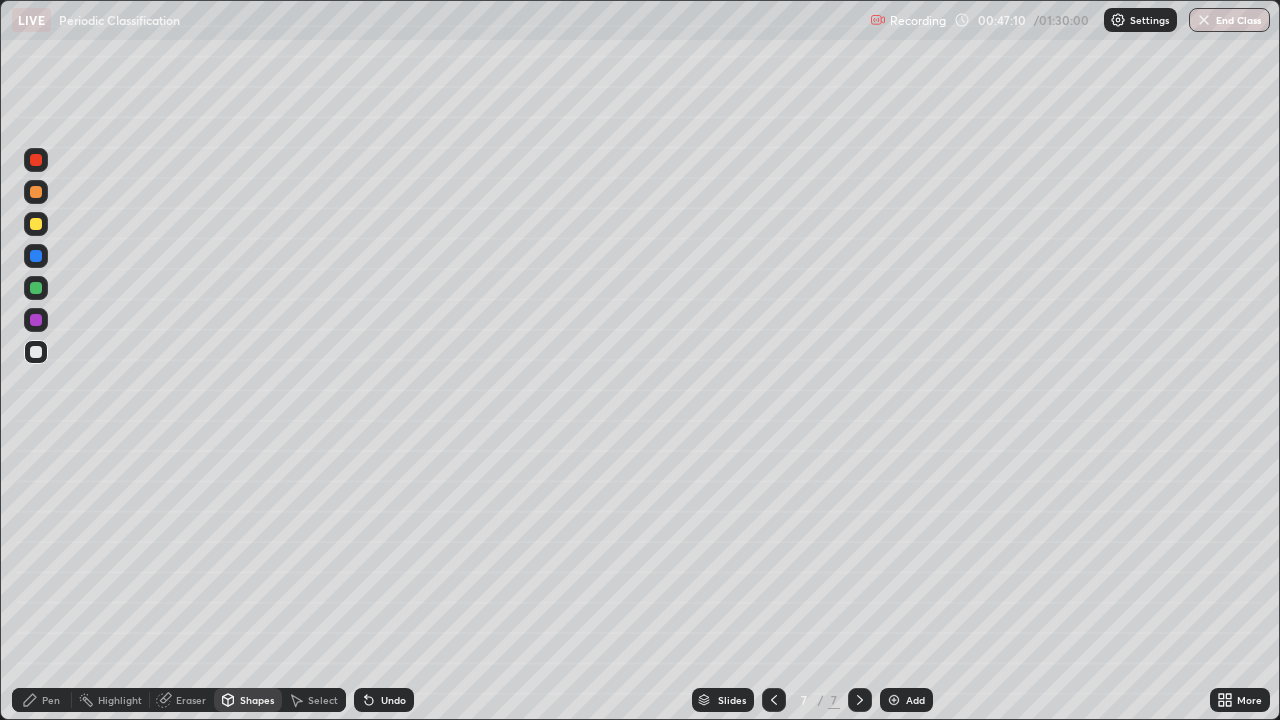 click on "Pen" at bounding box center [42, 700] 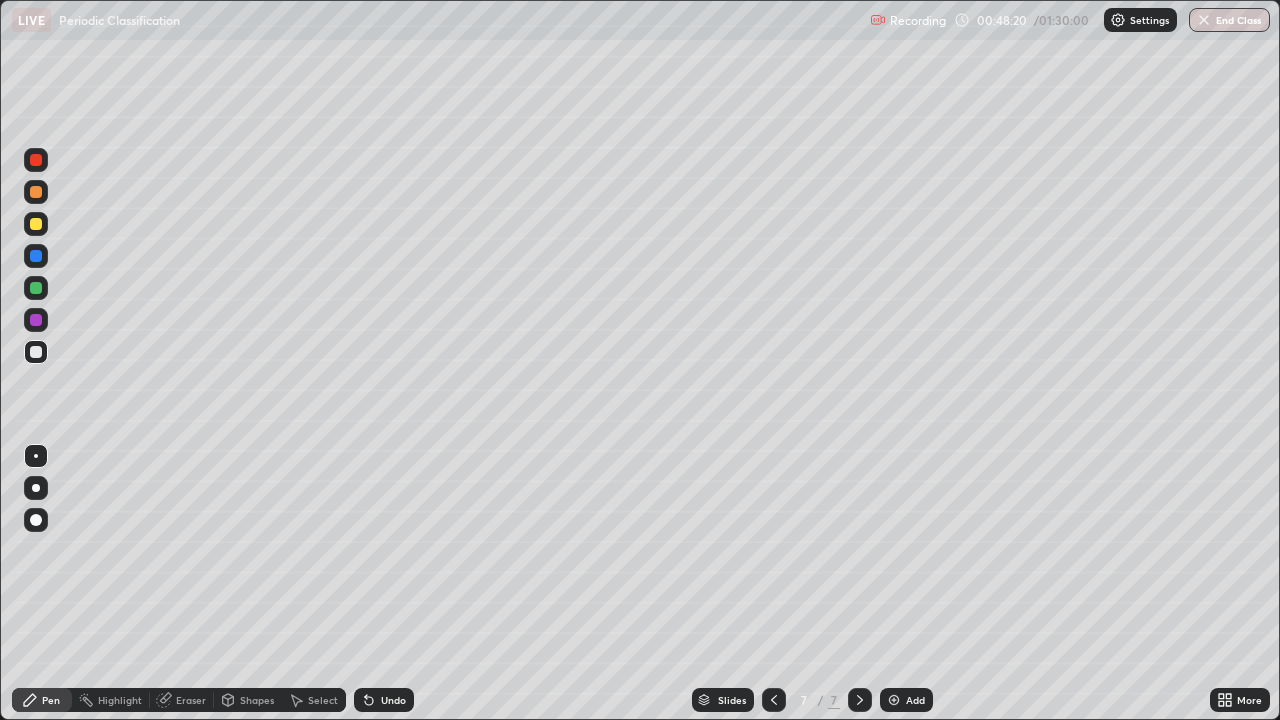 click on "Undo" at bounding box center [393, 700] 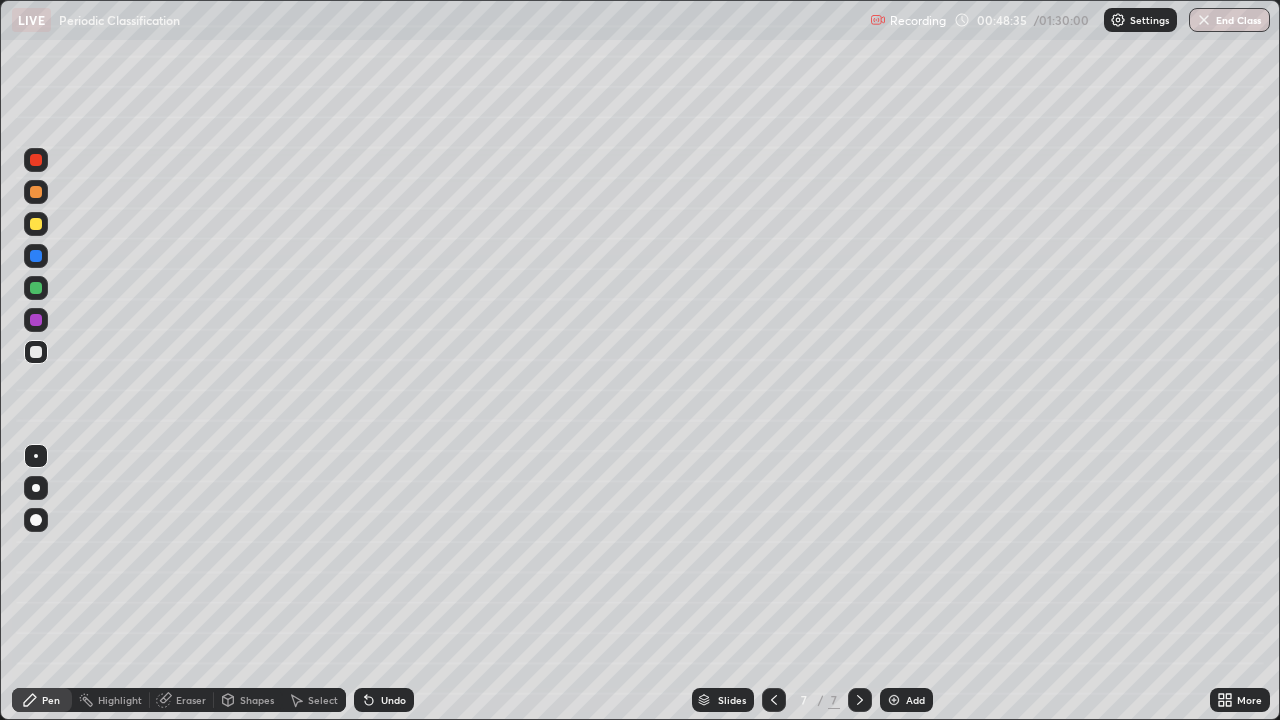 click on "Shapes" at bounding box center (257, 700) 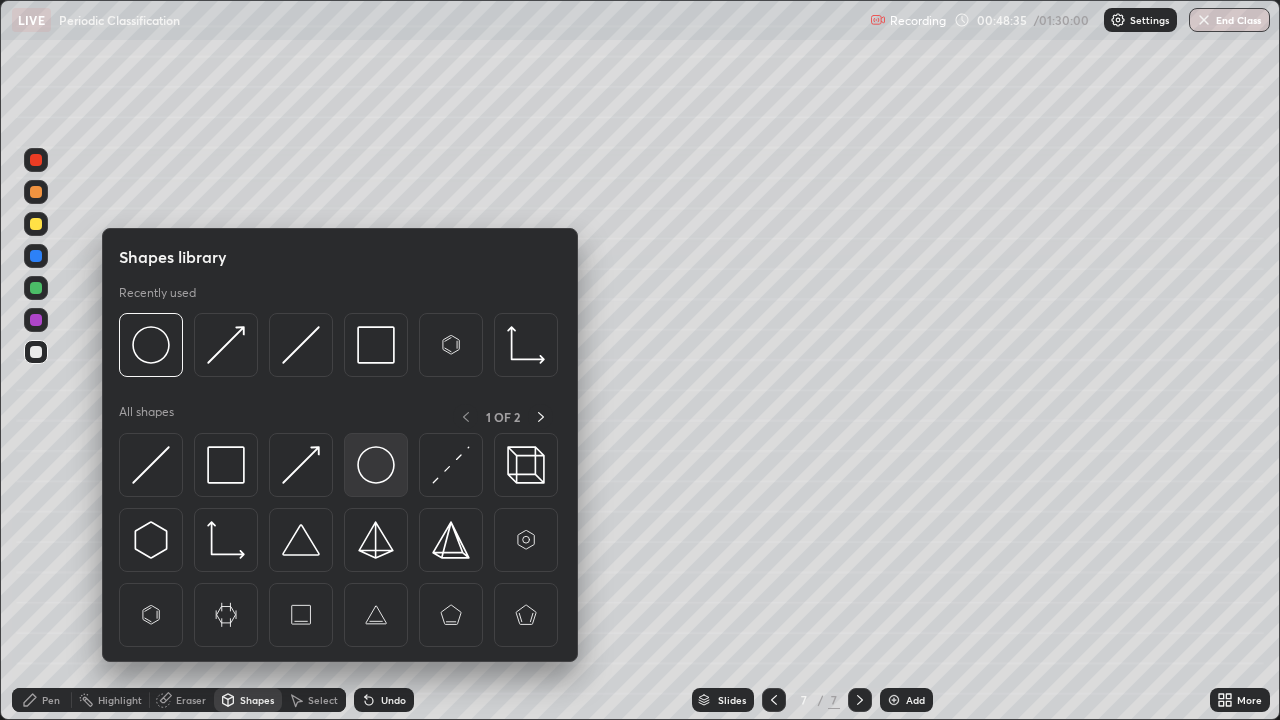 click at bounding box center [376, 465] 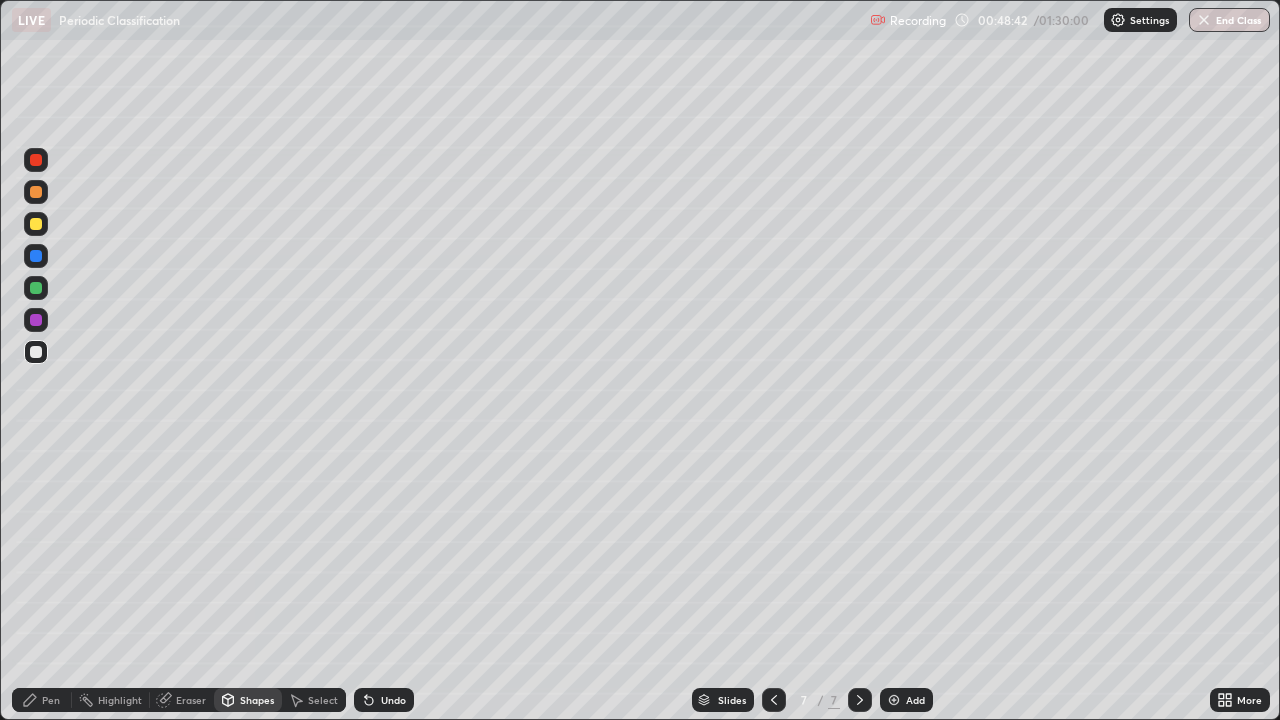 click on "Pen" at bounding box center [51, 700] 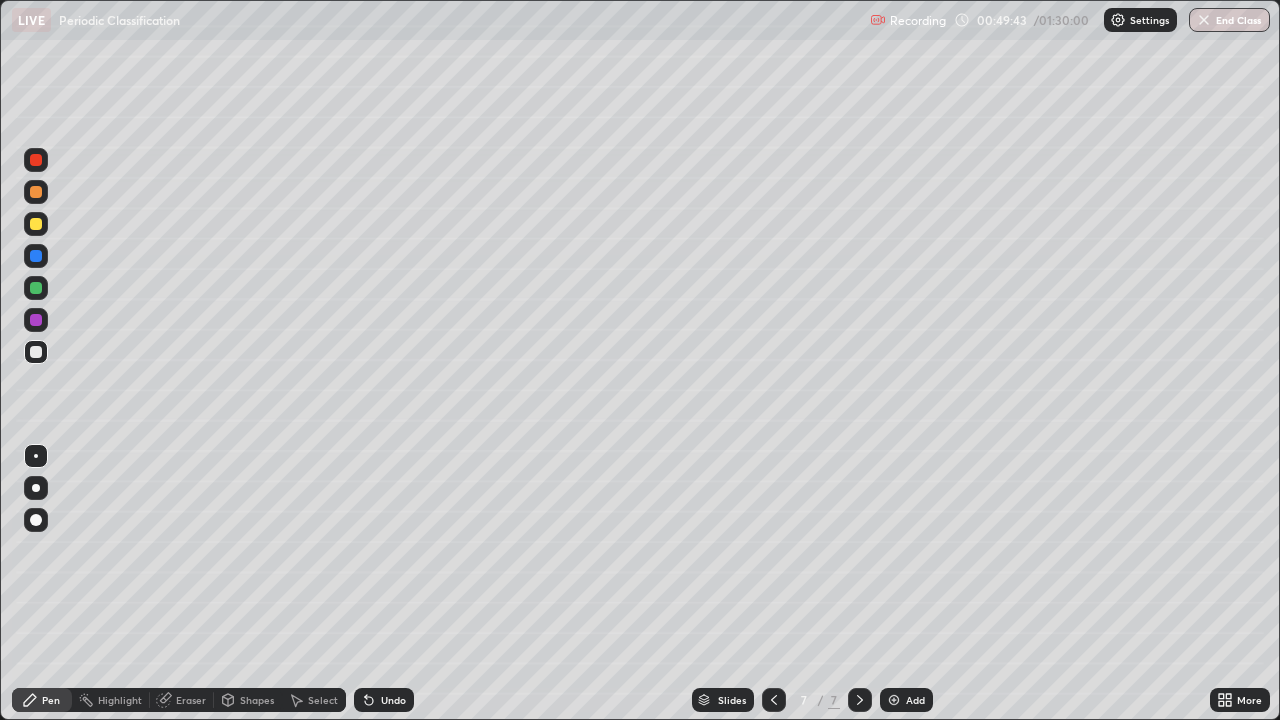 click on "Undo" at bounding box center (393, 700) 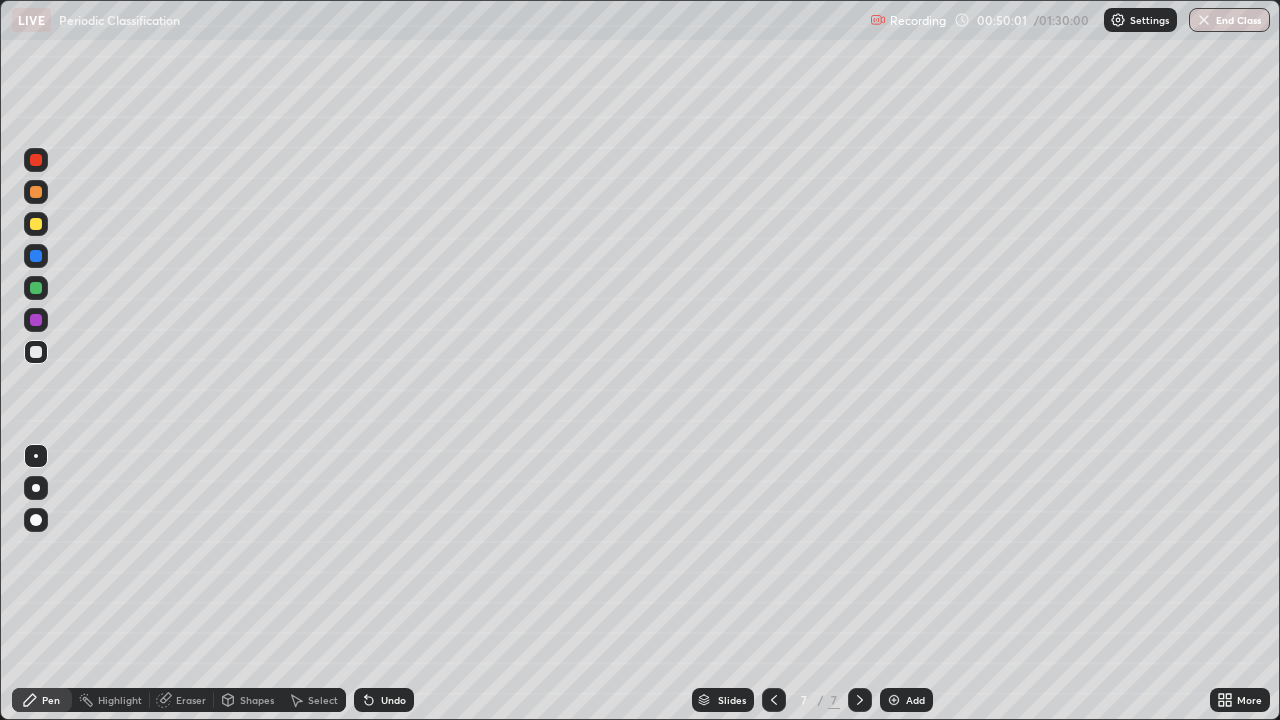 click on "Shapes" at bounding box center (257, 700) 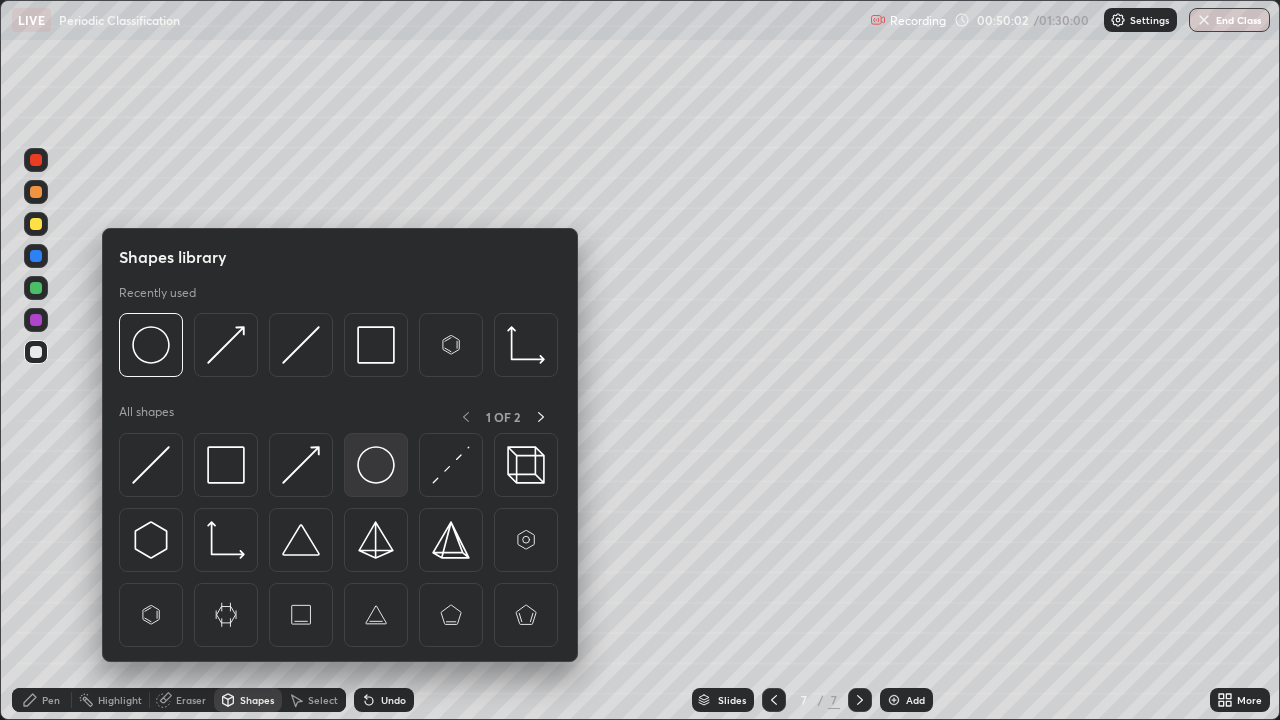 click at bounding box center (376, 465) 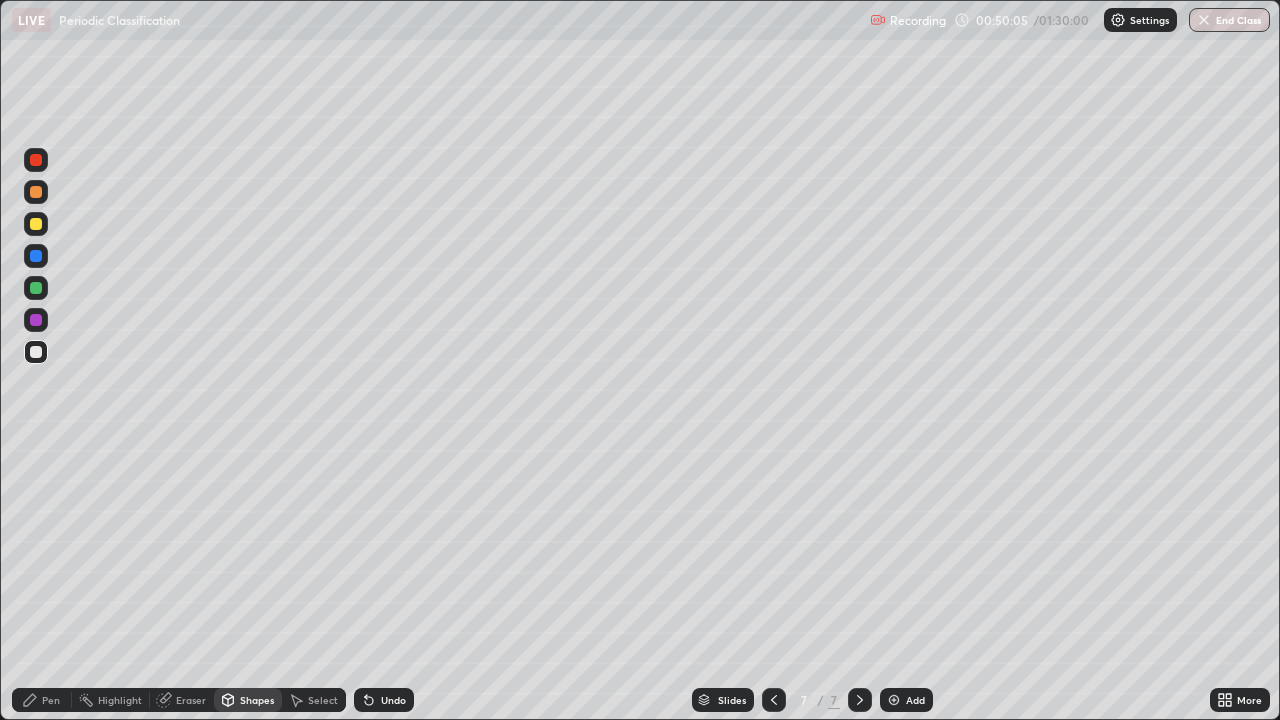 click on "Undo" at bounding box center (393, 700) 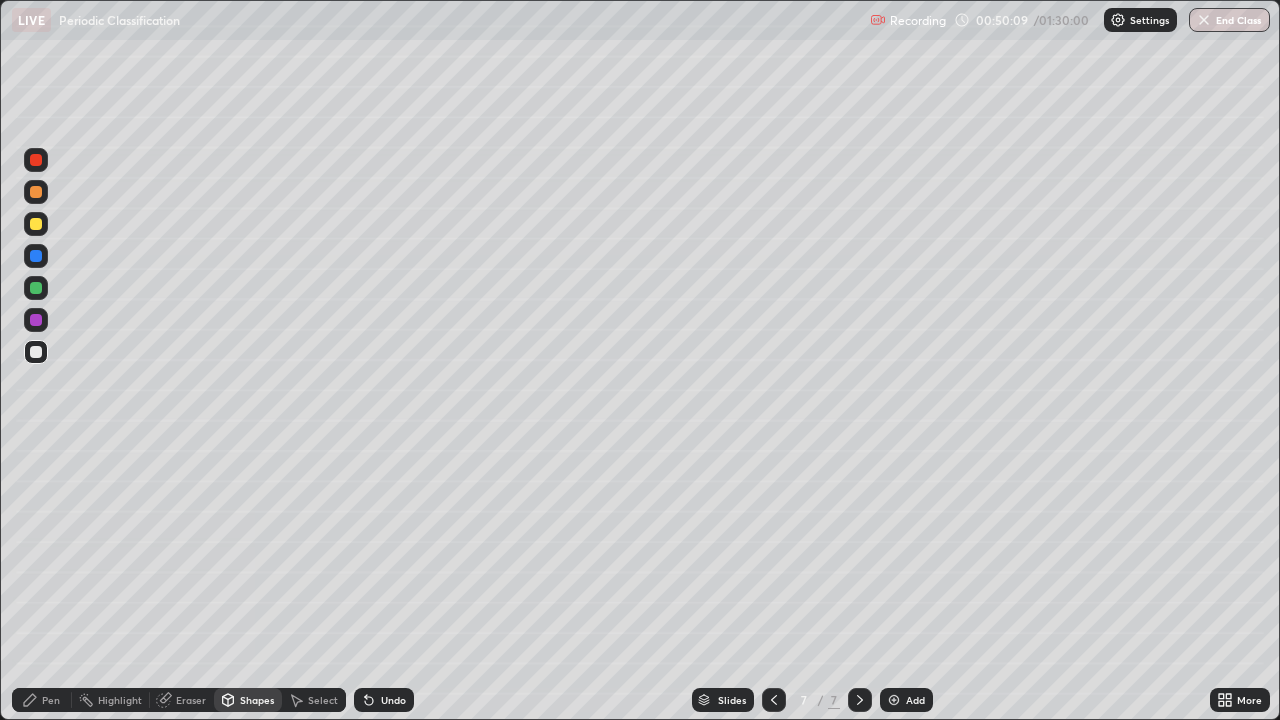 click on "Pen" at bounding box center [42, 700] 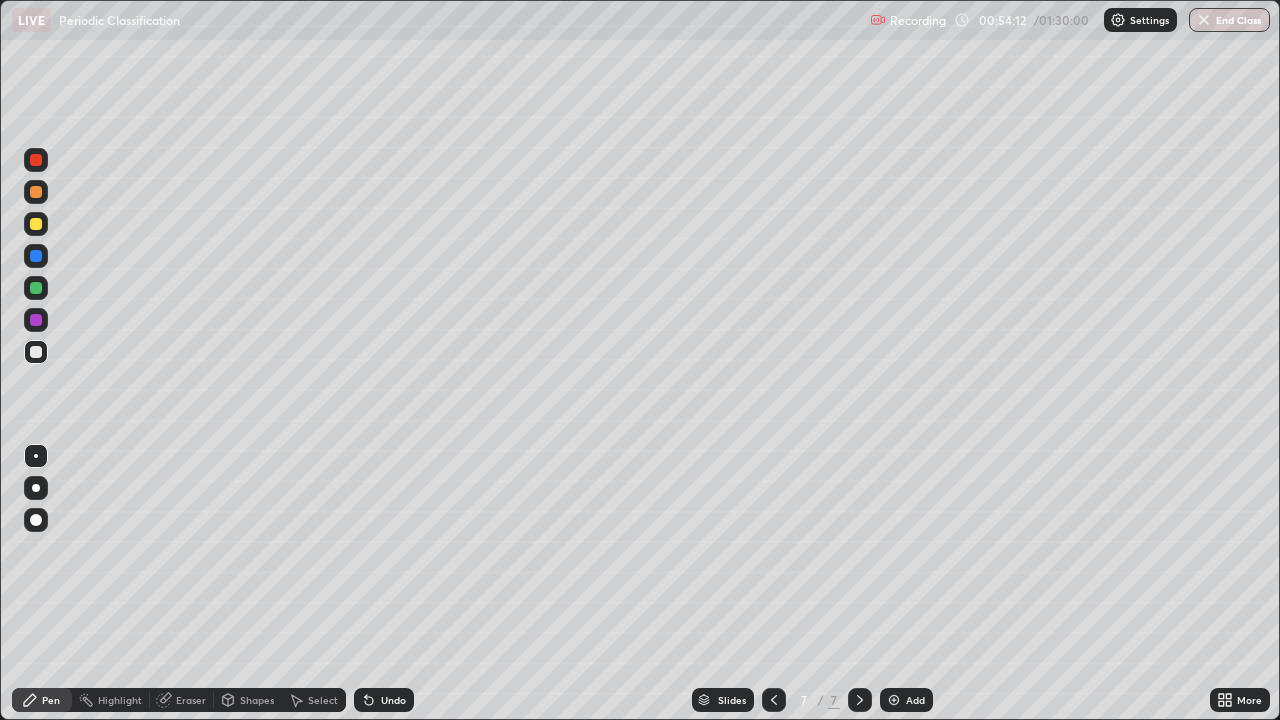 click at bounding box center [894, 700] 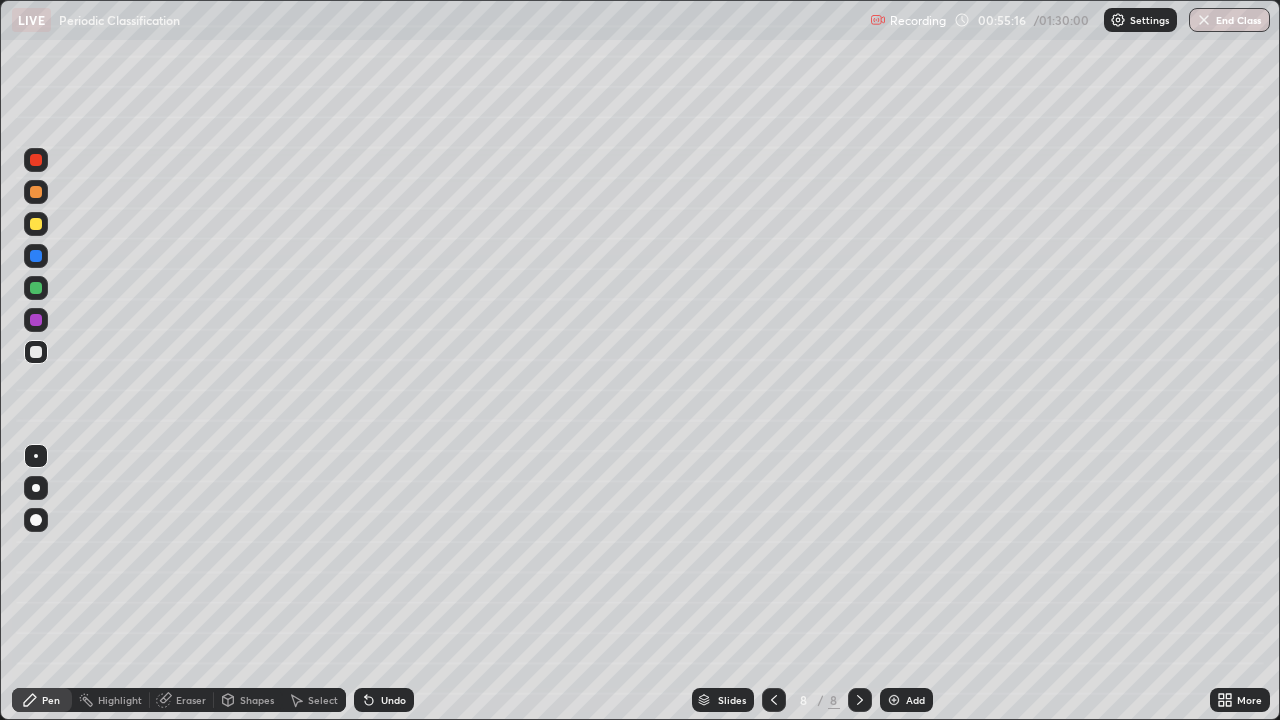 click on "Undo" at bounding box center (384, 700) 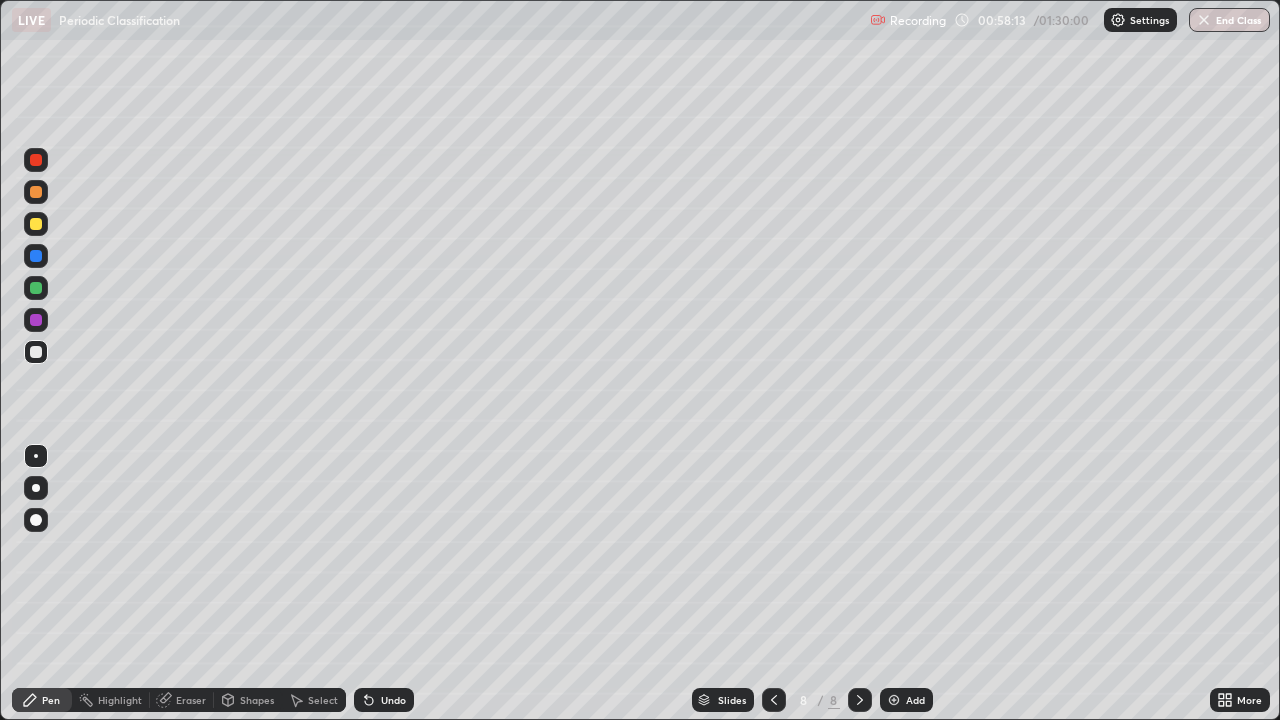 click at bounding box center (36, 192) 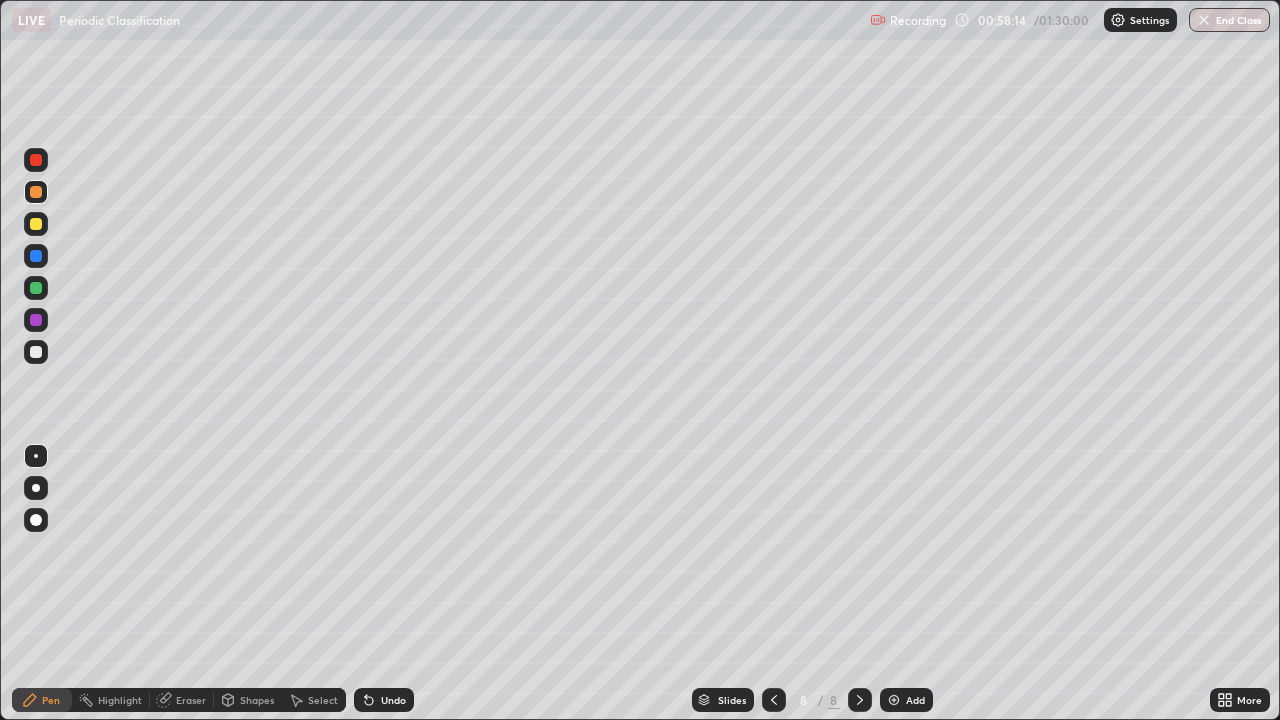 click at bounding box center [36, 224] 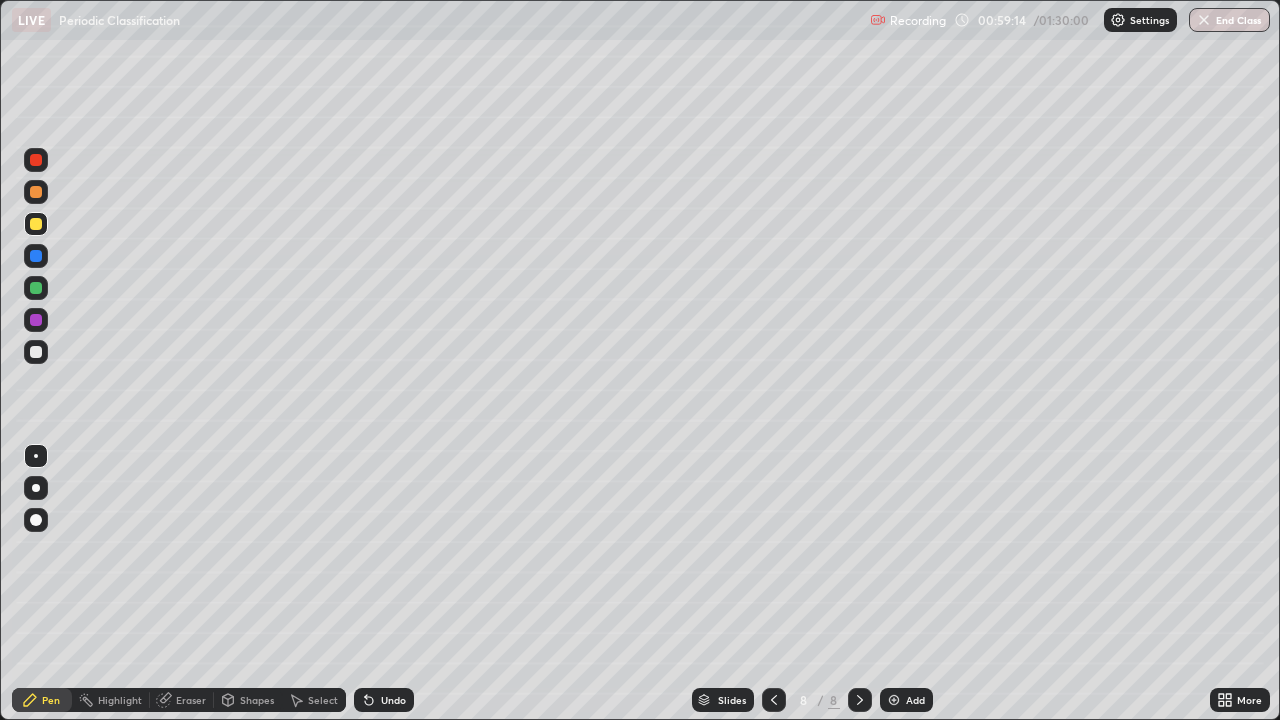 click at bounding box center (36, 192) 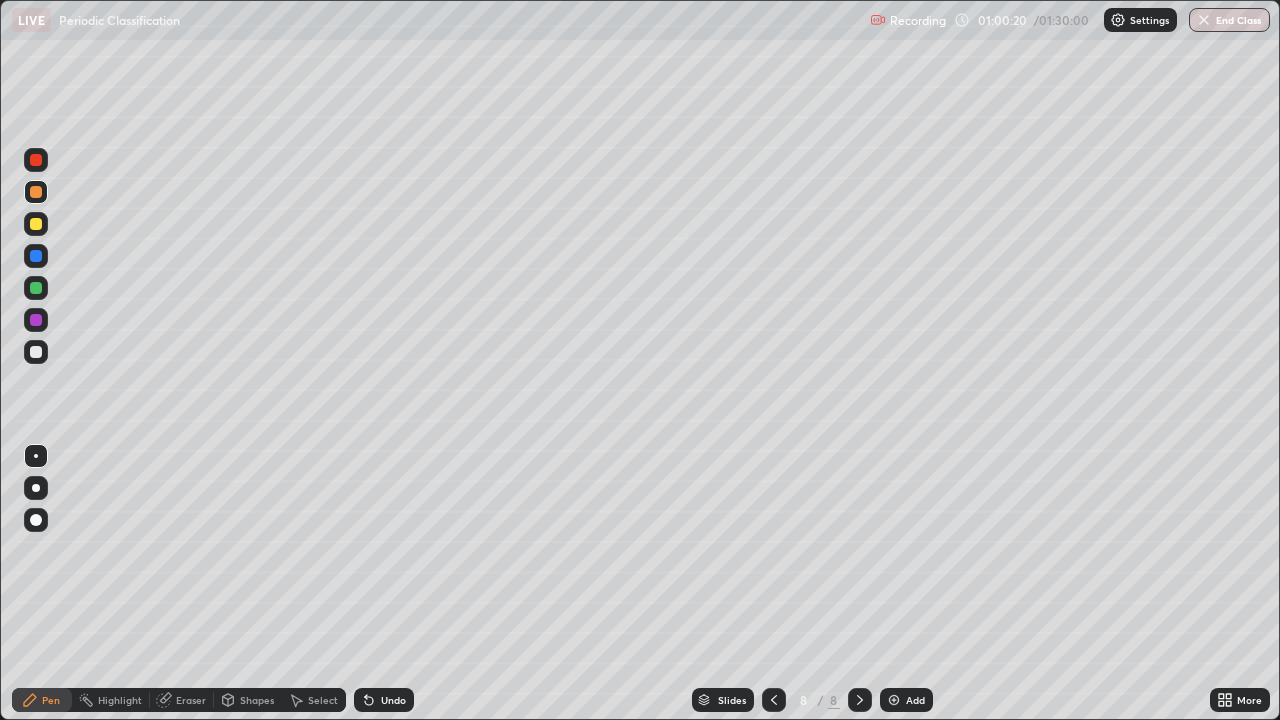 click at bounding box center [36, 224] 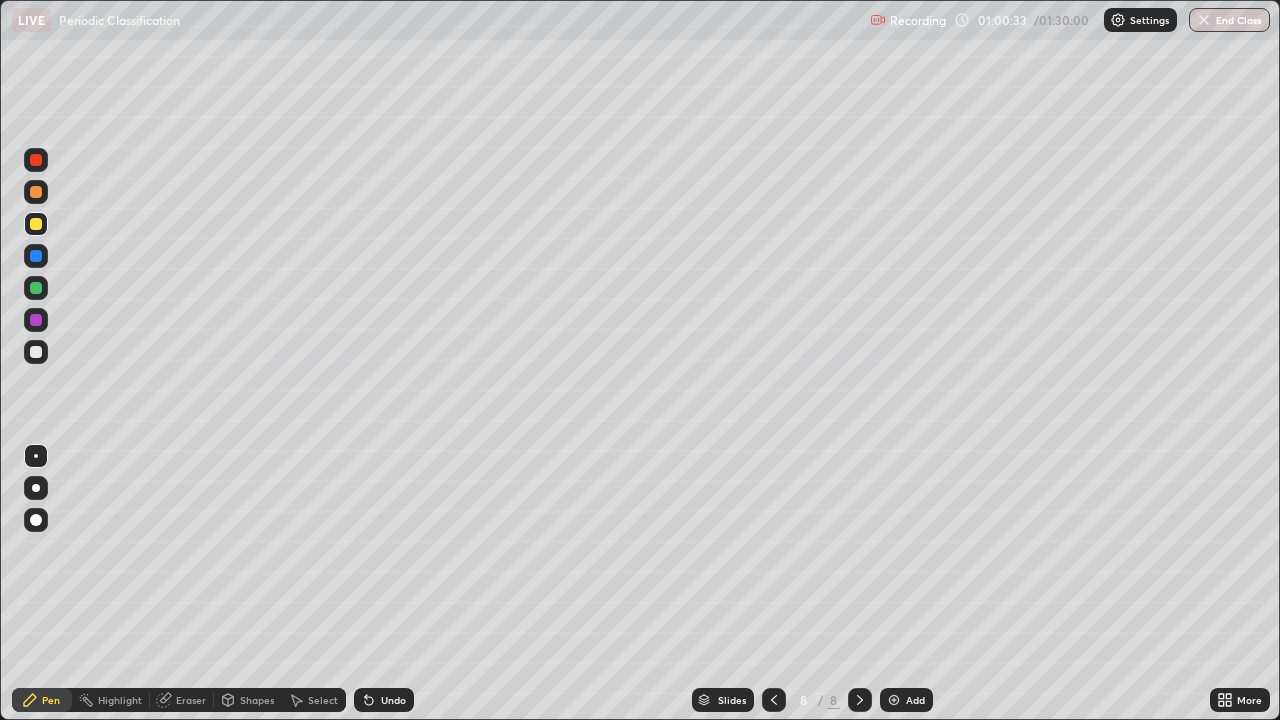 click at bounding box center (36, 352) 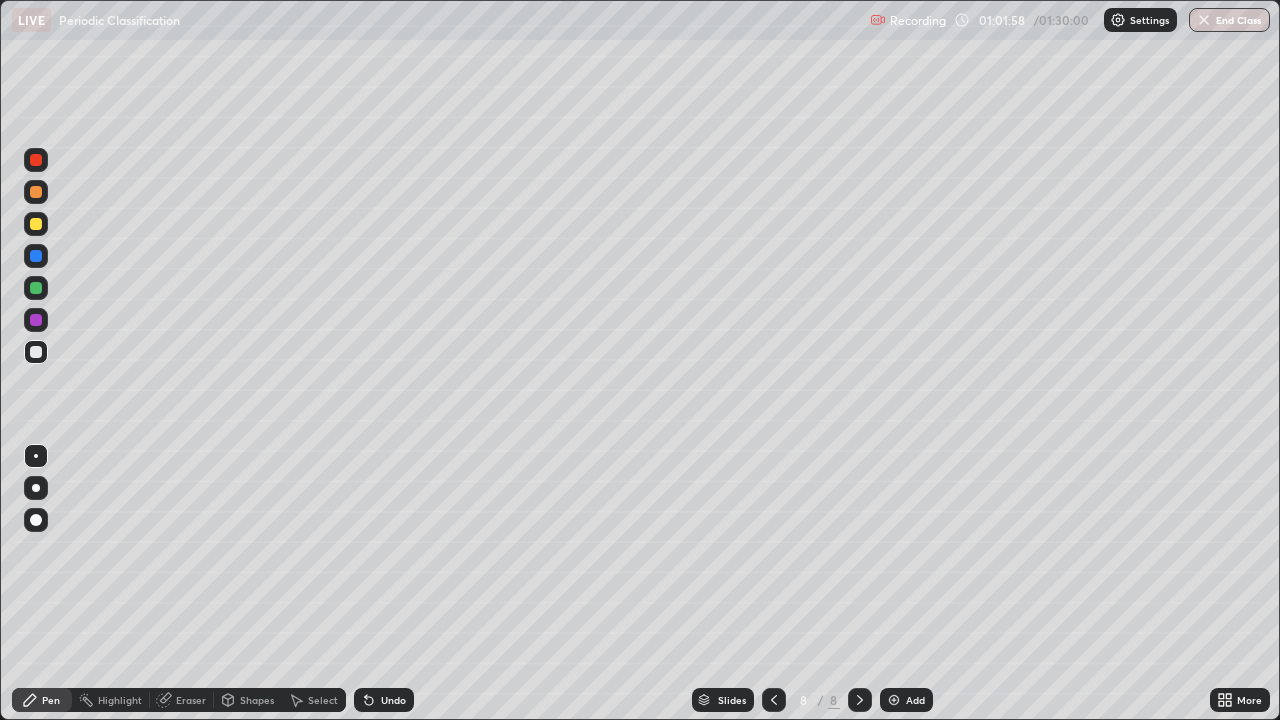 click on "Add" at bounding box center [906, 700] 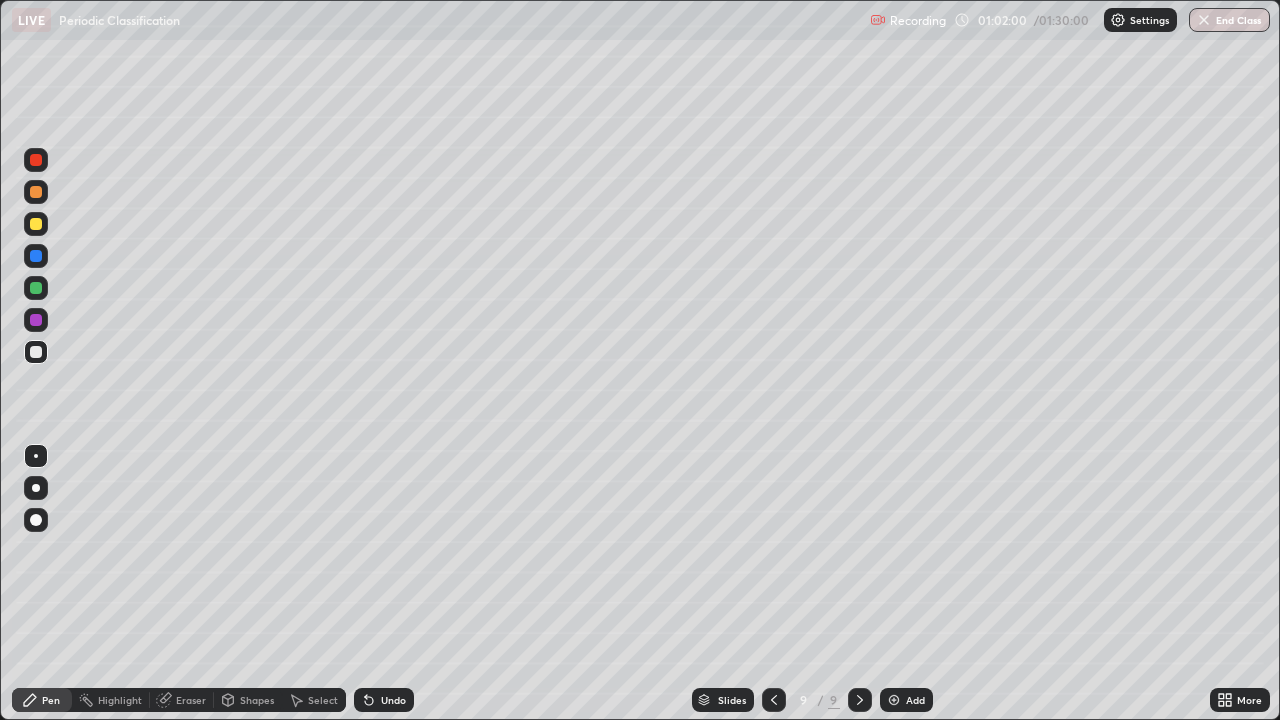 click at bounding box center (36, 352) 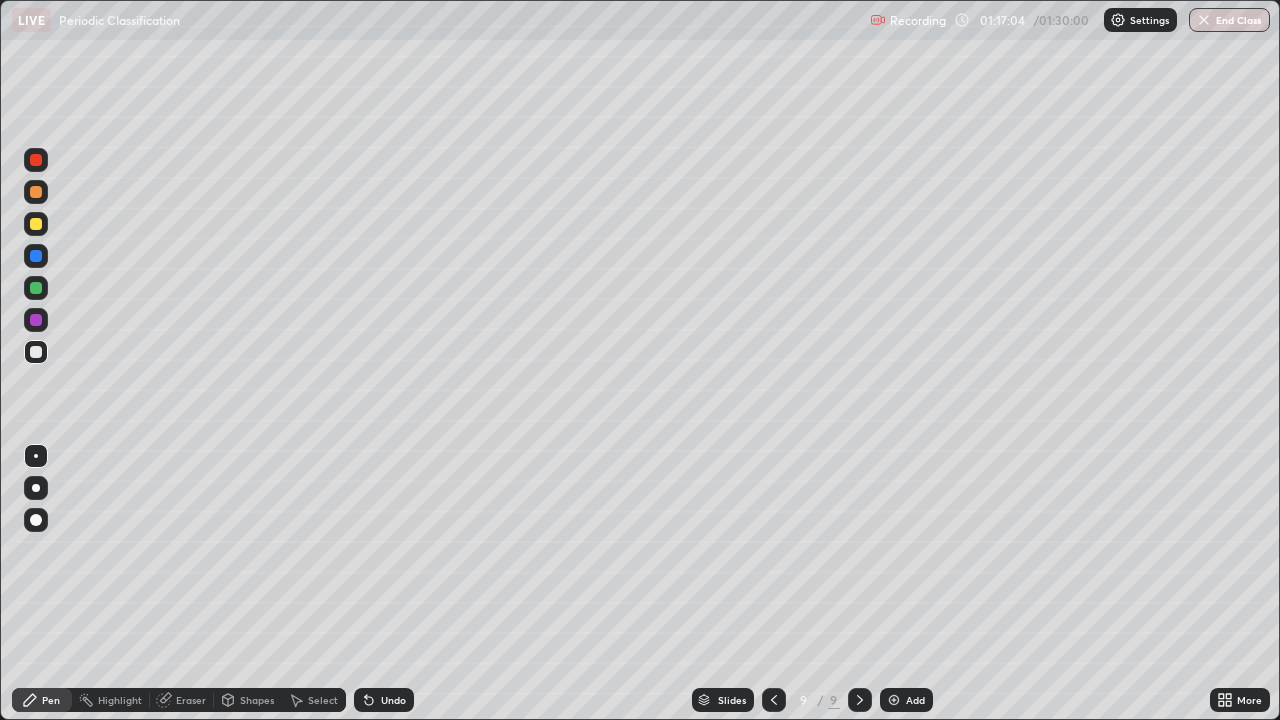 click at bounding box center (894, 700) 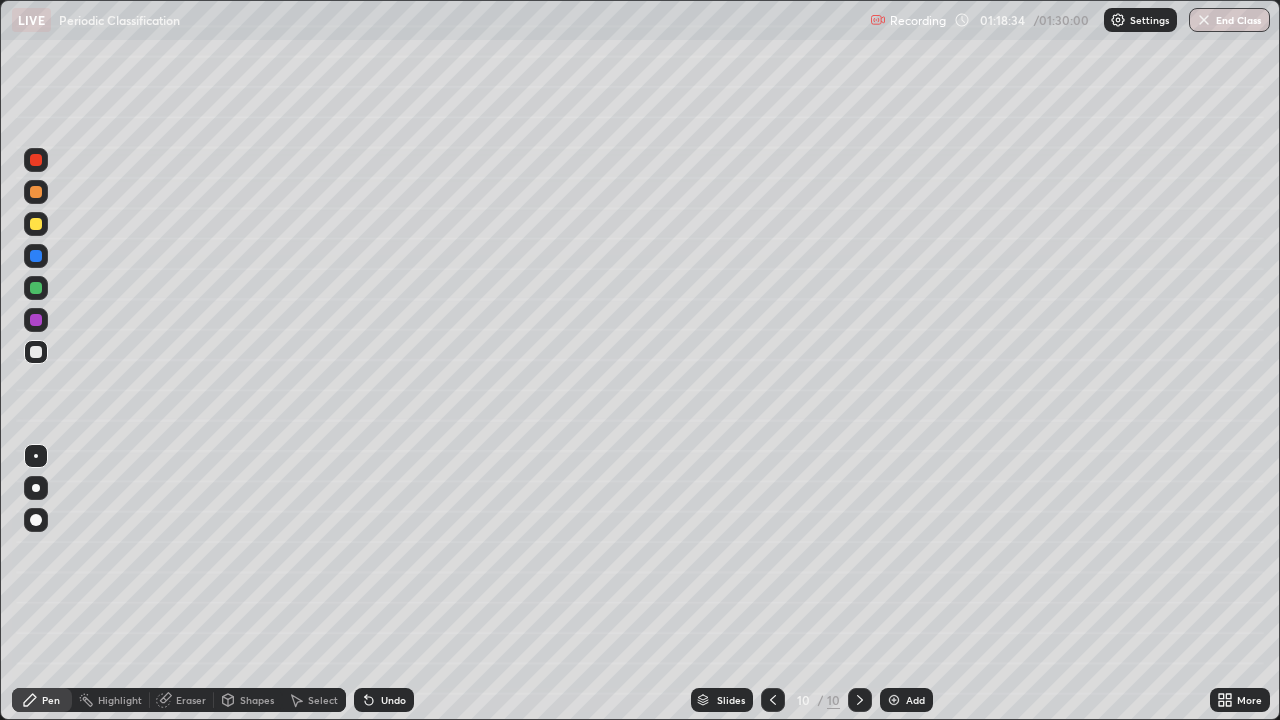 click on "Undo" at bounding box center [384, 700] 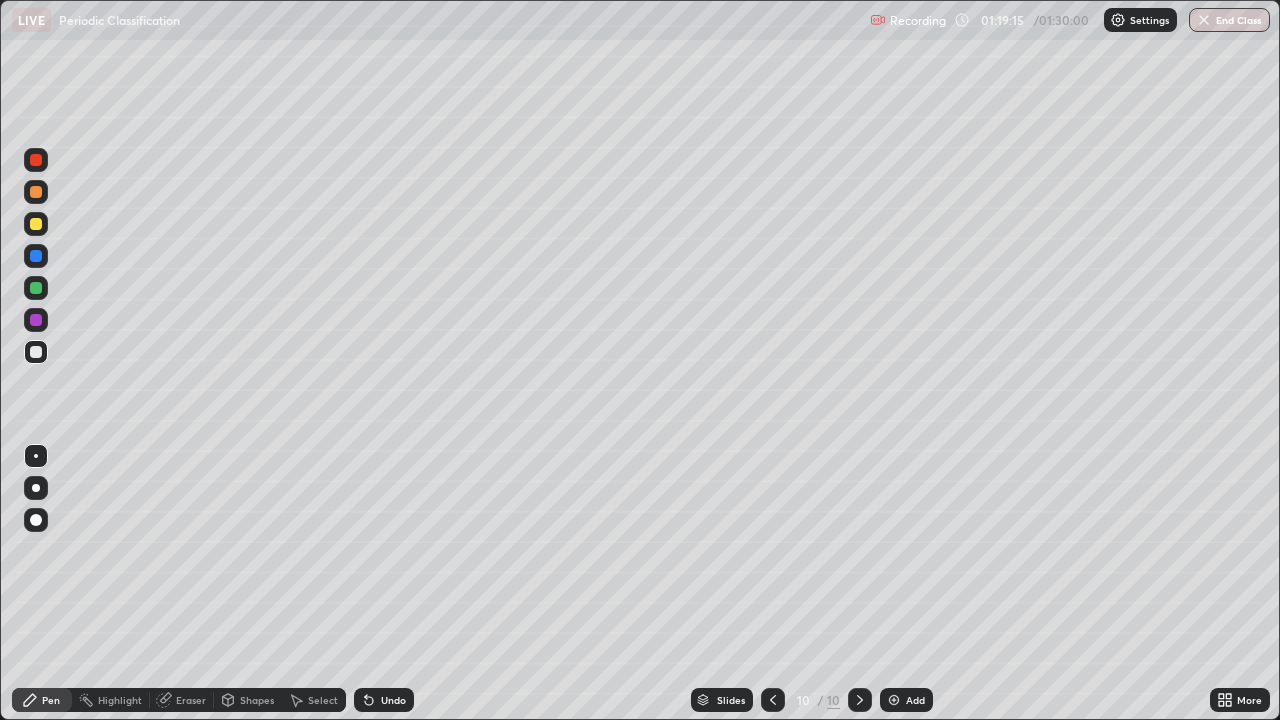 click at bounding box center (36, 224) 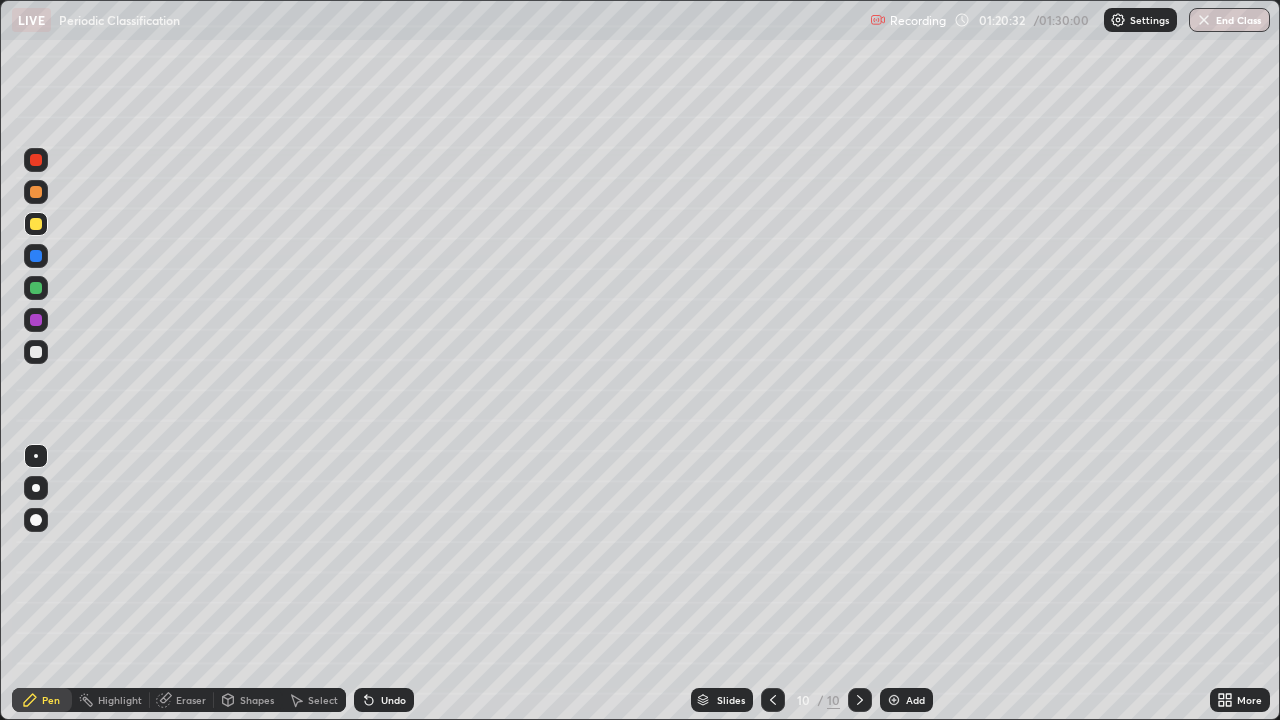 click on "Undo" at bounding box center [384, 700] 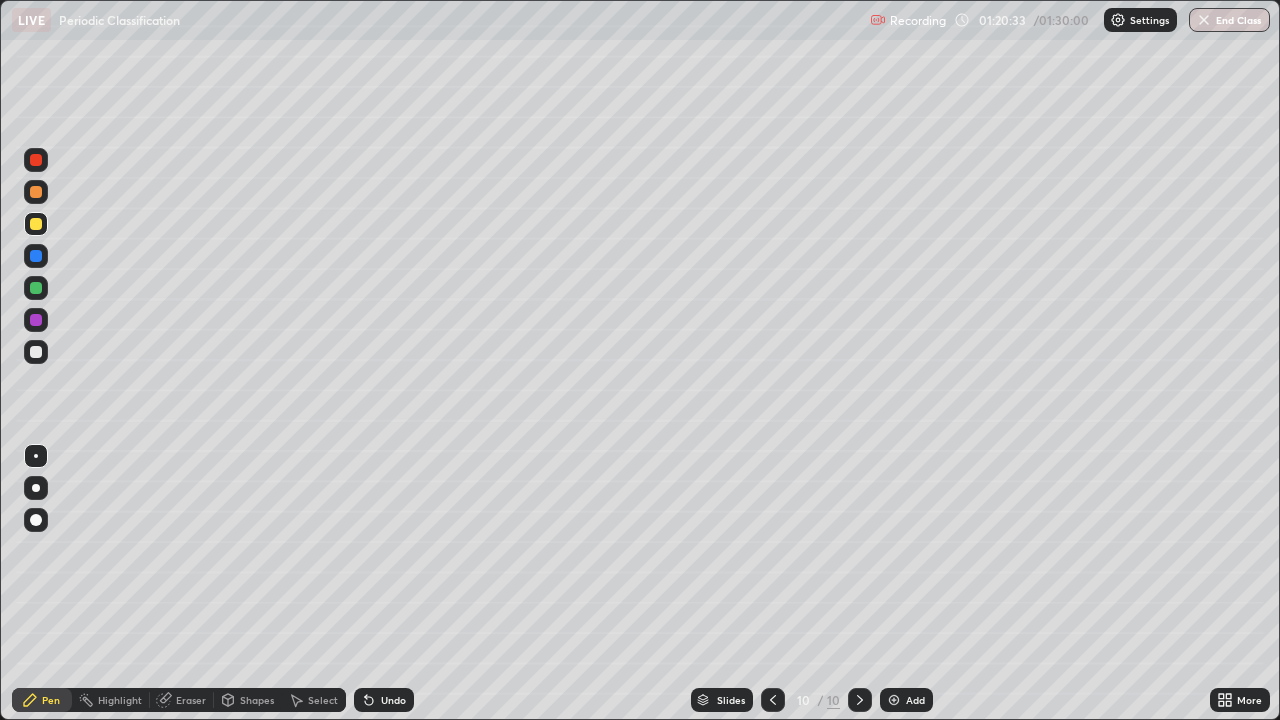 click on "LIVE Periodic Classification" at bounding box center (437, 20) 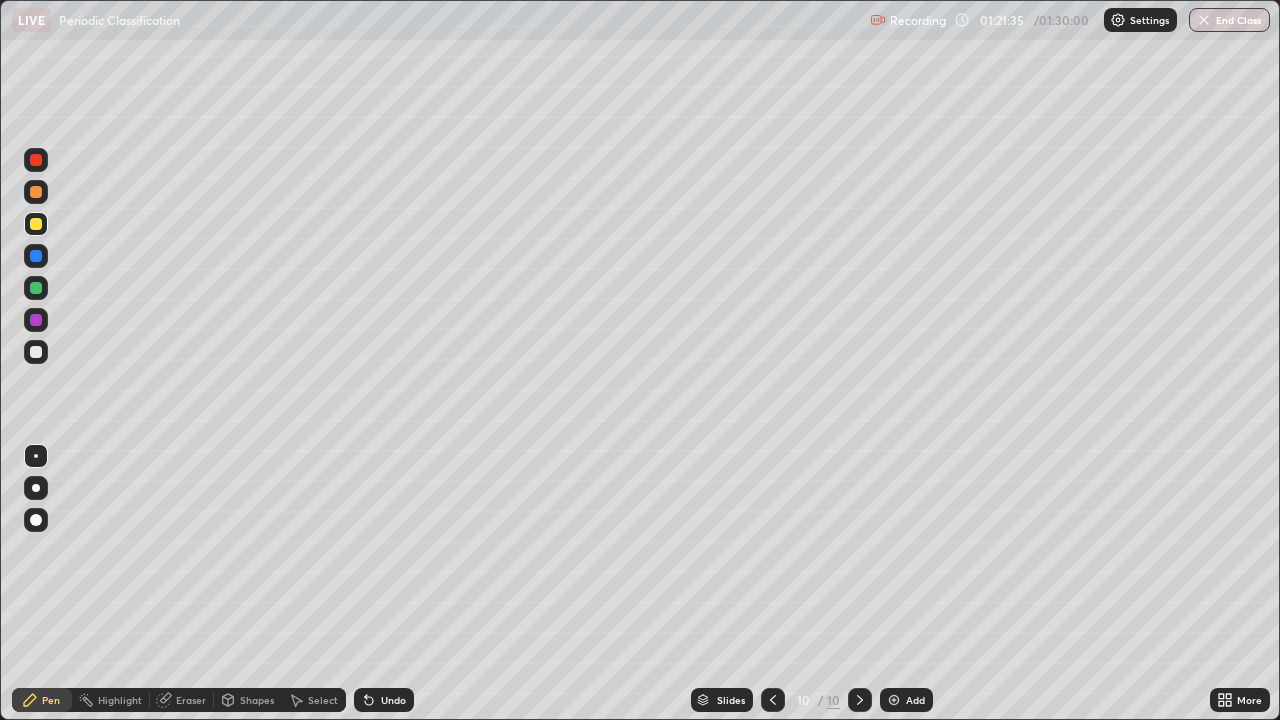 click on "Undo" at bounding box center (393, 700) 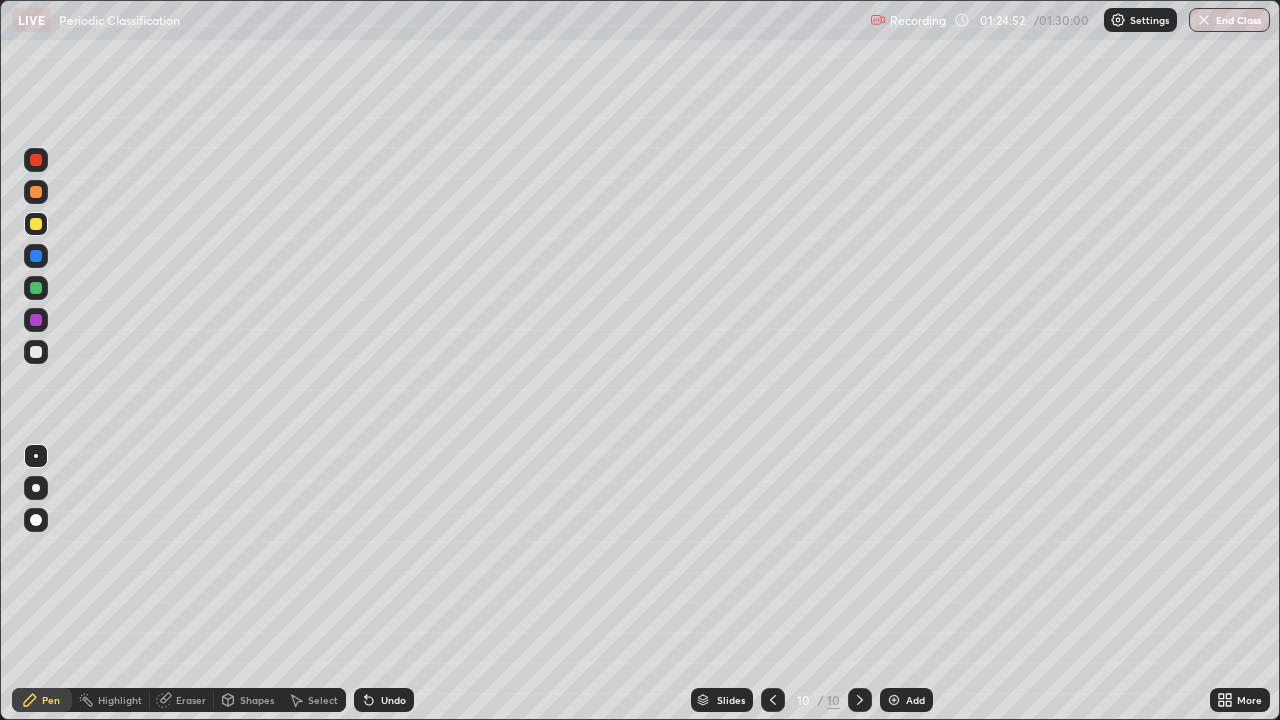 click on "End Class" at bounding box center [1229, 20] 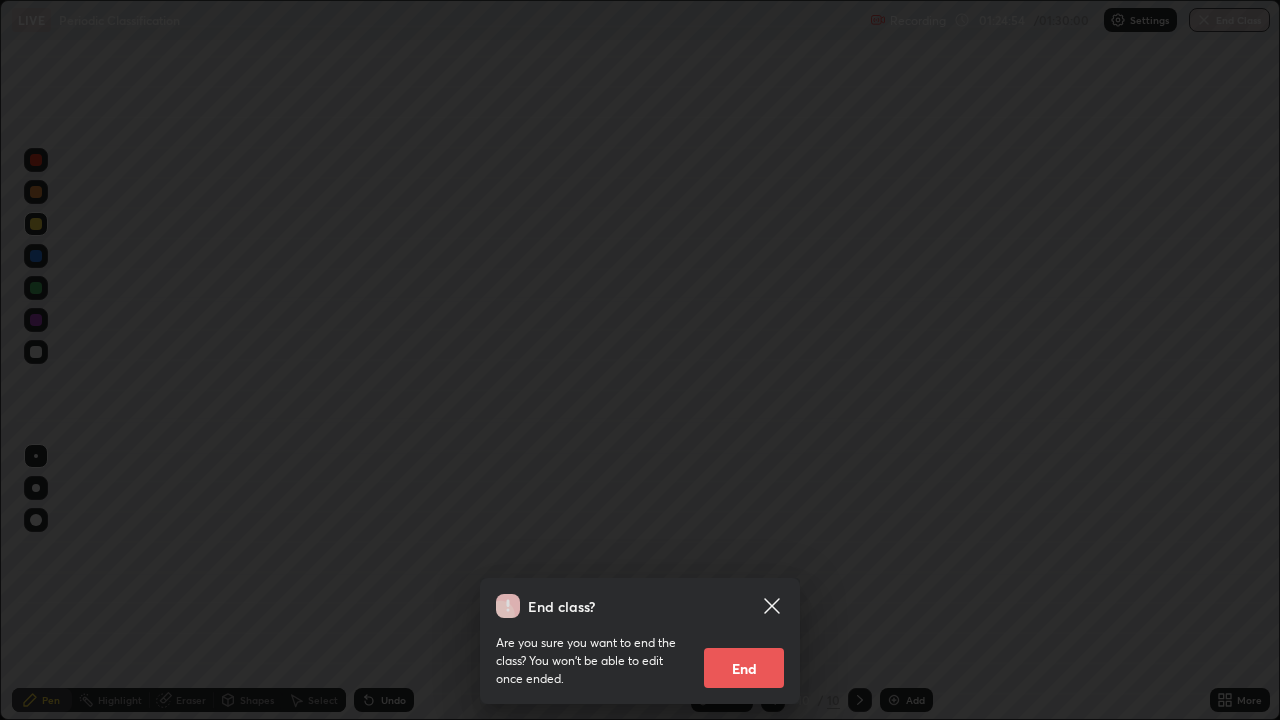click on "End" at bounding box center [744, 668] 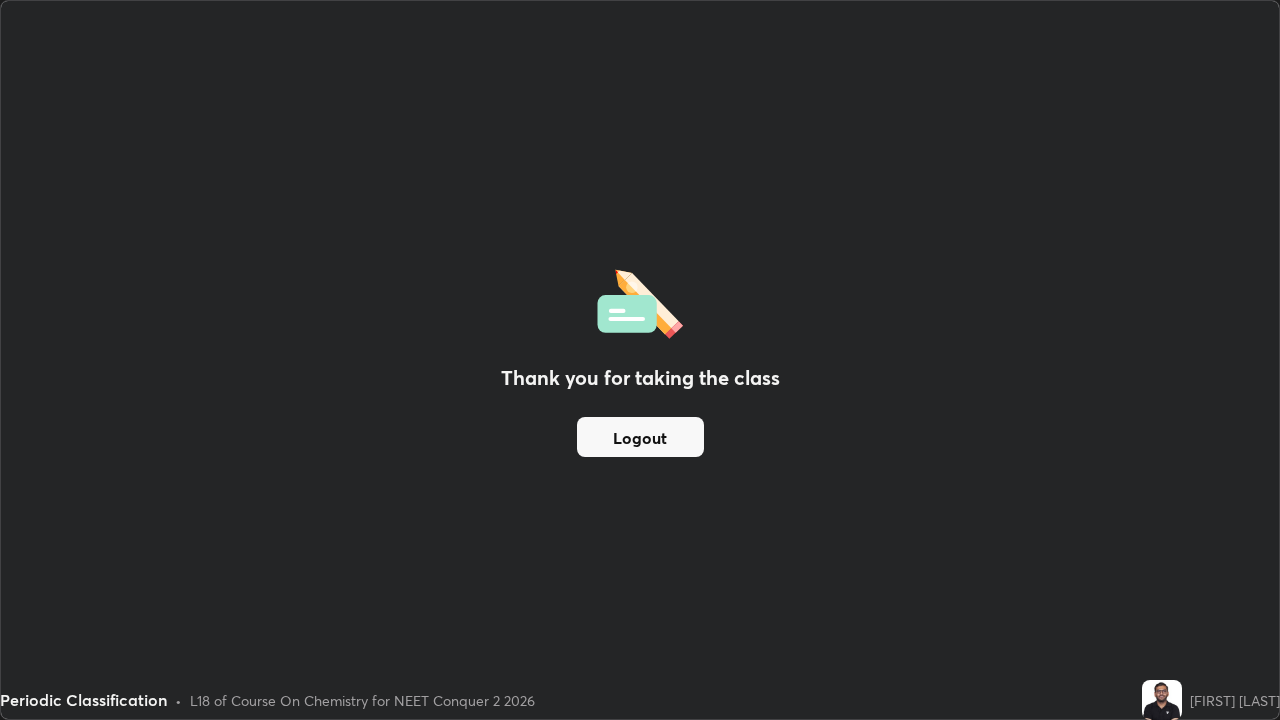 click on "Logout" at bounding box center [640, 437] 